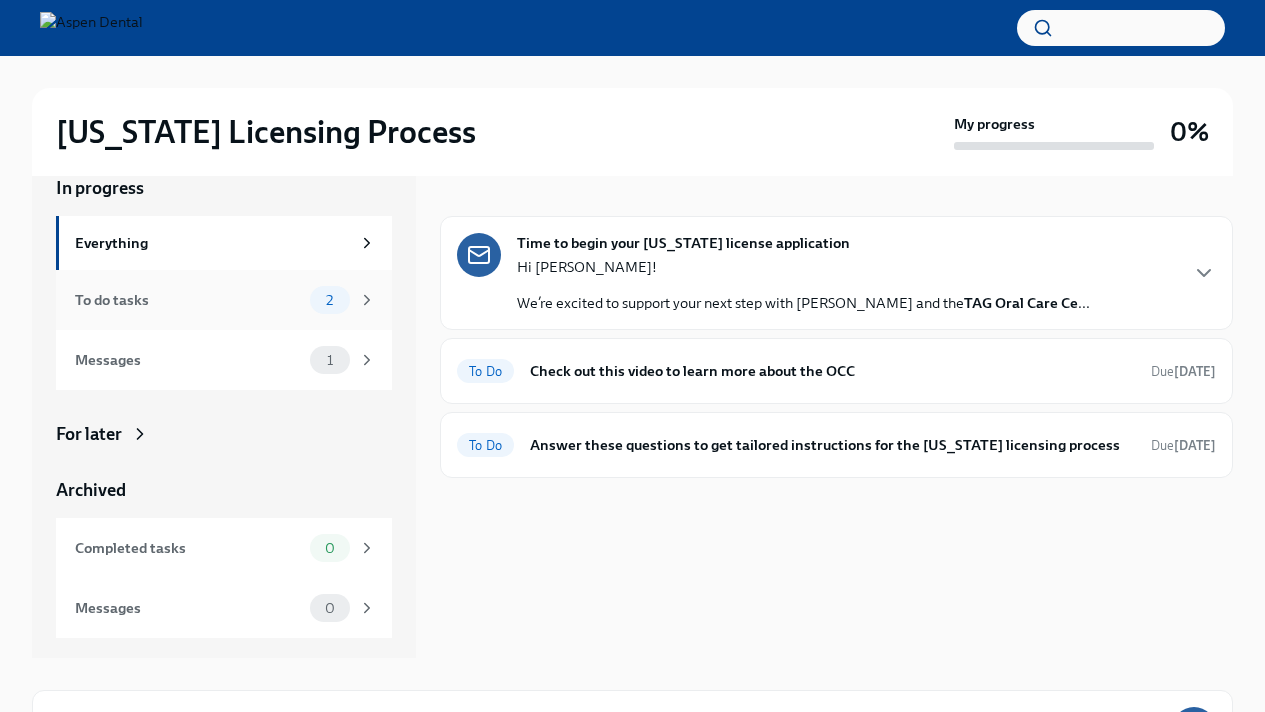 scroll, scrollTop: 21, scrollLeft: 0, axis: vertical 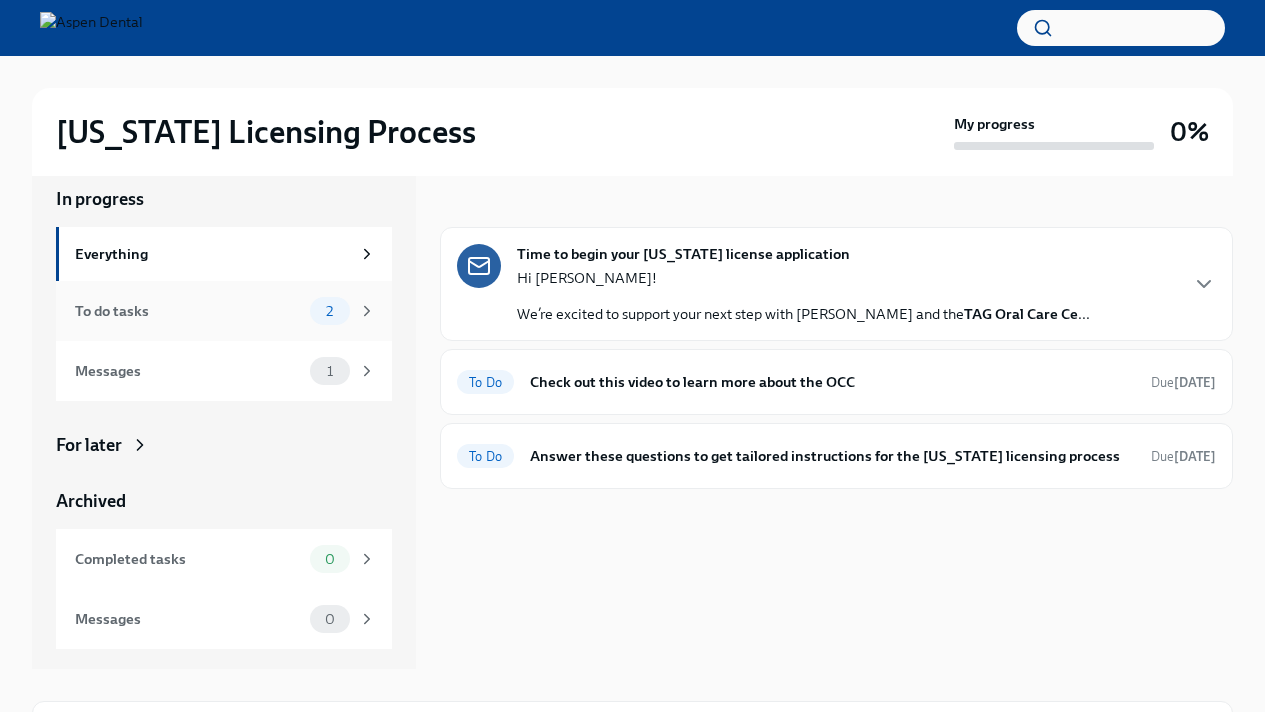 click on "2" at bounding box center [343, 311] 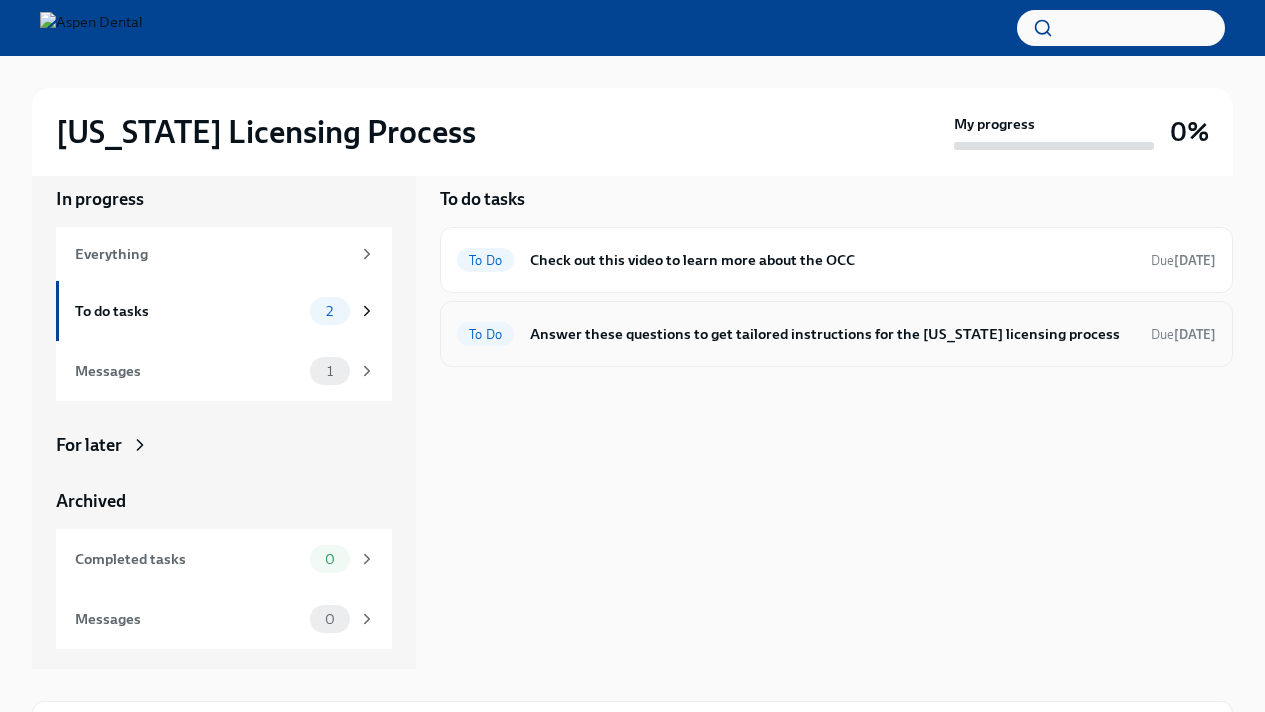 click on "Answer these questions to get tailored instructions for the [US_STATE] licensing process" at bounding box center (832, 334) 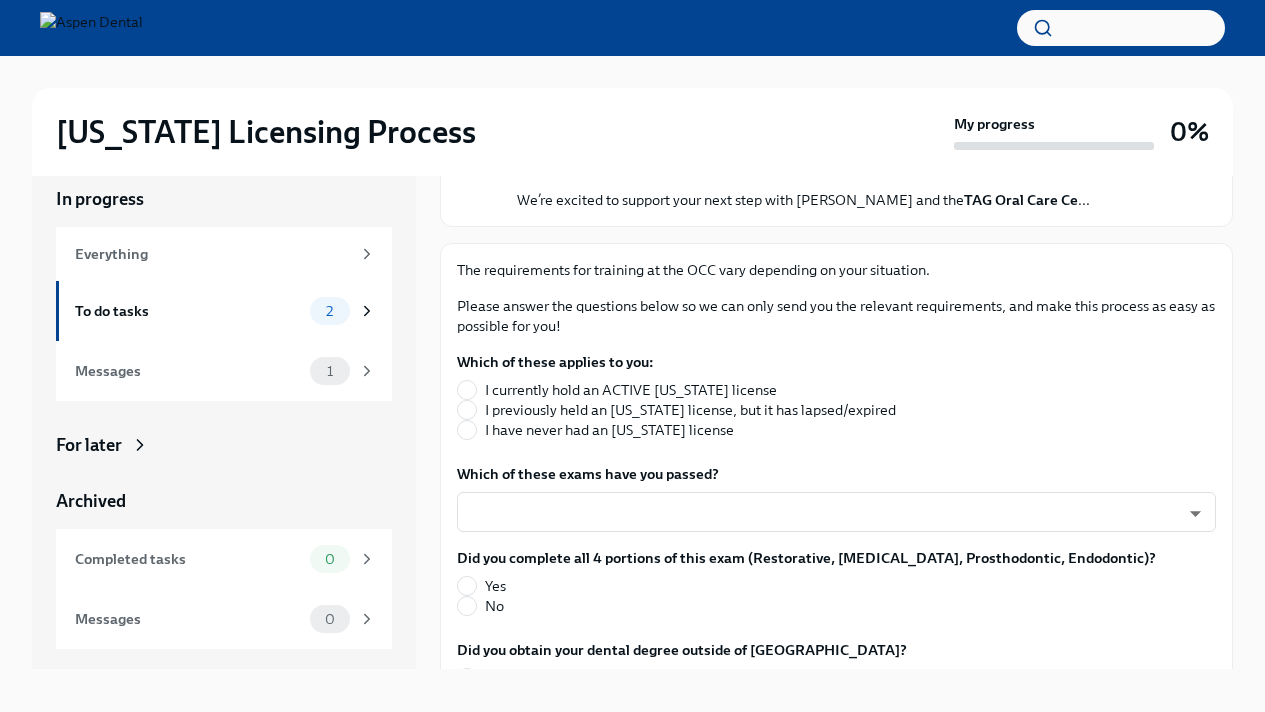 scroll, scrollTop: 189, scrollLeft: 0, axis: vertical 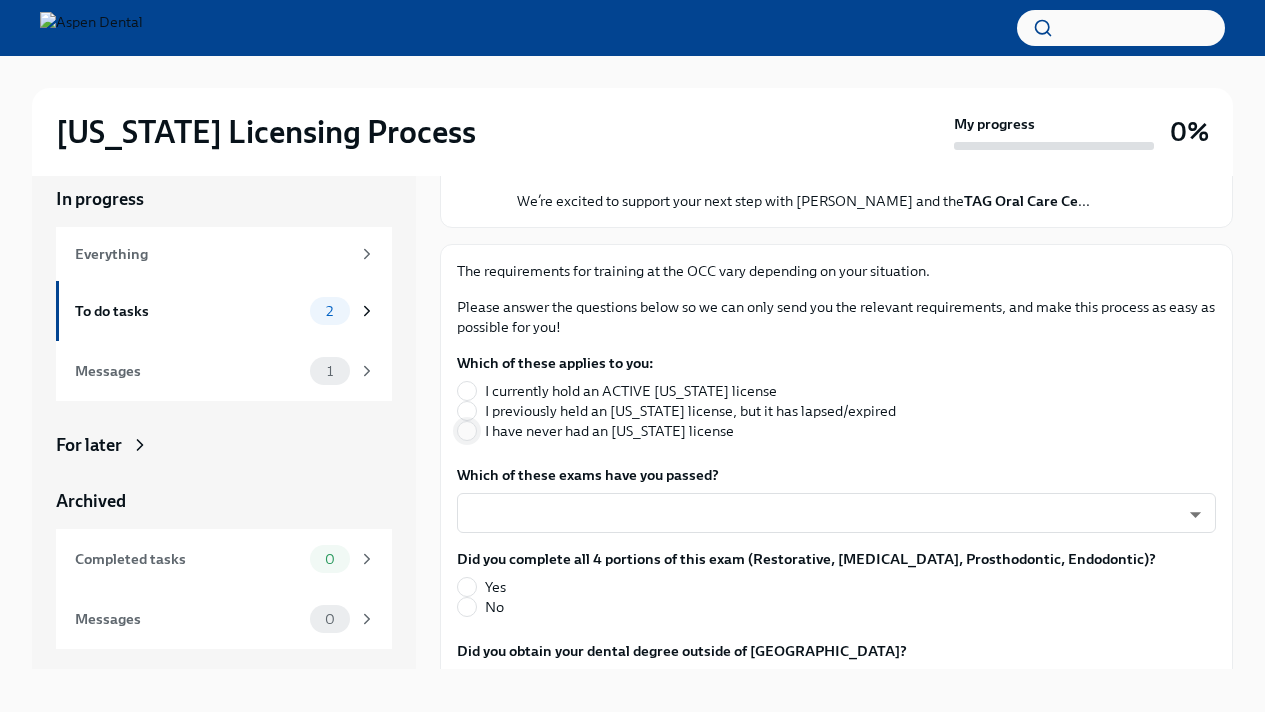 click on "I have never had an [US_STATE] license" at bounding box center [467, 431] 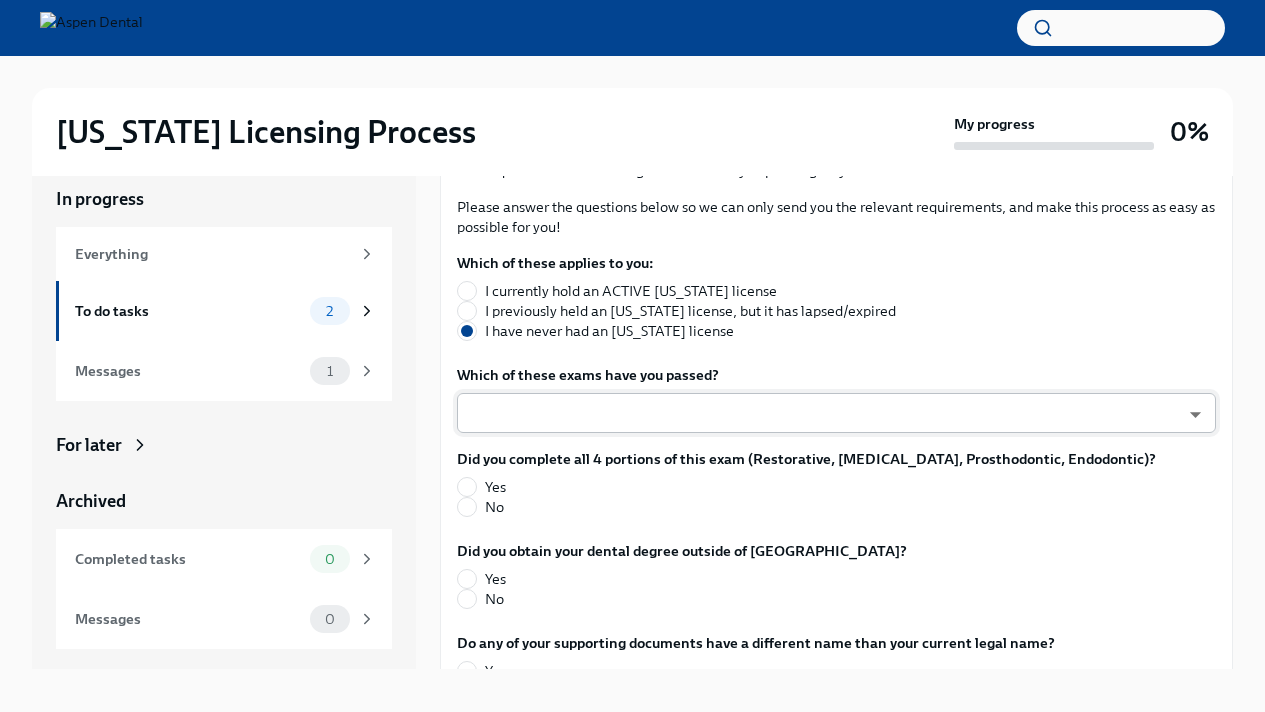 scroll, scrollTop: 290, scrollLeft: 0, axis: vertical 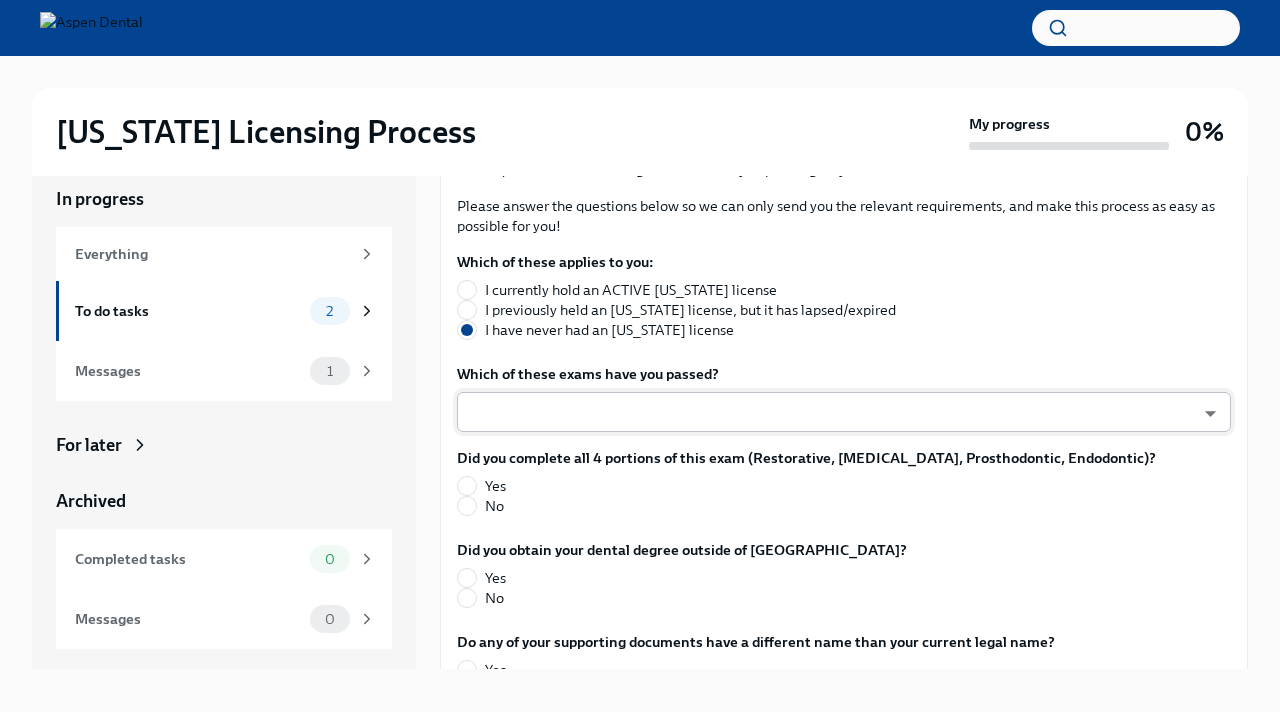click on "[US_STATE] Licensing Process My progress 0% In progress Everything To do tasks 2 Messages 1 For later Archived Completed tasks 0 Messages 0 Answer these questions to get tailored instructions for the [US_STATE] licensing process To Do Due  [DATE] Time to begin your [US_STATE] license application Hi [PERSON_NAME]!
We’re excited to support your next step with Aspen Dental and the  TAG Oral Care Ce ... The requirements for training at the OCC vary depending on your situation.
Please answer the questions below so we can only send you the relevant requirements, and make this process as easy as possible for you! Which of these applies to you: I currently hold an ACTIVE [US_STATE] license I previously held an [US_STATE] license, but it has lapsed/expired I have never had an [US_STATE] license Which of these exams have you passed? ​ ​ Did you complete all 4 portions of this exam (Restorative, [MEDICAL_DATA], Prosthodontic, Endodontic)? Yes No Did you obtain your dental degree outside of [GEOGRAPHIC_DATA]? Yes No Yes No No" at bounding box center (640, 352) 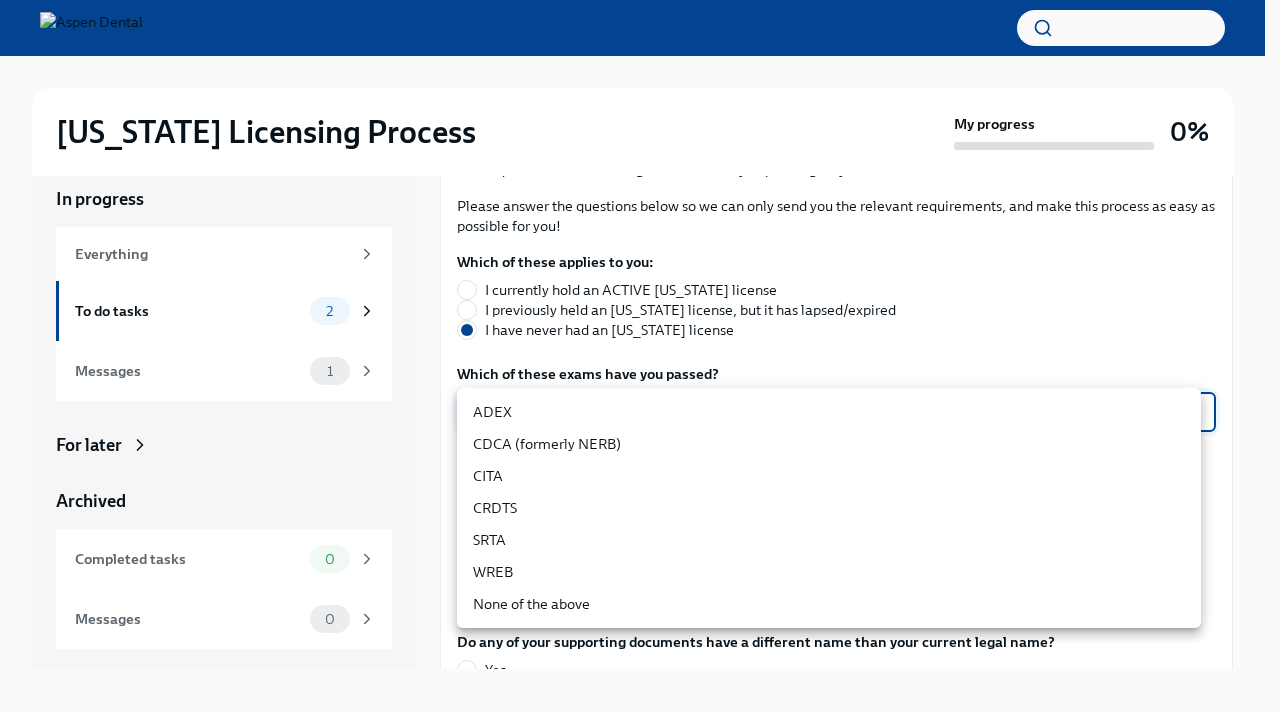 click on "ADEX" at bounding box center (829, 412) 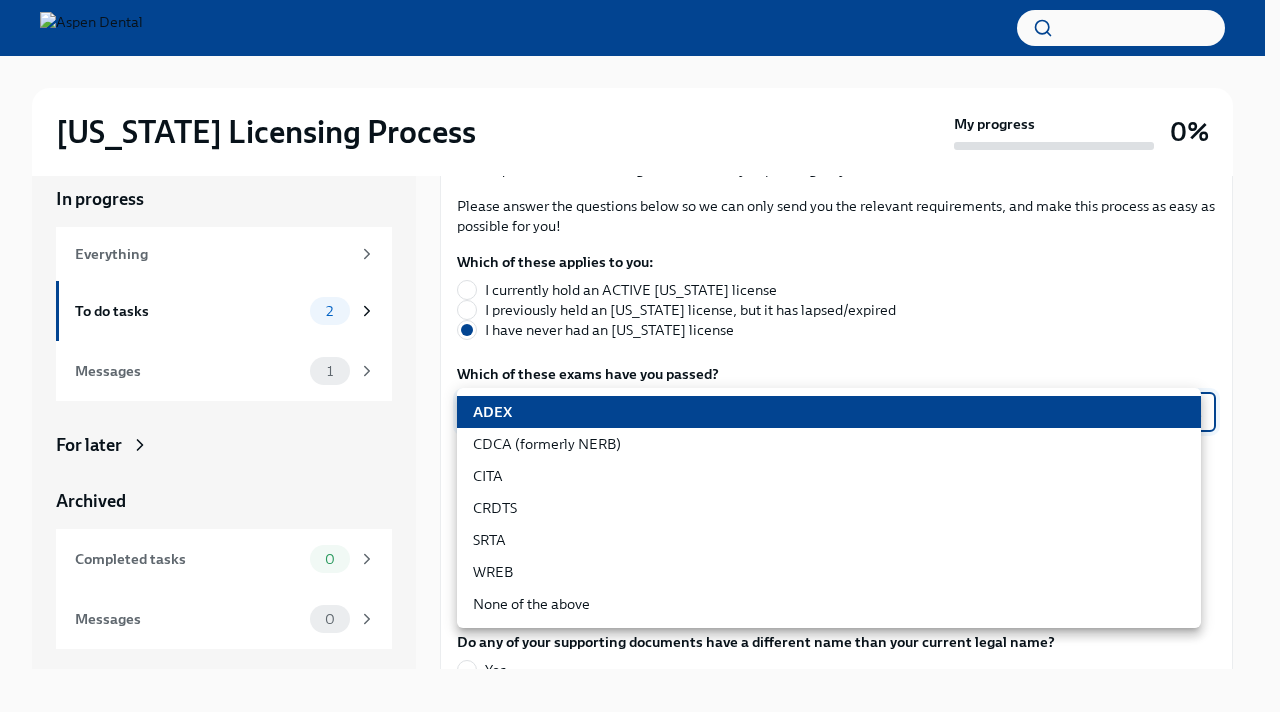 click on "[US_STATE] Licensing Process My progress 0% In progress Everything To do tasks 2 Messages 1 For later Archived Completed tasks 0 Messages 0 Answer these questions to get tailored instructions for the [US_STATE] licensing process To Do Due  [DATE] Time to begin your [US_STATE] license application Hi [PERSON_NAME]!
We’re excited to support your next step with Aspen Dental and the  TAG Oral Care Ce ... The requirements for training at the OCC vary depending on your situation.
Please answer the questions below so we can only send you the relevant requirements, and make this process as easy as possible for you! Which of these applies to you: I currently hold an ACTIVE [US_STATE] license I previously held an [US_STATE] license, but it has lapsed/expired I have never had an [US_STATE] license Which of these exams have you passed? ADEX pxo-W3vNi ​ Did you complete all 4 portions of this exam (Restorative, [MEDICAL_DATA], Prosthodontic, Endodontic)? Yes No Did you obtain your dental degree outside of [GEOGRAPHIC_DATA]? Yes x" at bounding box center [640, 352] 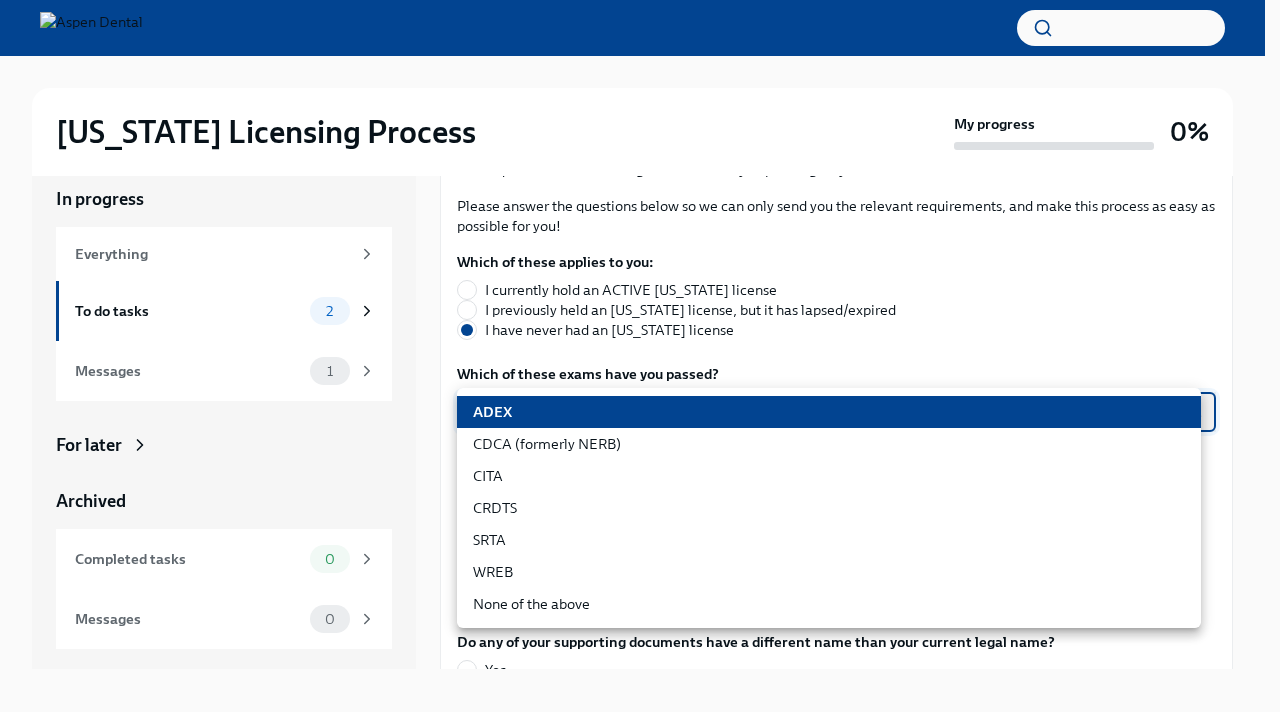 type on "nrE-1nMl1" 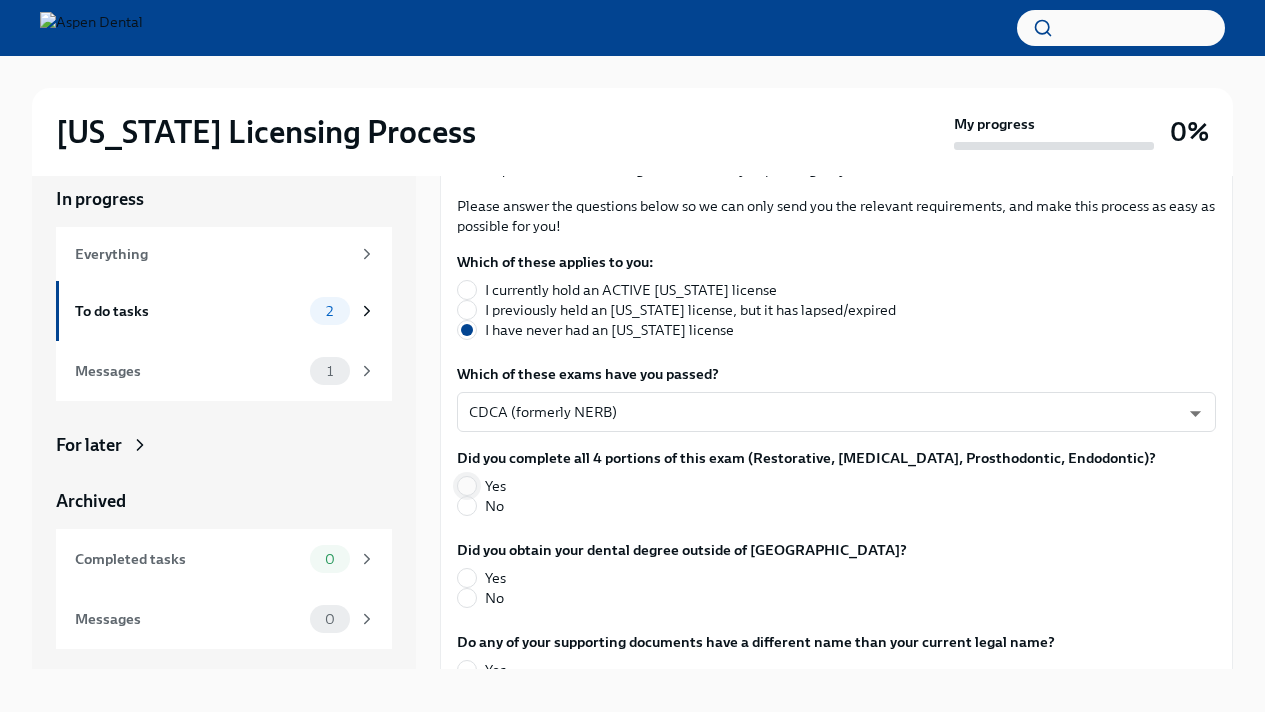 click on "Yes" at bounding box center (467, 486) 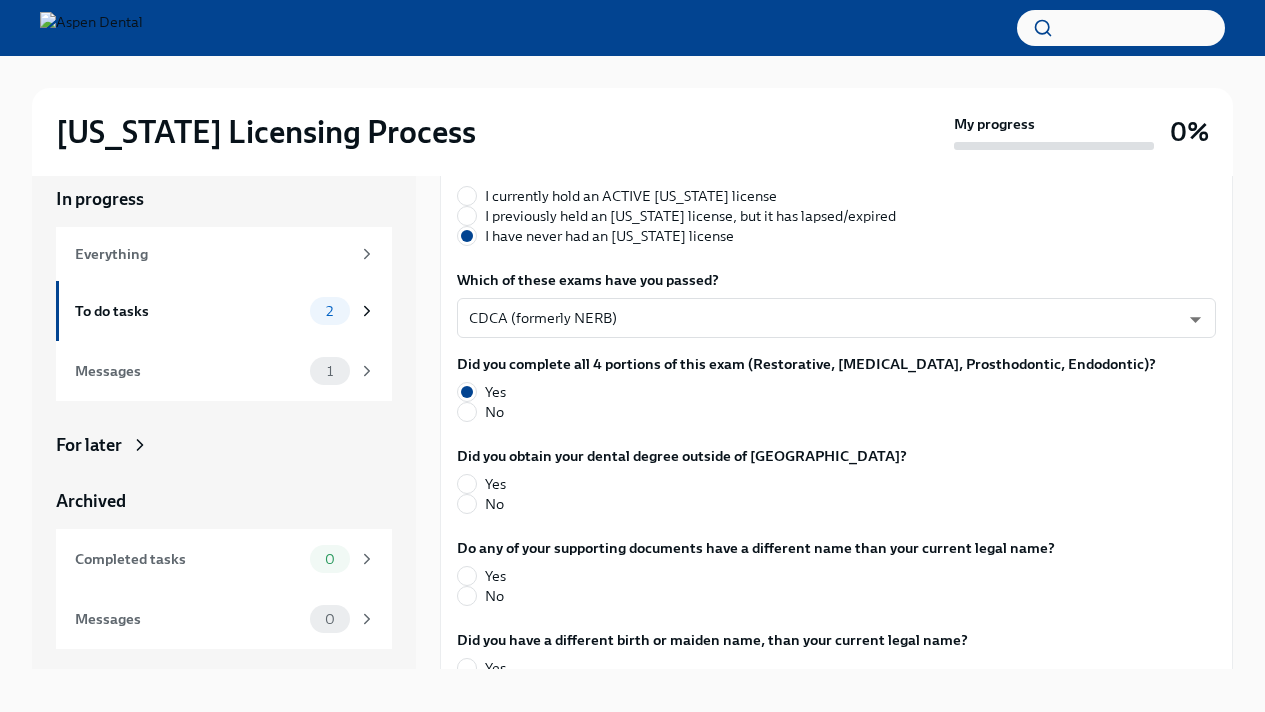 scroll, scrollTop: 392, scrollLeft: 0, axis: vertical 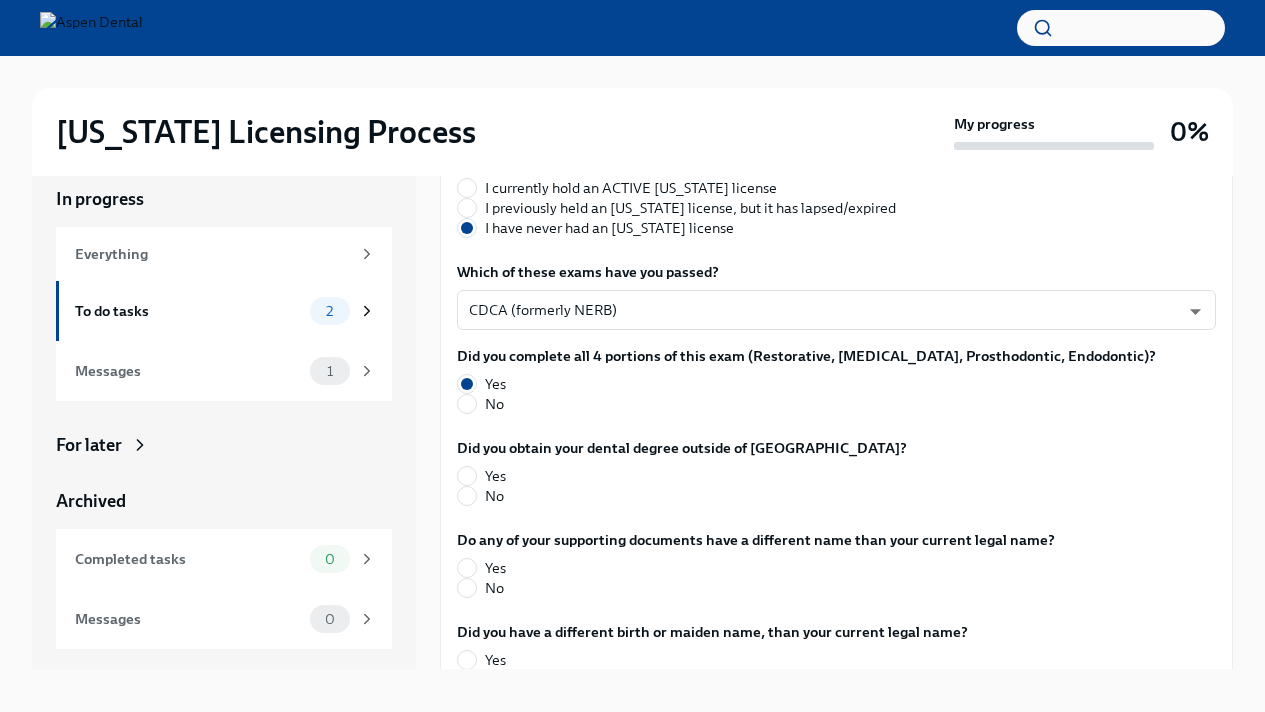 click on "Which of these applies to you: I currently hold an ACTIVE [US_STATE] license I previously held an [US_STATE] license, but it has lapsed/expired I have never had an [US_STATE] license Which of these exams have you passed? CDCA (formerly NERB) nrE-1nMl1 ​ Did you complete all 4 portions of this exam (Restorative, [MEDICAL_DATA], Prosthodontic, Endodontic)? Yes No Did you obtain your dental degree outside of [GEOGRAPHIC_DATA]? Yes No Do any of your supporting documents have a different name than your current legal name? Yes No Did you have a different birth or maiden name, than your current legal name? Yes No Have you been practicing for 3 or more years? Yes No Did you originally practice in different state from where you practice now? Yes No If yes: please specify your original practicing state ​ ​ Have you had any military experience in the last 2 years? Military Service Military Spouse None Decline to Answer Please provide a contact number, in case we have any questions x ​ Submit answers" at bounding box center [836, 696] 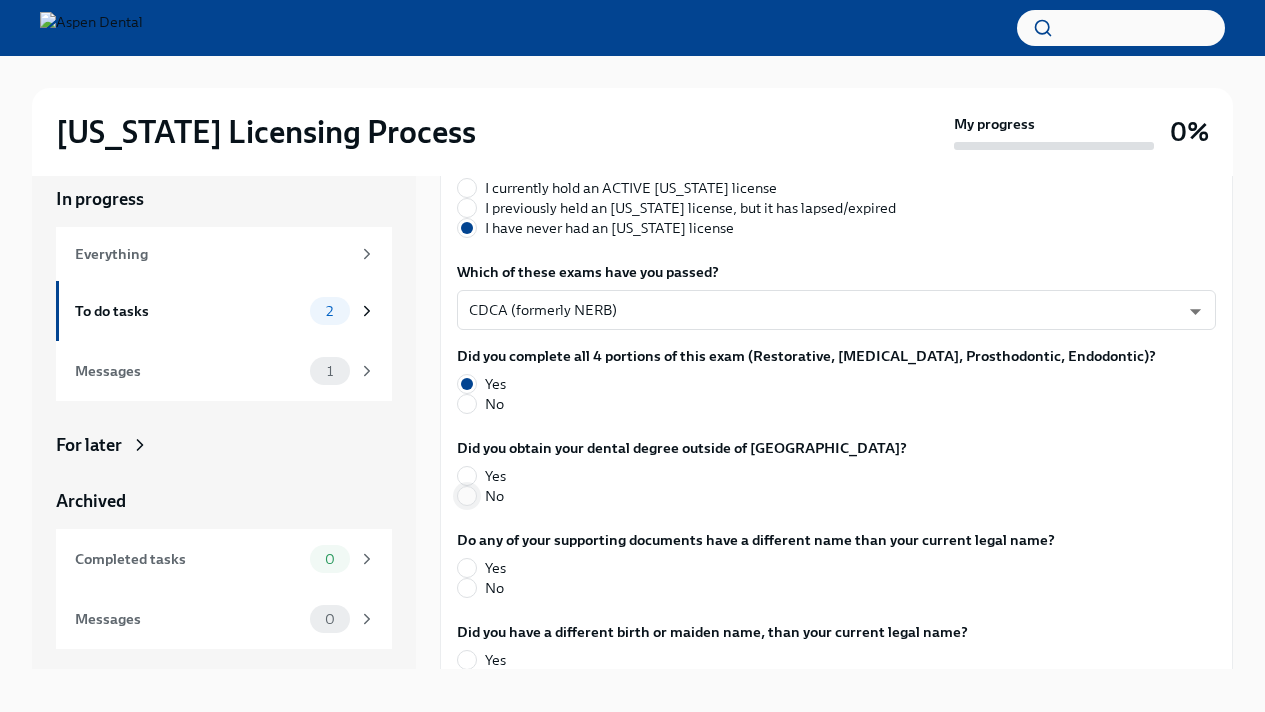 click on "No" at bounding box center [467, 496] 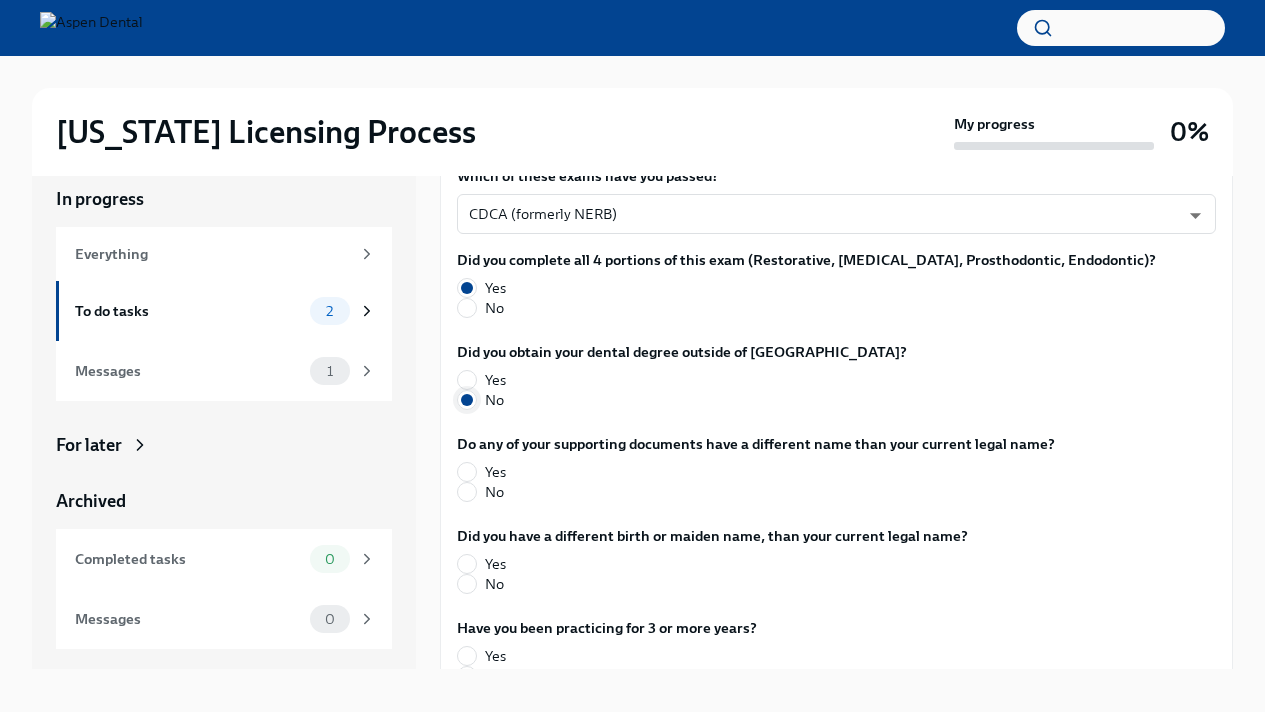 scroll, scrollTop: 492, scrollLeft: 0, axis: vertical 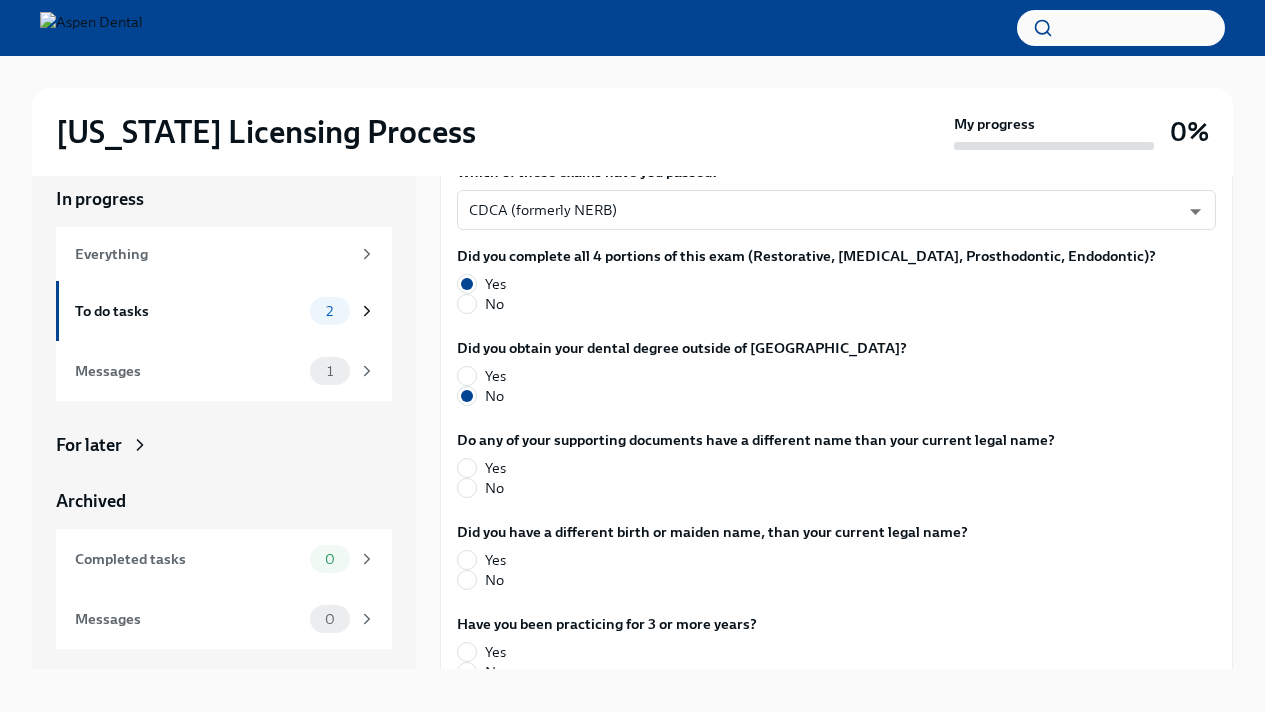 click on "Do any of your supporting documents have a different name than your current legal name? Yes No" at bounding box center [836, 468] 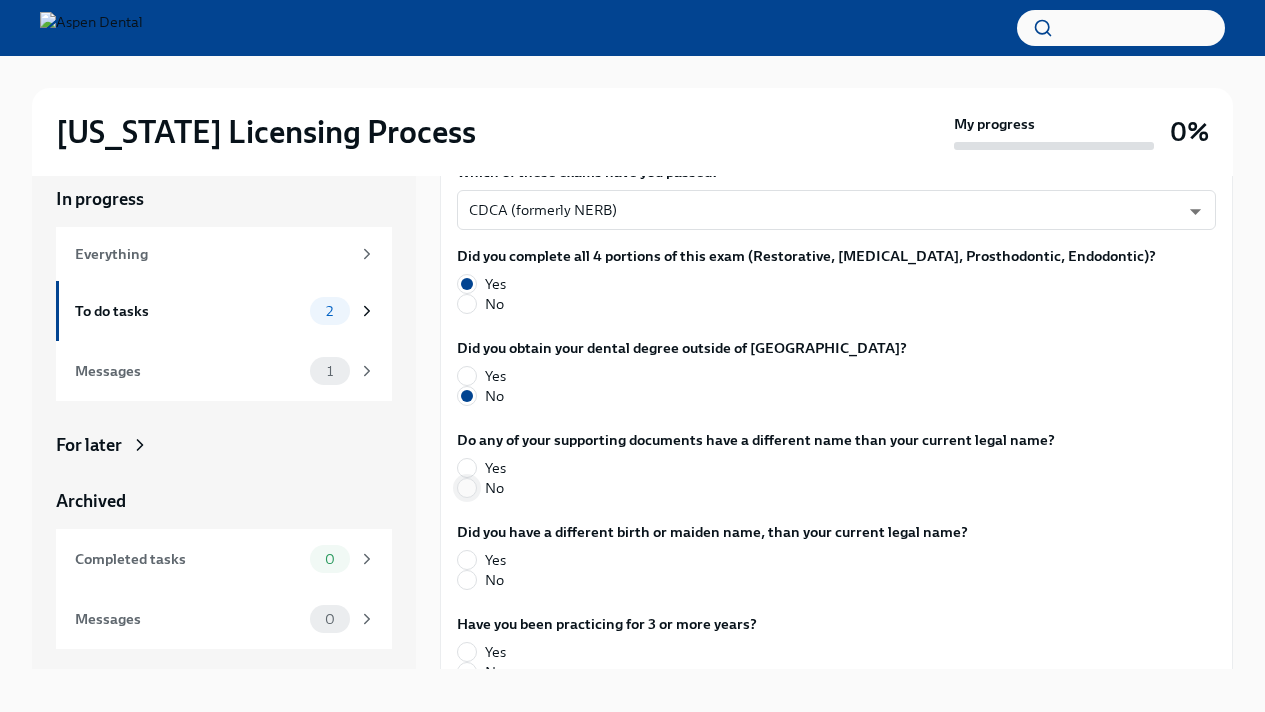 click on "No" at bounding box center [467, 488] 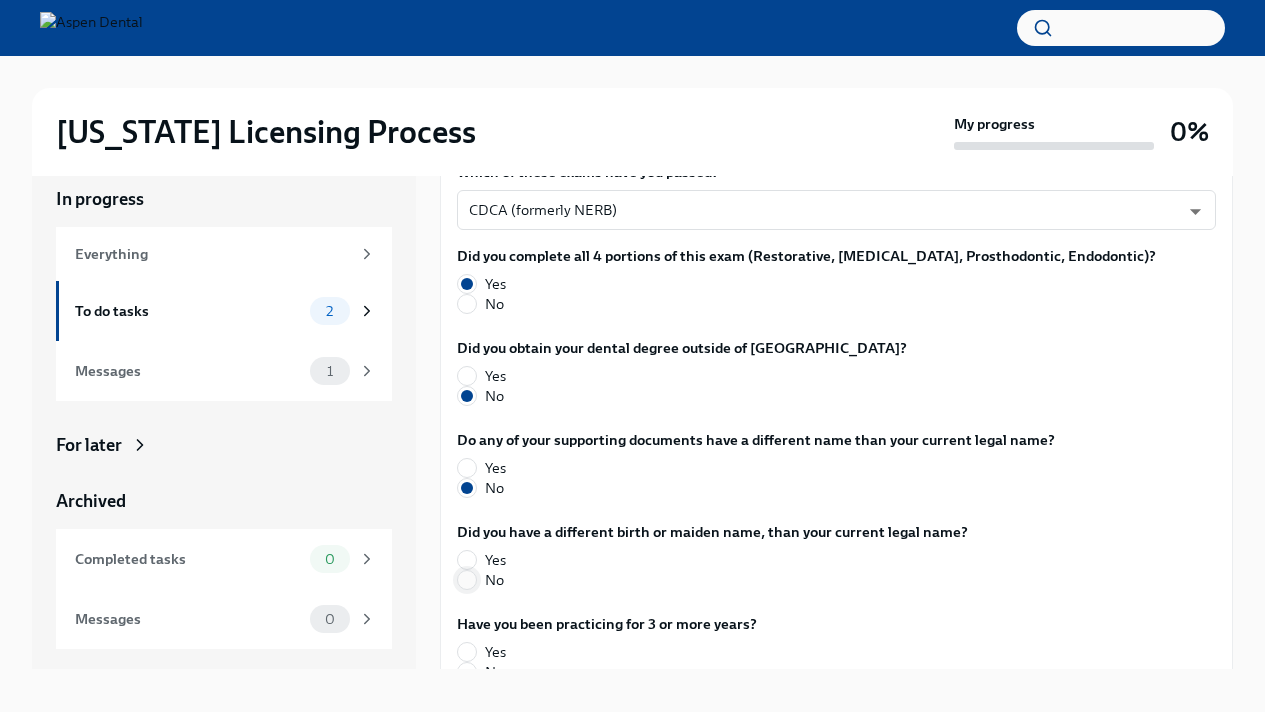click on "No" at bounding box center (467, 580) 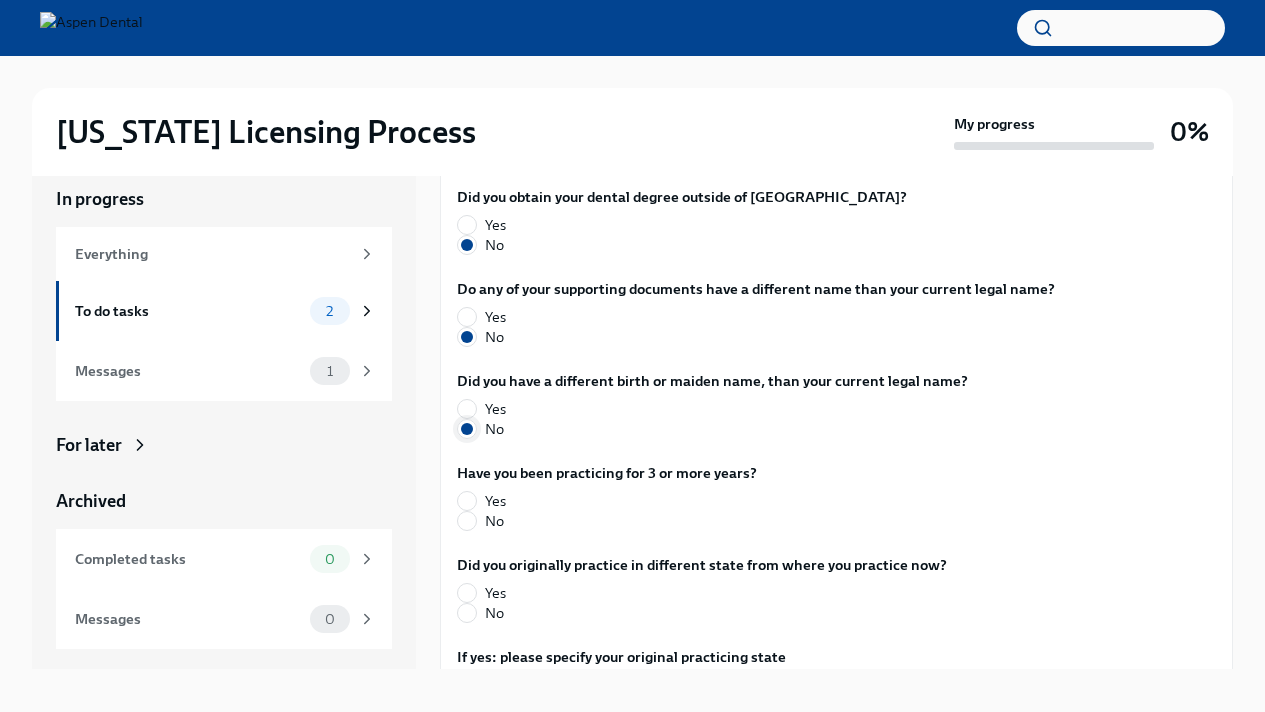 scroll, scrollTop: 646, scrollLeft: 0, axis: vertical 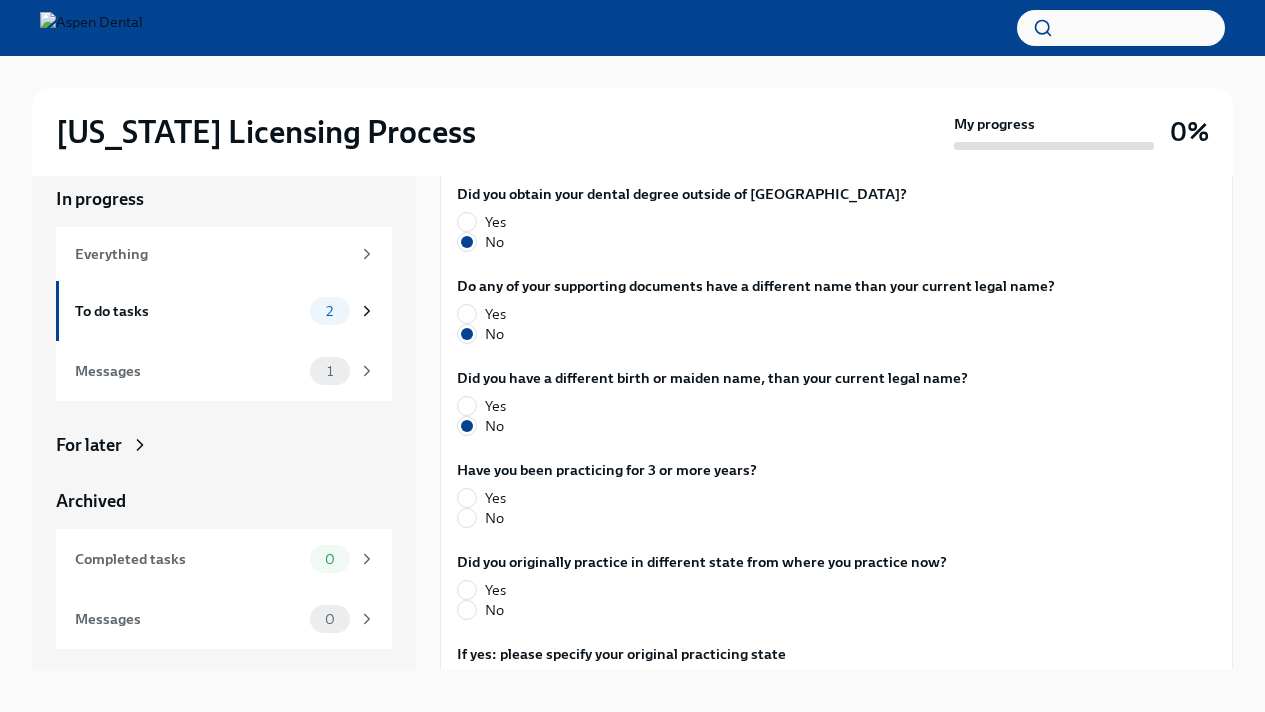 click on "No" at bounding box center [599, 518] 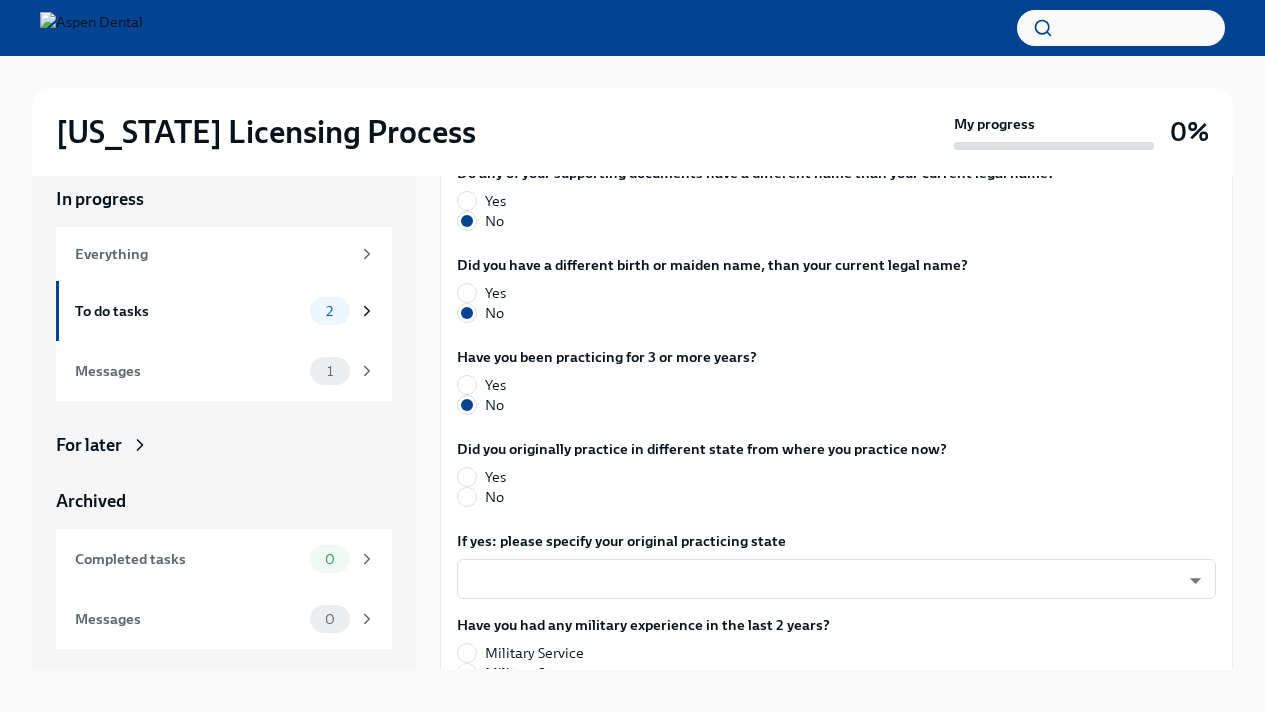 scroll, scrollTop: 766, scrollLeft: 0, axis: vertical 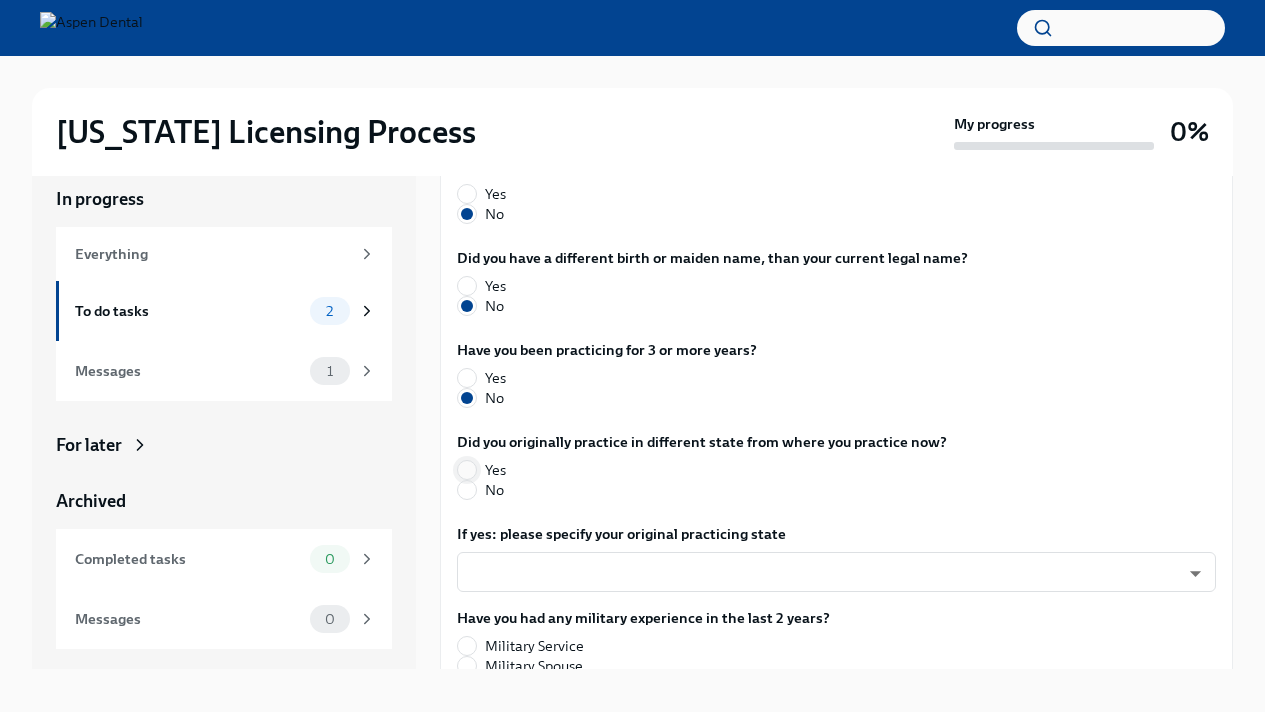 click on "Yes" at bounding box center (467, 470) 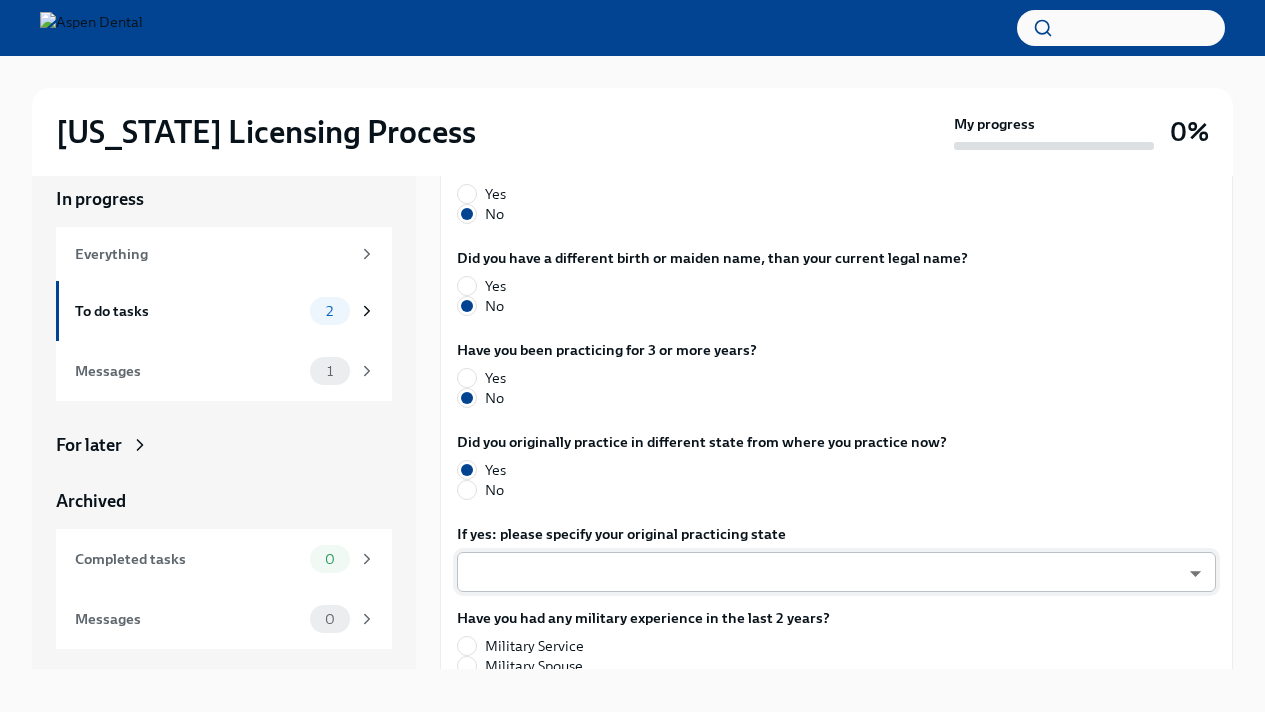scroll, scrollTop: 800, scrollLeft: 0, axis: vertical 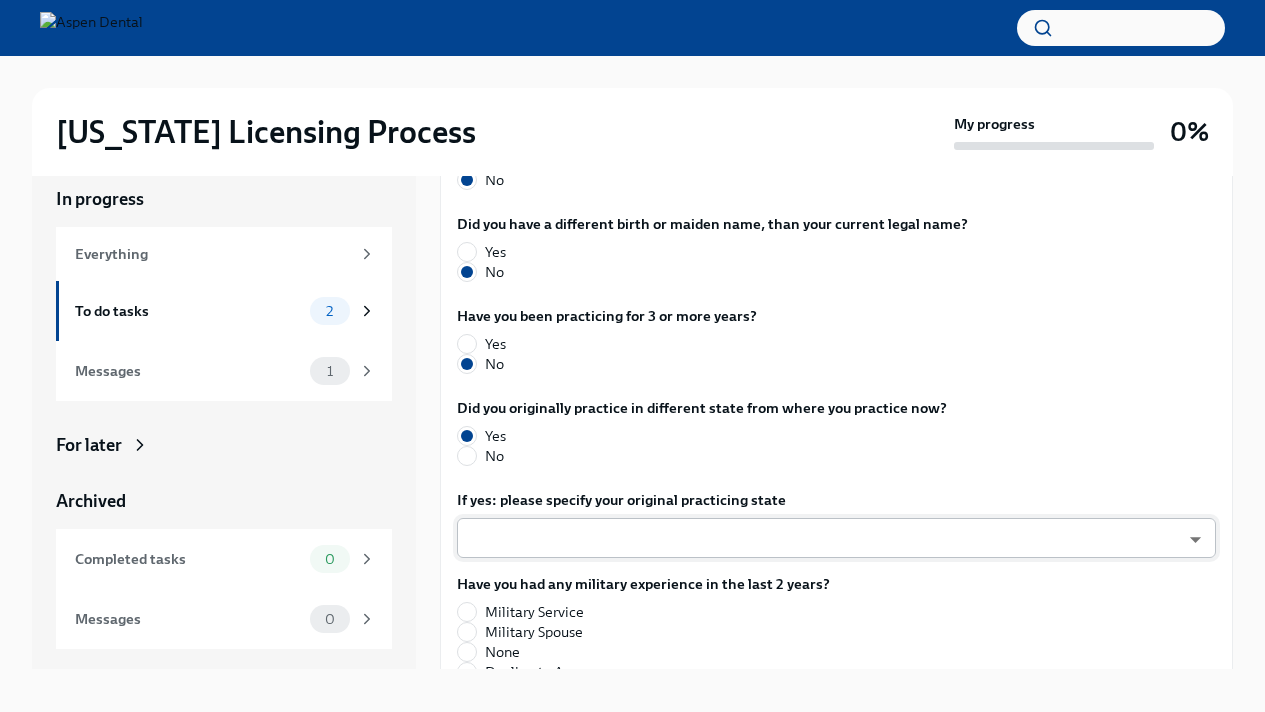 click on "Which of these applies to you: I currently hold an ACTIVE [US_STATE] license I previously held an [US_STATE] license, but it has lapsed/expired I have never had an [US_STATE] license Which of these exams have you passed? CDCA (formerly NERB) nrE-1nMl1 ​ Did you complete all 4 portions of this exam (Restorative, [MEDICAL_DATA], Prosthodontic, Endodontic)? Yes No Did you obtain your dental degree outside of [GEOGRAPHIC_DATA]? Yes No Do any of your supporting documents have a different name than your current legal name? Yes No Did you have a different birth or maiden name, than your current legal name? Yes No Have you been practicing for 3 or more years? Yes No Did you originally practice in different state from where you practice now? Yes No If yes: please specify your original practicing state ​ ​ Have you had any military experience in the last 2 years? Military Service Military Spouse None Decline to Answer Please provide a contact number, in case we have any questions x ​ Submit answers" at bounding box center [836, 288] 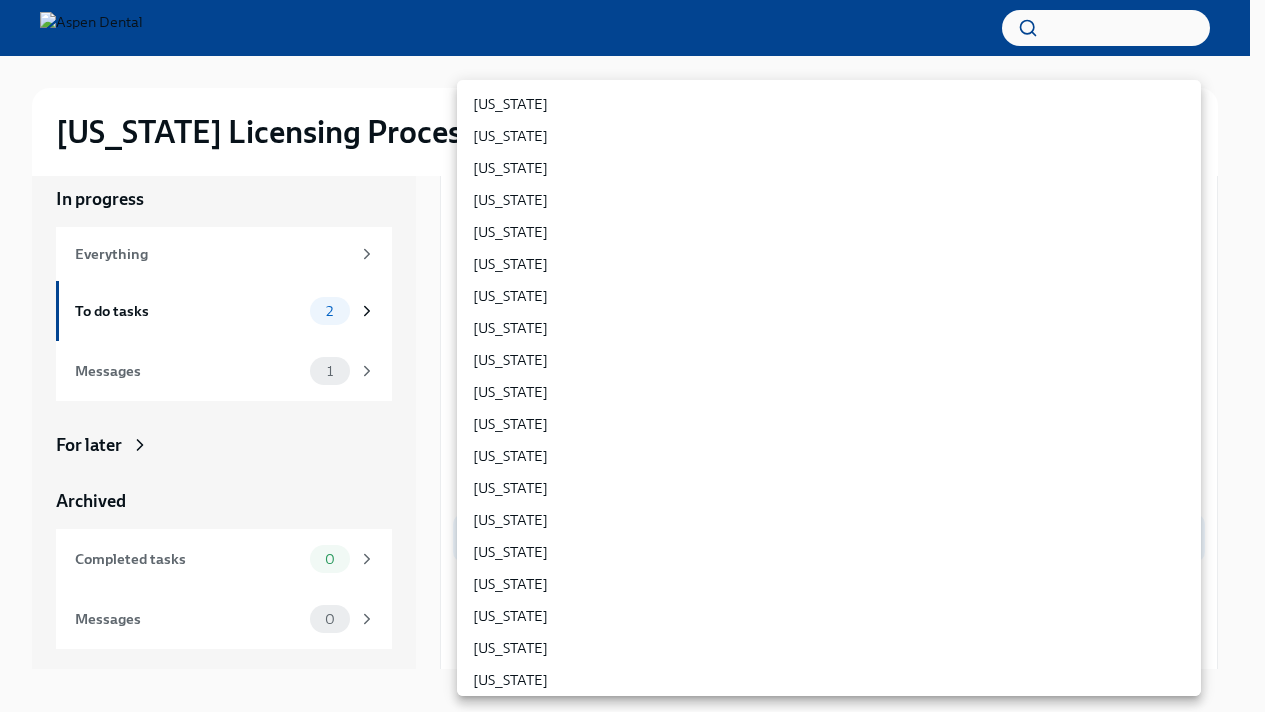 click on "[US_STATE] Licensing Process My progress 0% In progress Everything To do tasks 2 Messages 1 For later Archived Completed tasks 0 Messages 0 Answer these questions to get tailored instructions for the [US_STATE] licensing process To Do Due  [DATE] Time to begin your [US_STATE] license application Hi [PERSON_NAME]!
We’re excited to support your next step with Aspen Dental and the  TAG Oral Care Ce ... The requirements for training at the OCC vary depending on your situation.
Please answer the questions below so we can only send you the relevant requirements, and make this process as easy as possible for you! Which of these applies to you: I currently hold an ACTIVE [US_STATE] license I previously held an [US_STATE] license, but it has lapsed/expired I have never had an [US_STATE] license Which of these exams have you passed? CDCA (formerly NERB) nrE-1nMl1 ​ Did you complete all 4 portions of this exam (Restorative, [MEDICAL_DATA], Prosthodontic, Endodontic)? Yes No Yes No Yes No Yes No Yes No Yes No ​ ​" at bounding box center [632, 352] 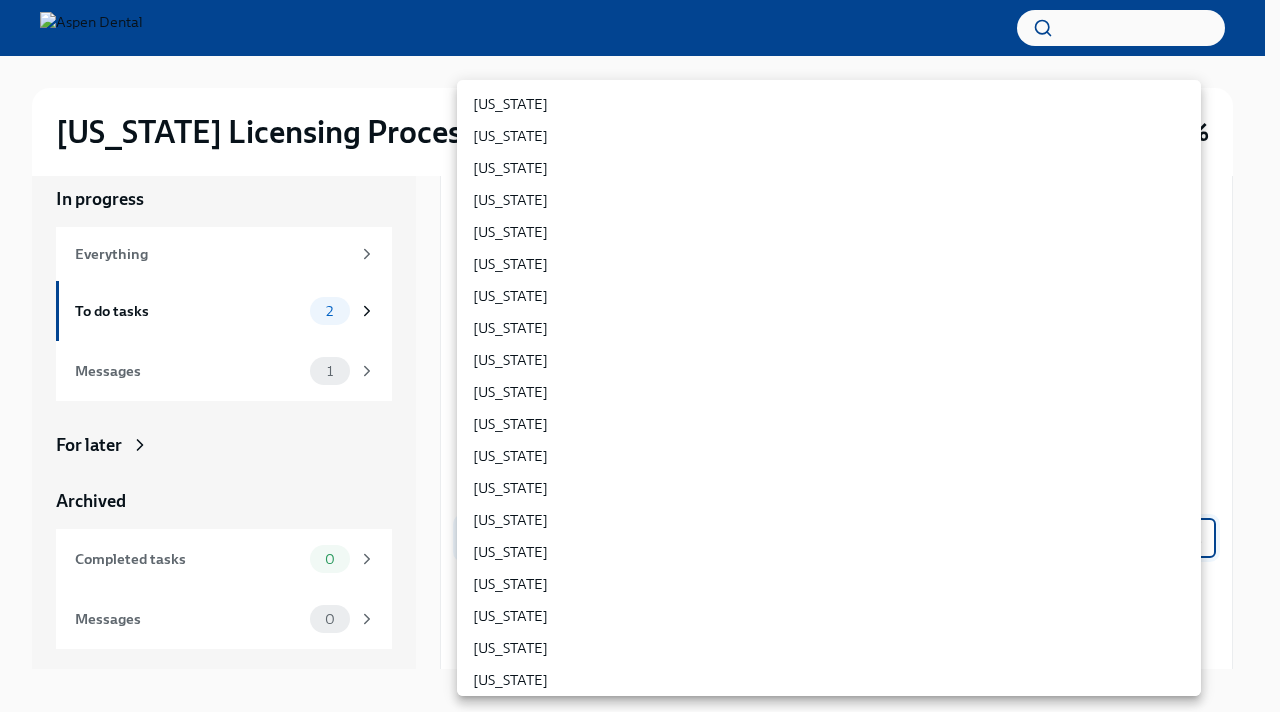 type 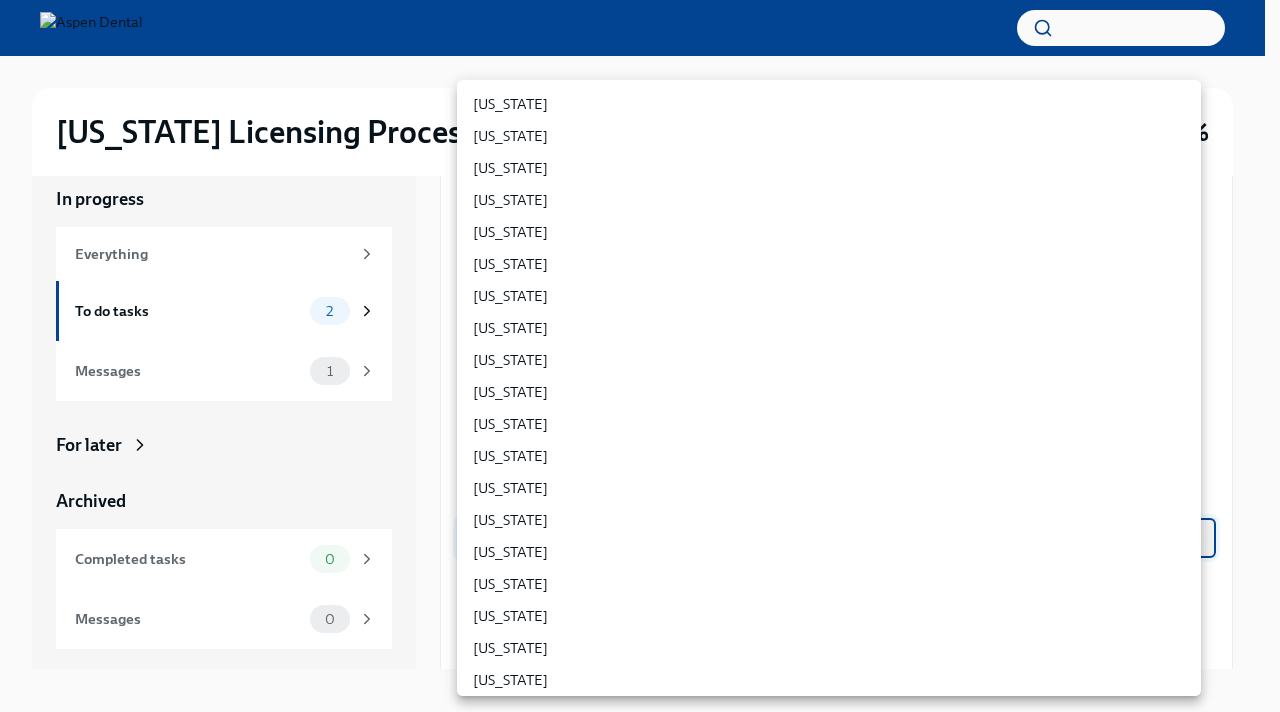 type on "ZT2GVm06A" 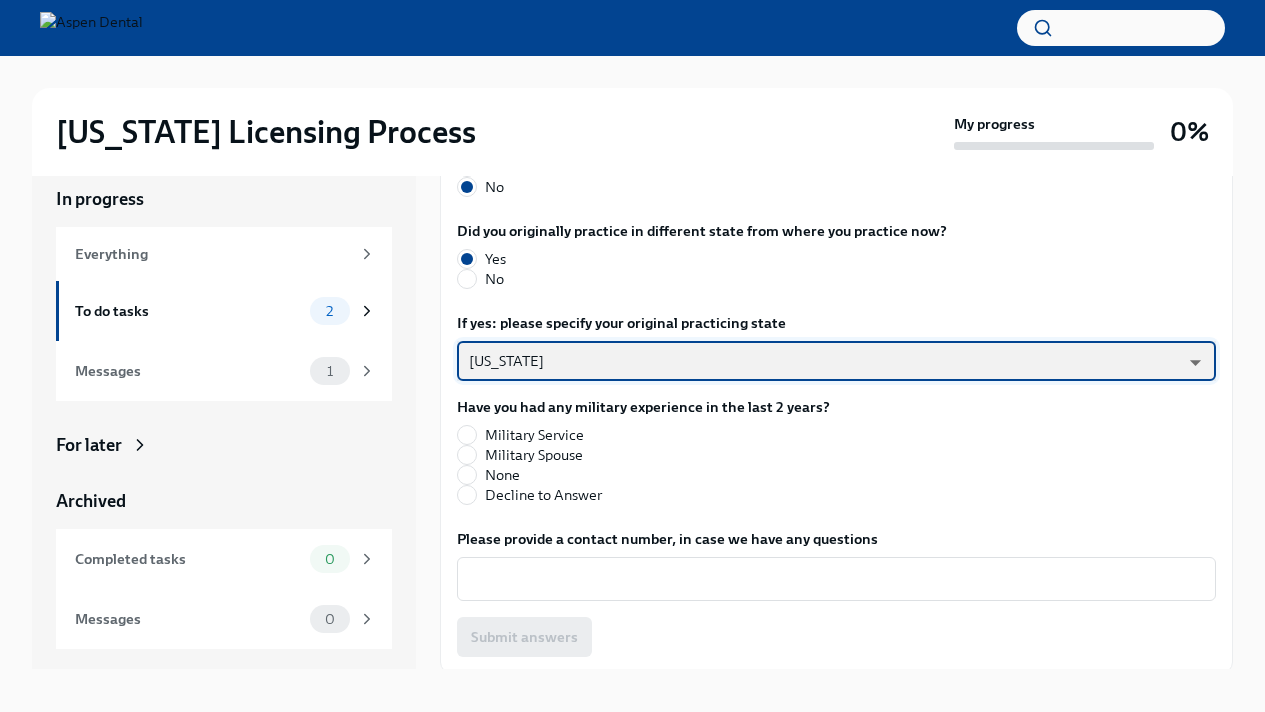 scroll, scrollTop: 980, scrollLeft: 0, axis: vertical 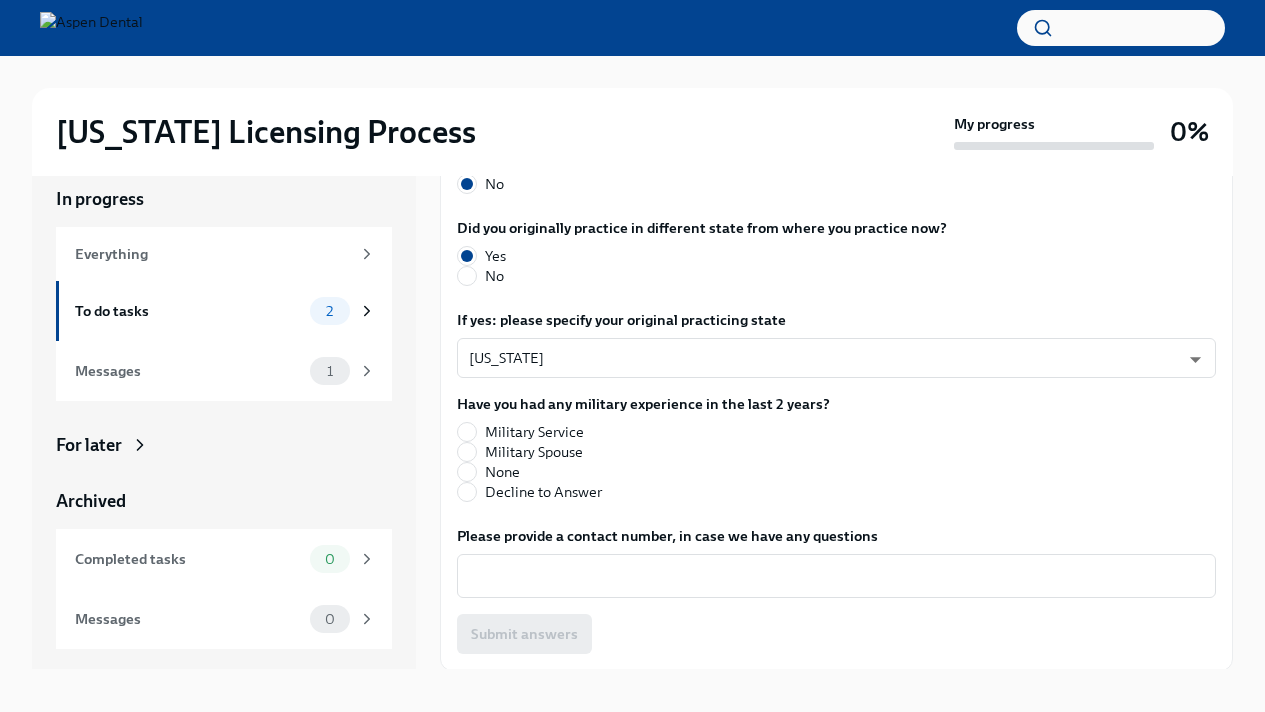 click on "None" at bounding box center (635, 472) 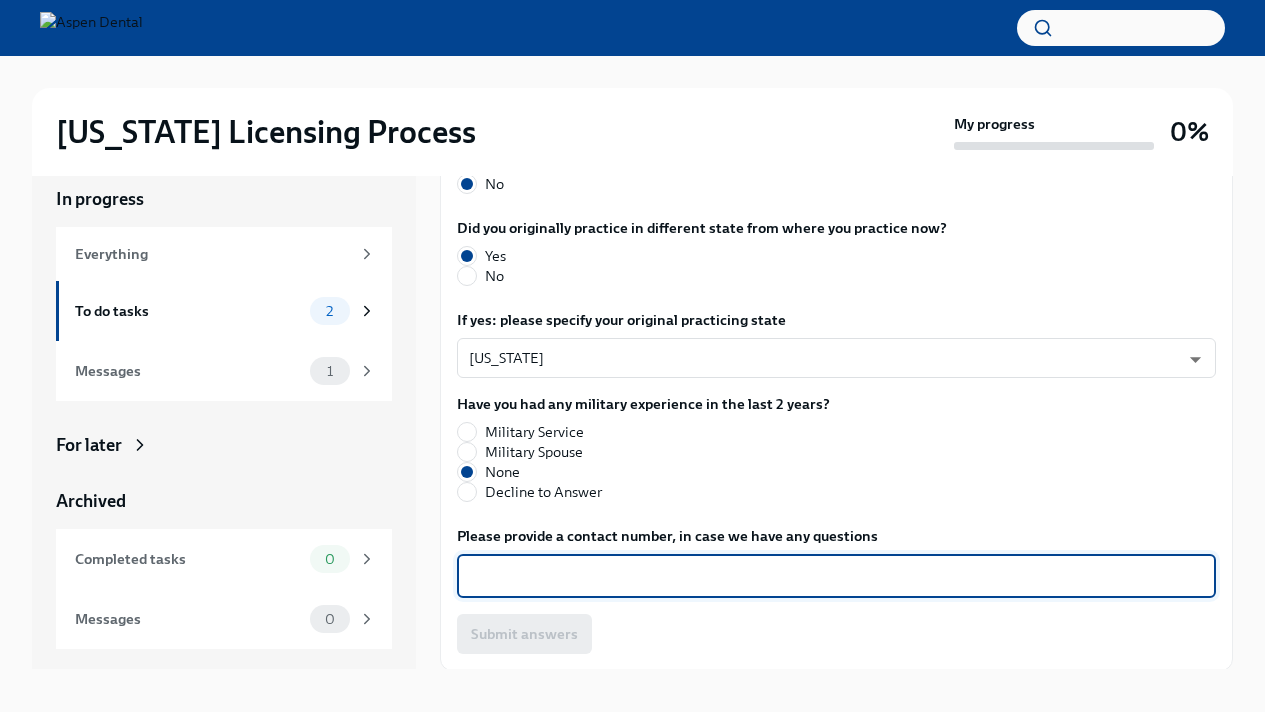 click on "Please provide a contact number, in case we have any questions" at bounding box center (836, 576) 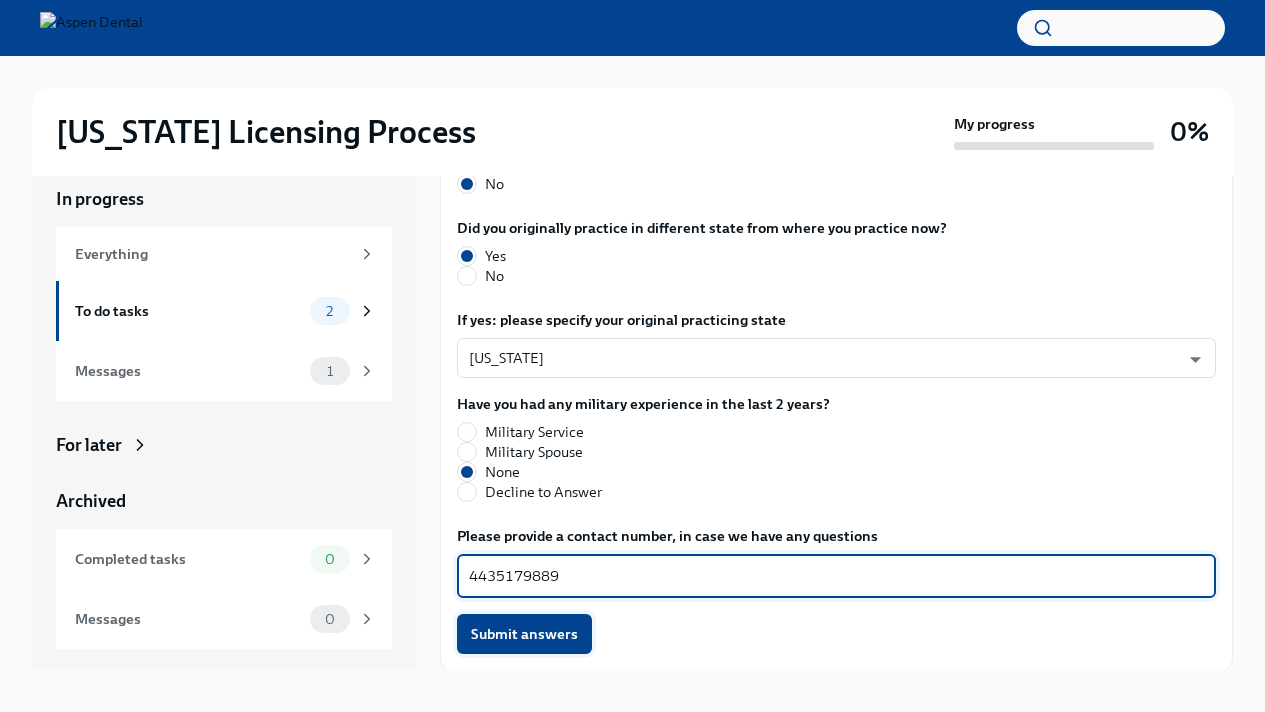 type on "4435179889" 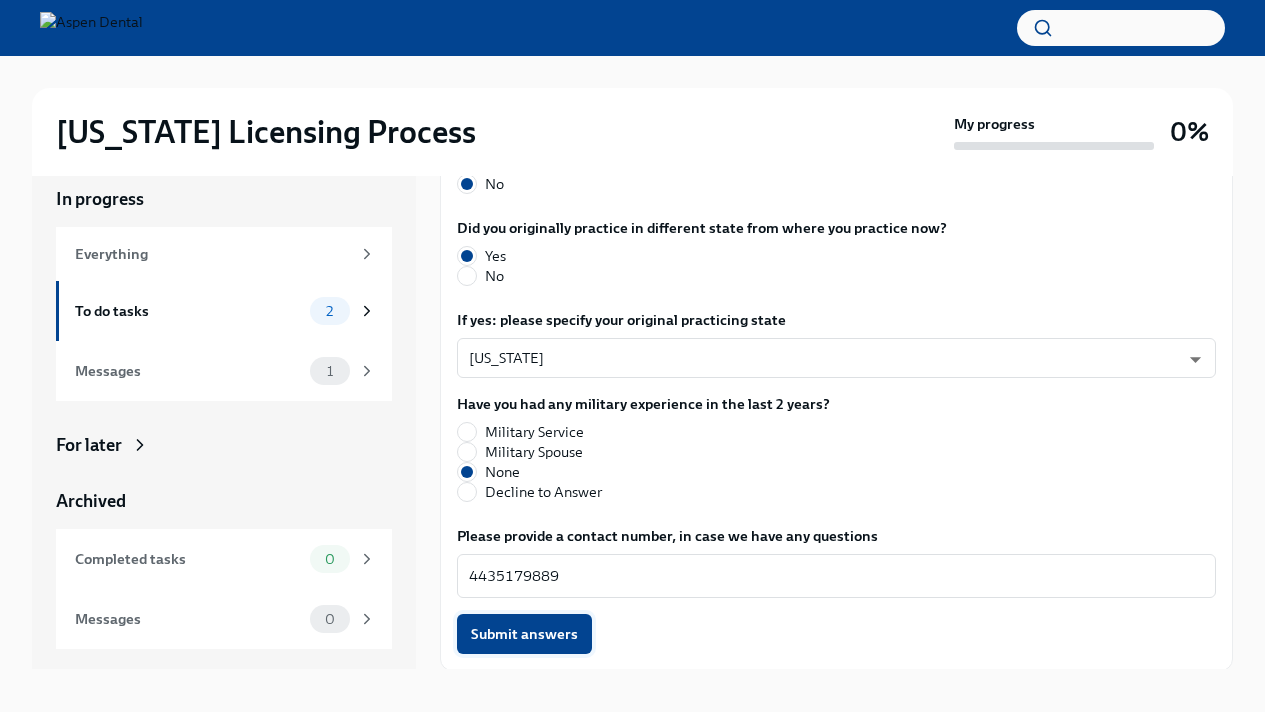 click on "Submit answers" at bounding box center [524, 634] 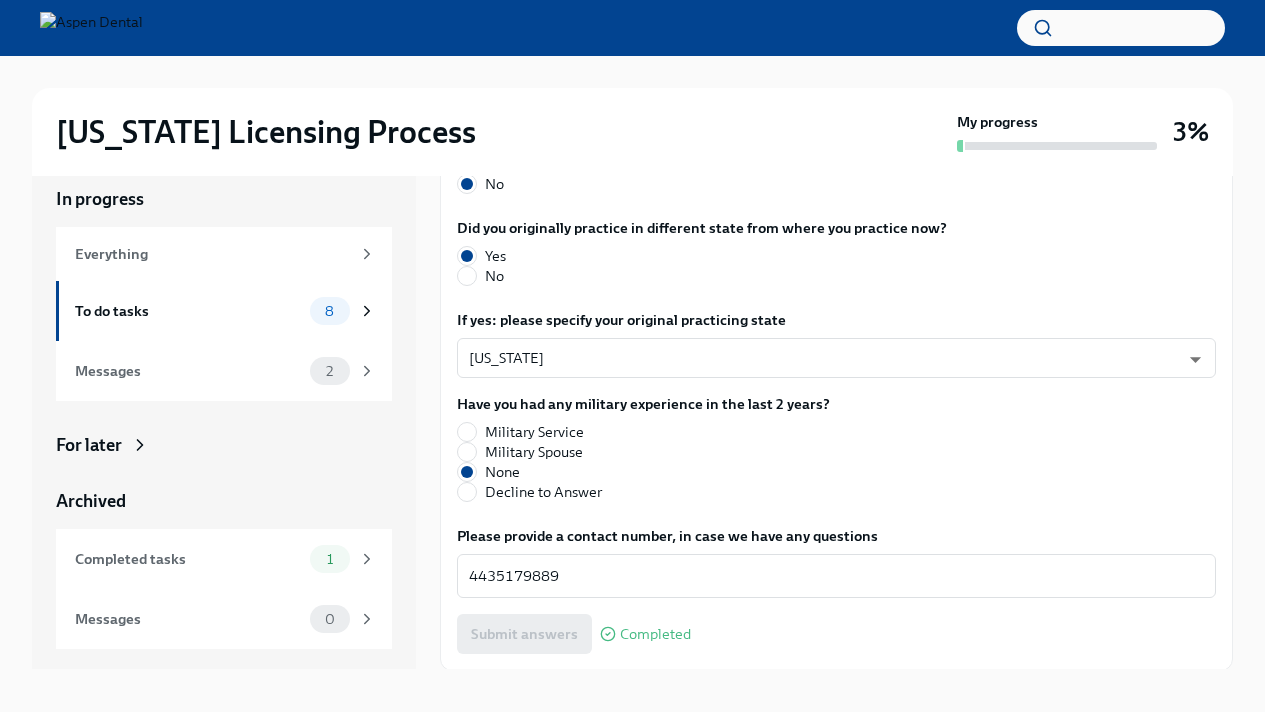 scroll, scrollTop: 1046, scrollLeft: 0, axis: vertical 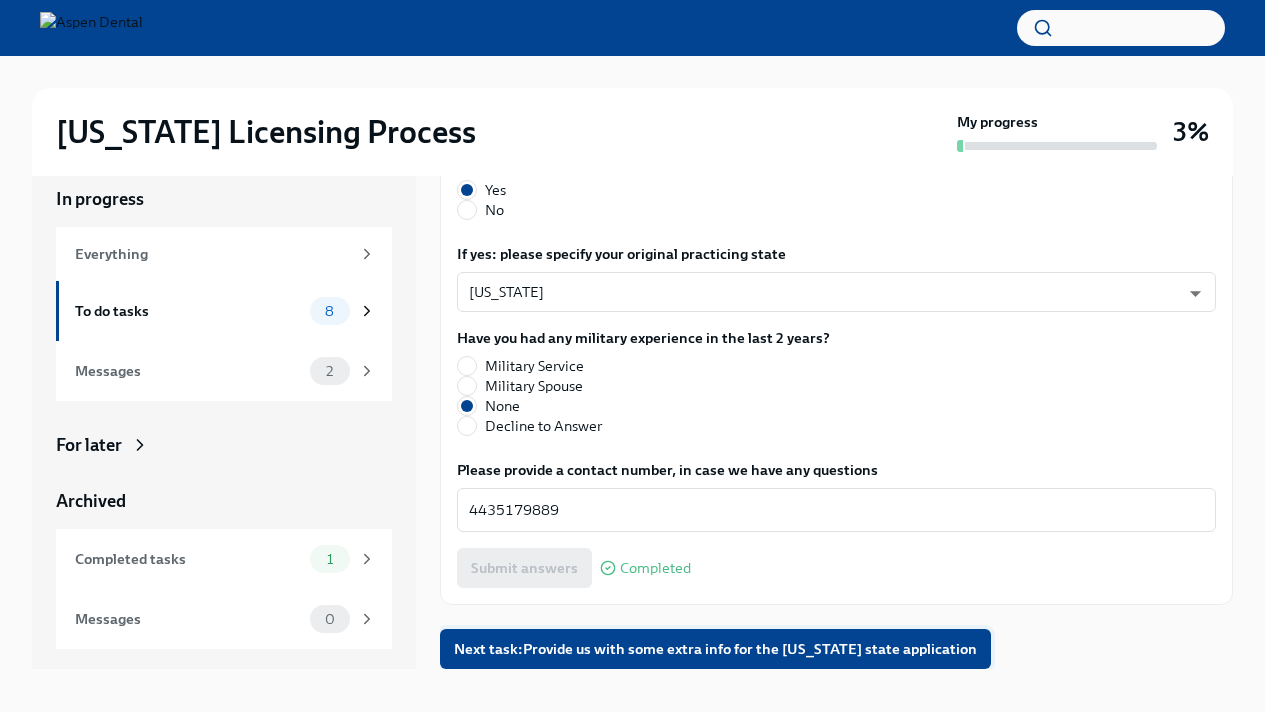 click on "Next task :  Provide us with some extra info for the [US_STATE] state application" at bounding box center [715, 649] 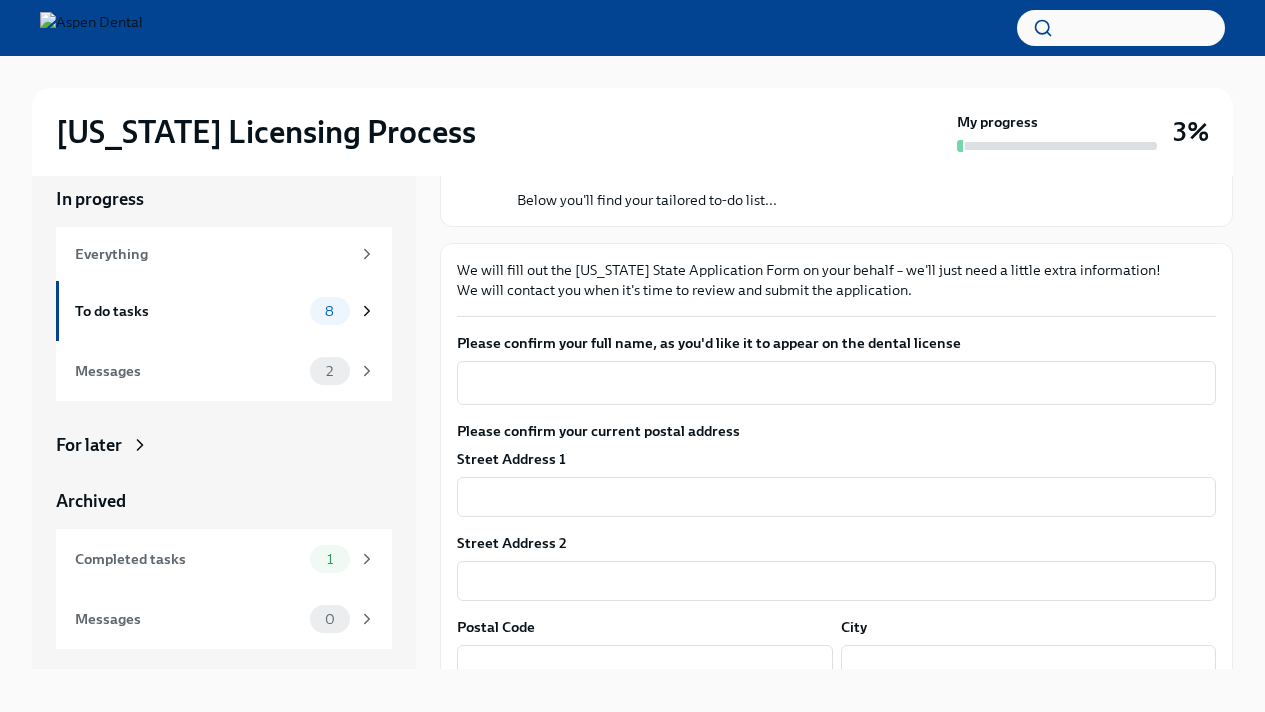 scroll, scrollTop: 164, scrollLeft: 0, axis: vertical 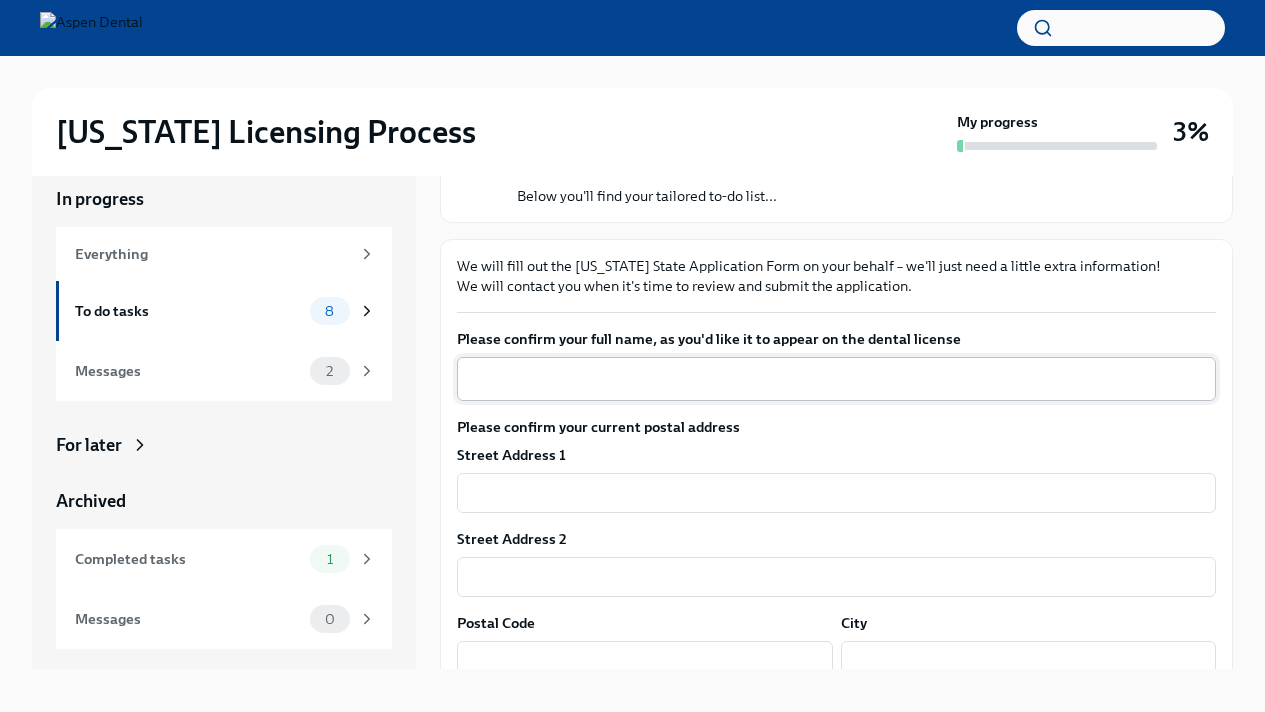 click on "Please confirm your full name, as you'd like it to appear on the dental license" at bounding box center [836, 379] 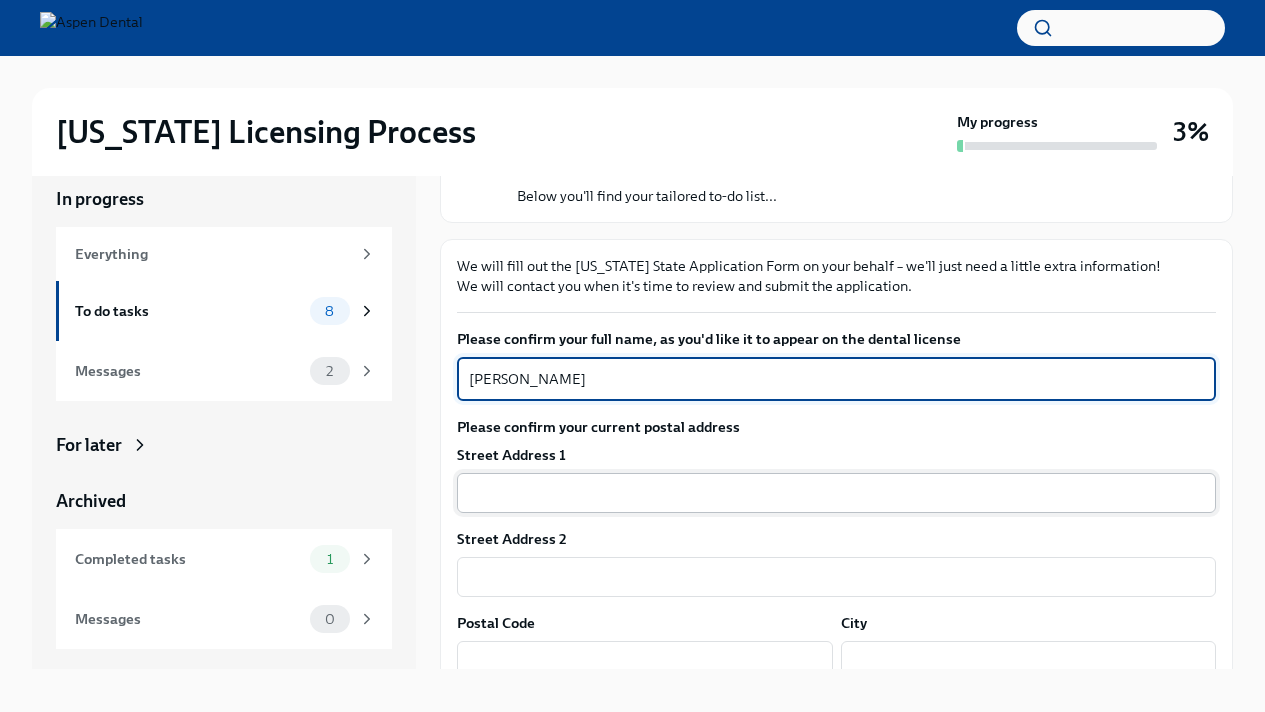 type on "[PERSON_NAME]" 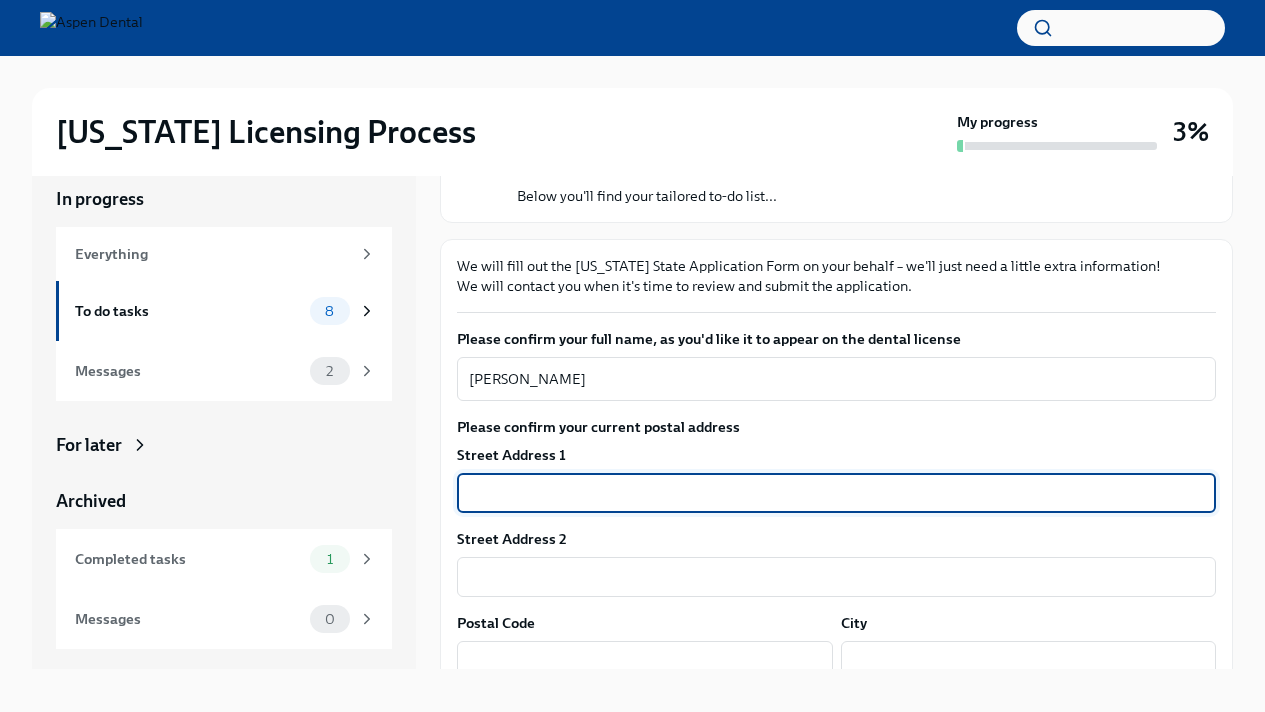 type on "[STREET_ADDRESS]" 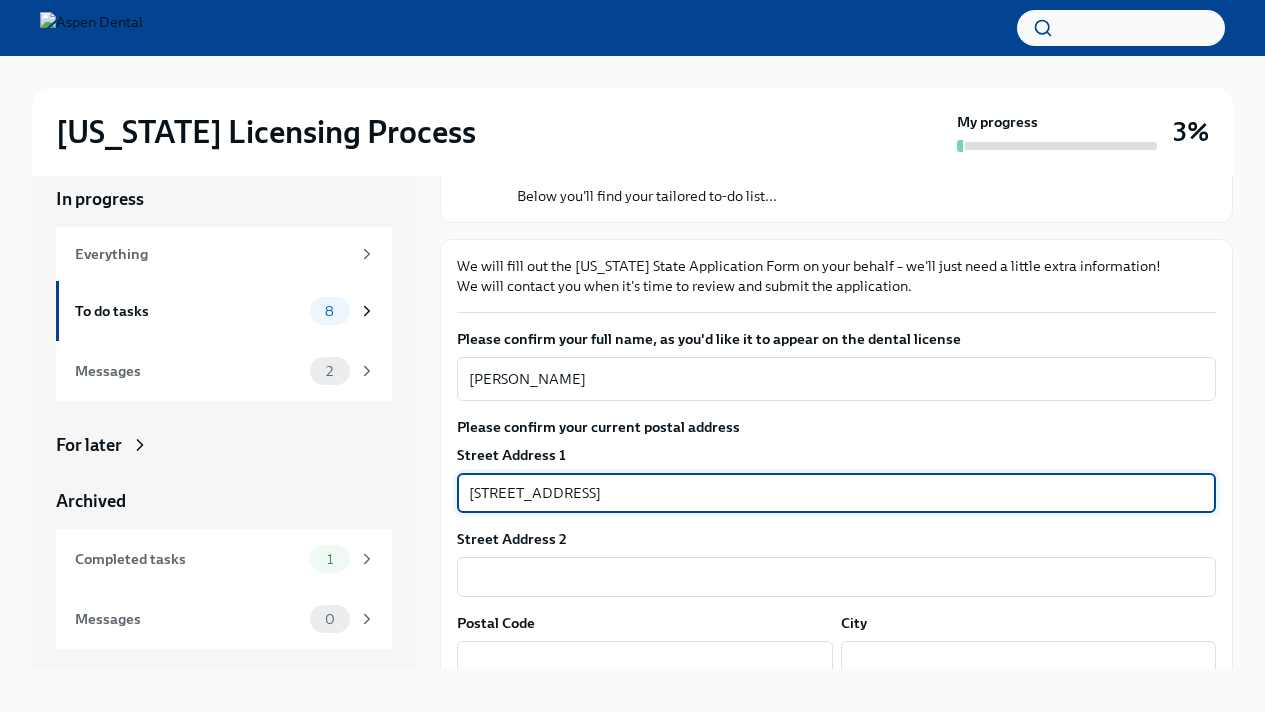 type on "20613" 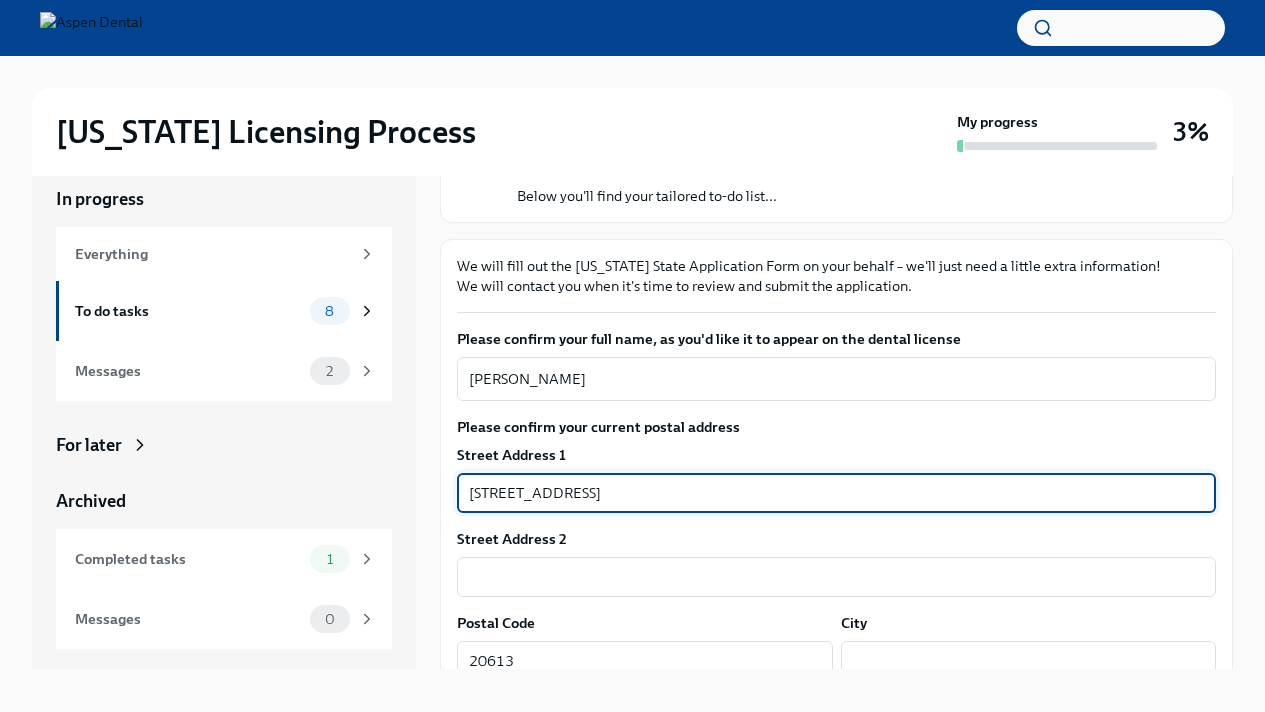 type on "Brandywine" 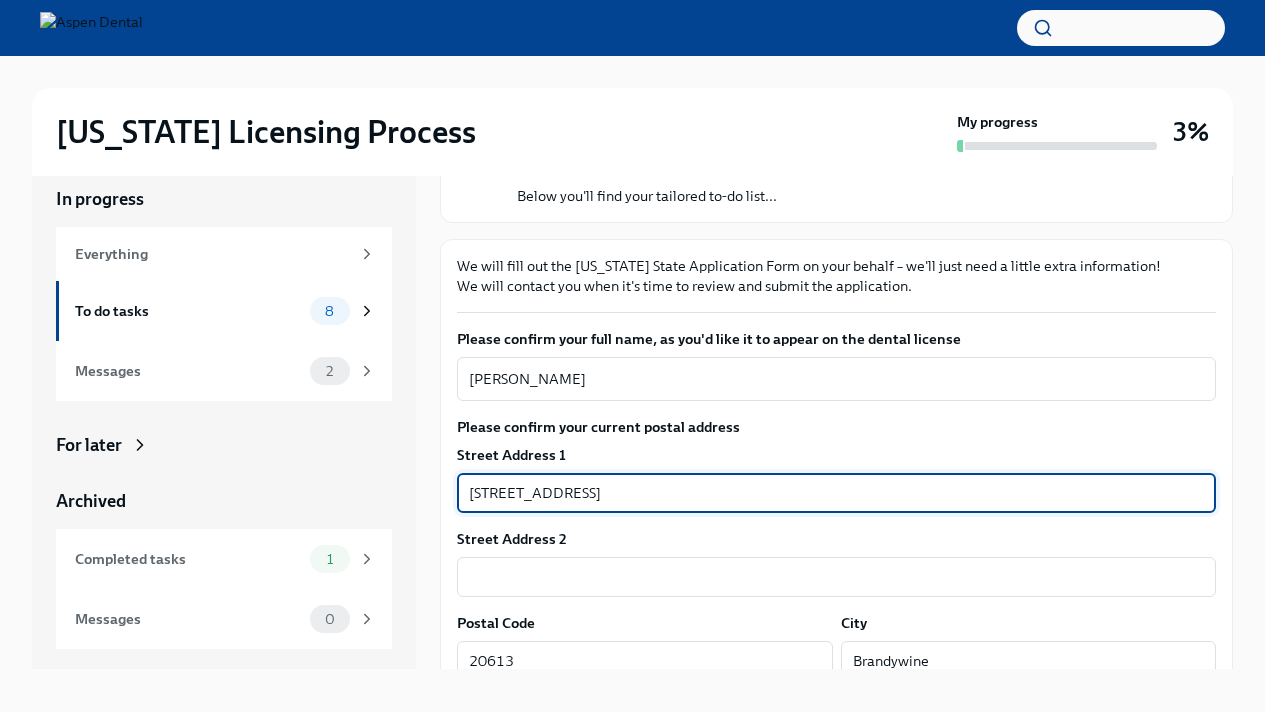 type on "MD" 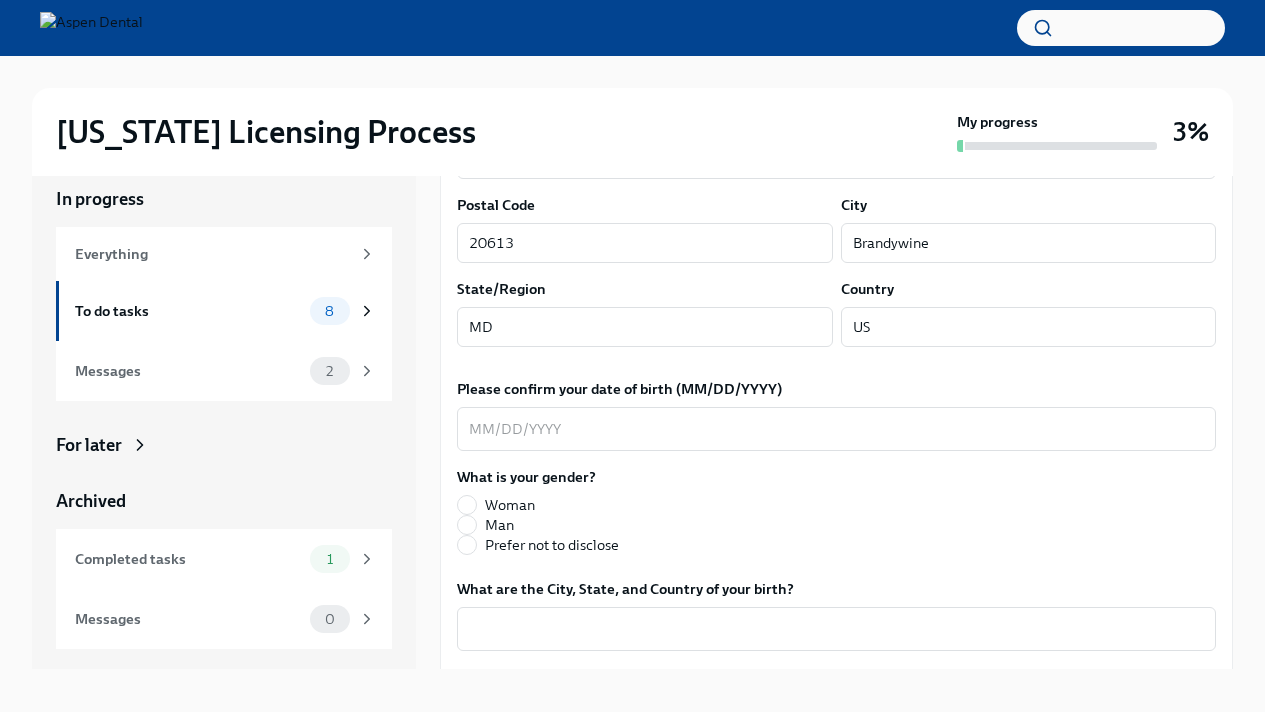 scroll, scrollTop: 593, scrollLeft: 0, axis: vertical 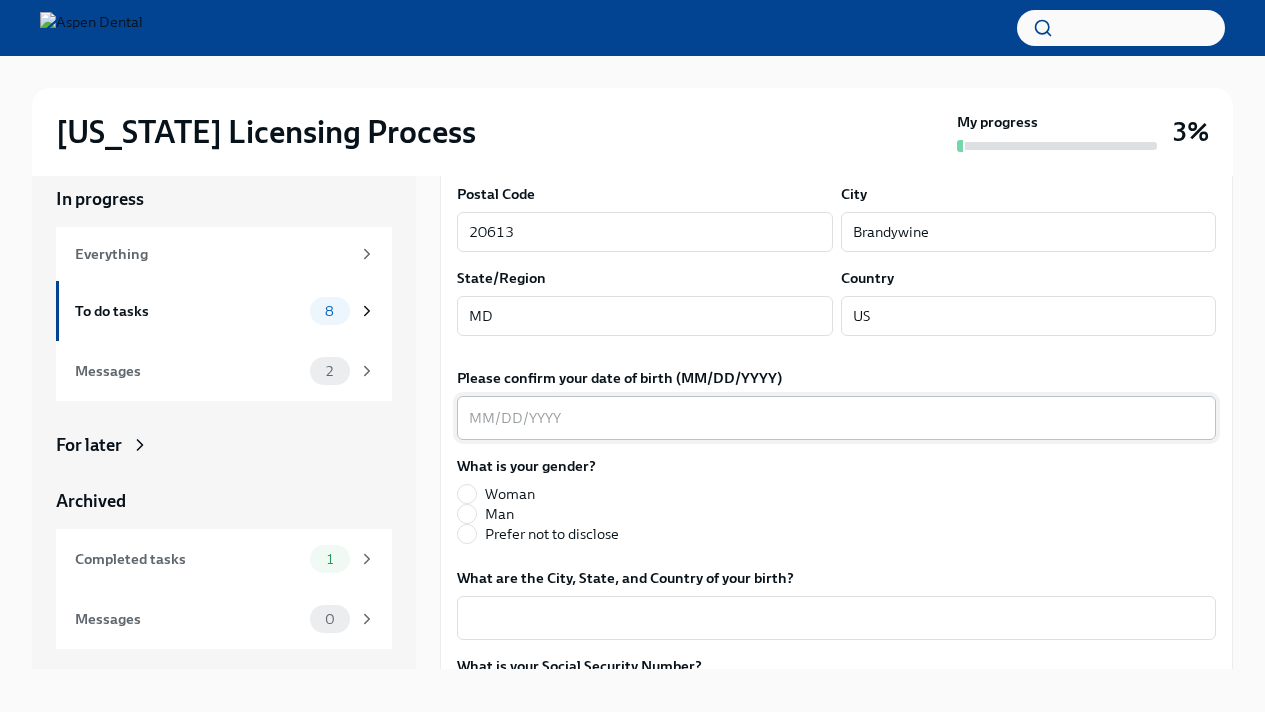 click on "x ​" at bounding box center [836, 418] 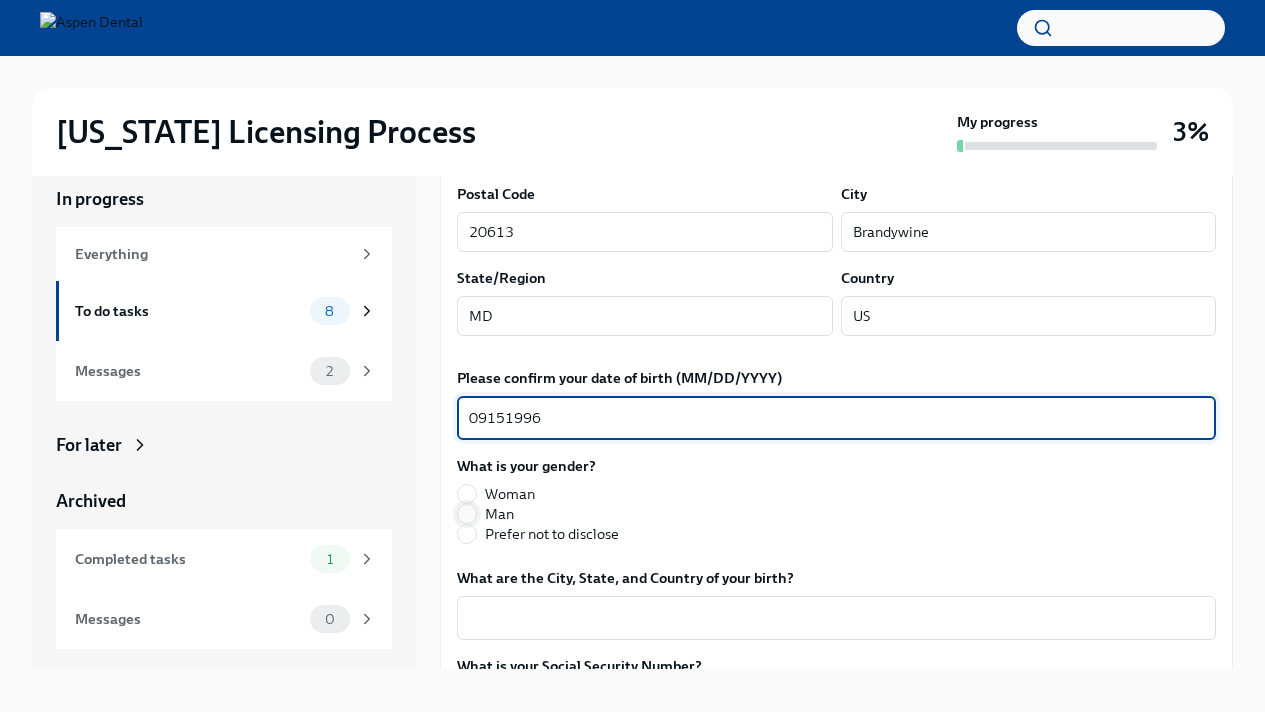 type on "09151996" 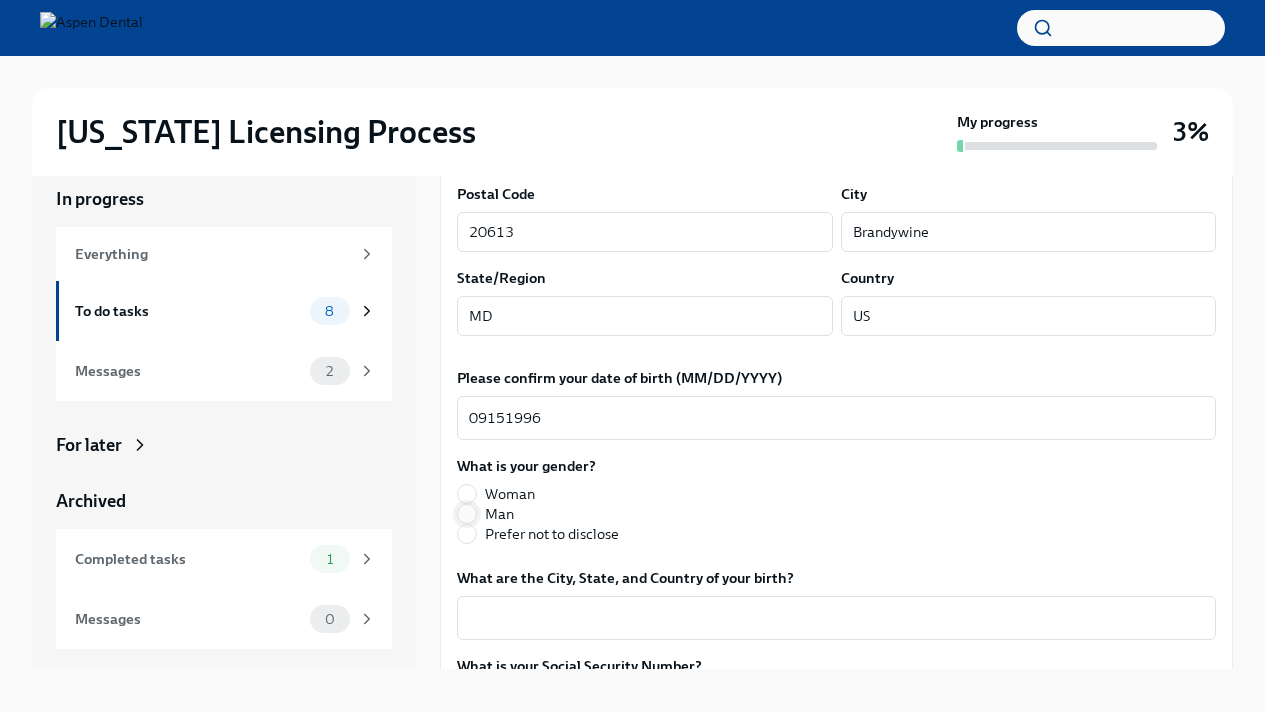 click on "Man" at bounding box center (467, 514) 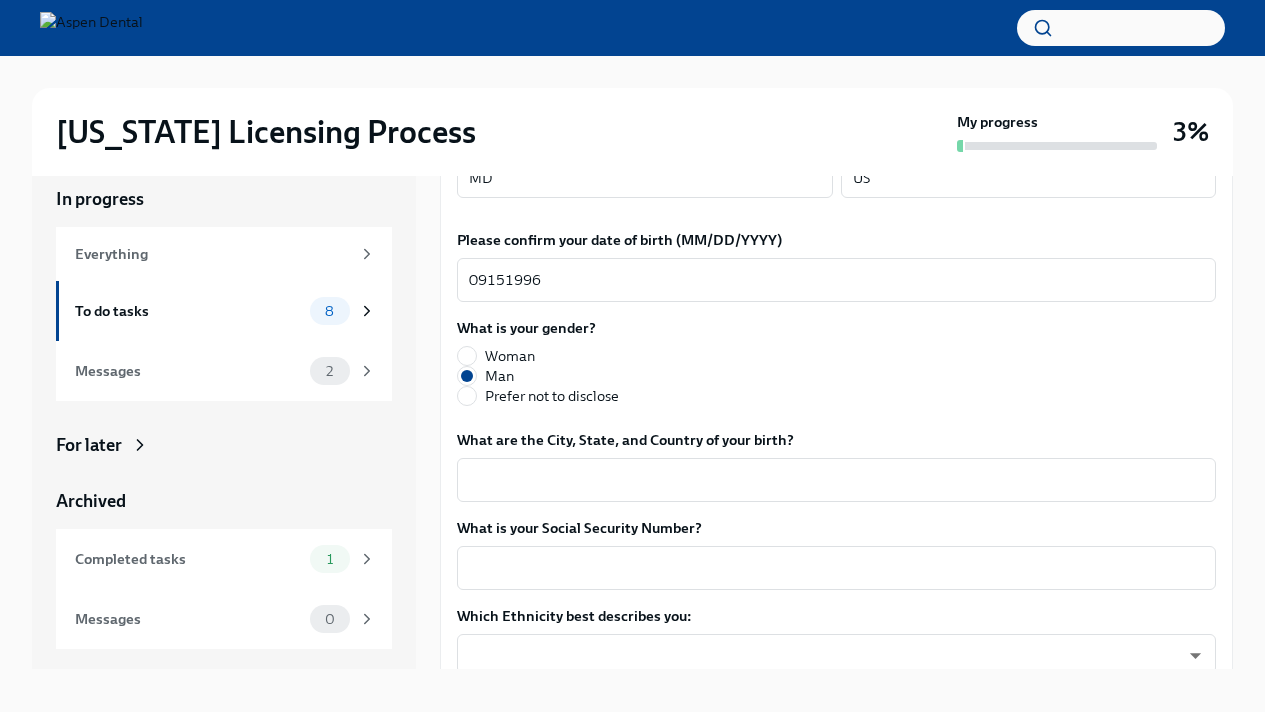 scroll, scrollTop: 749, scrollLeft: 0, axis: vertical 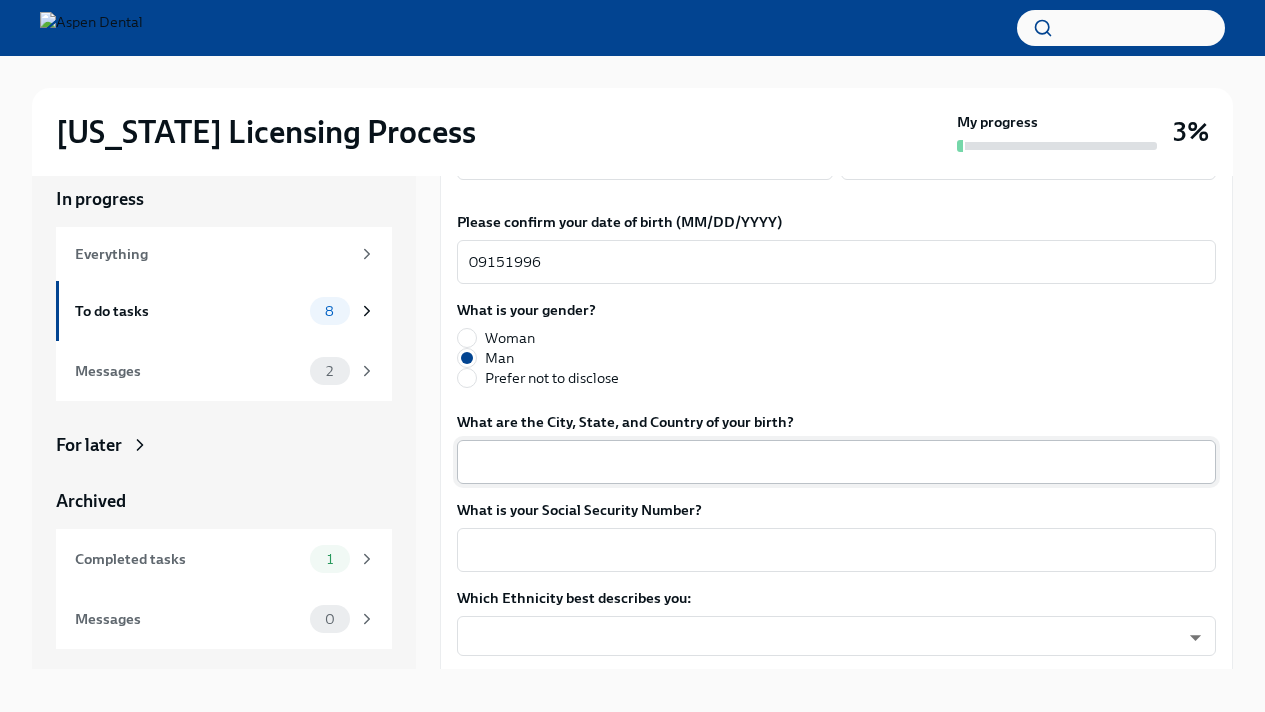 click on "What are the City, State, and Country of your birth?" at bounding box center (836, 462) 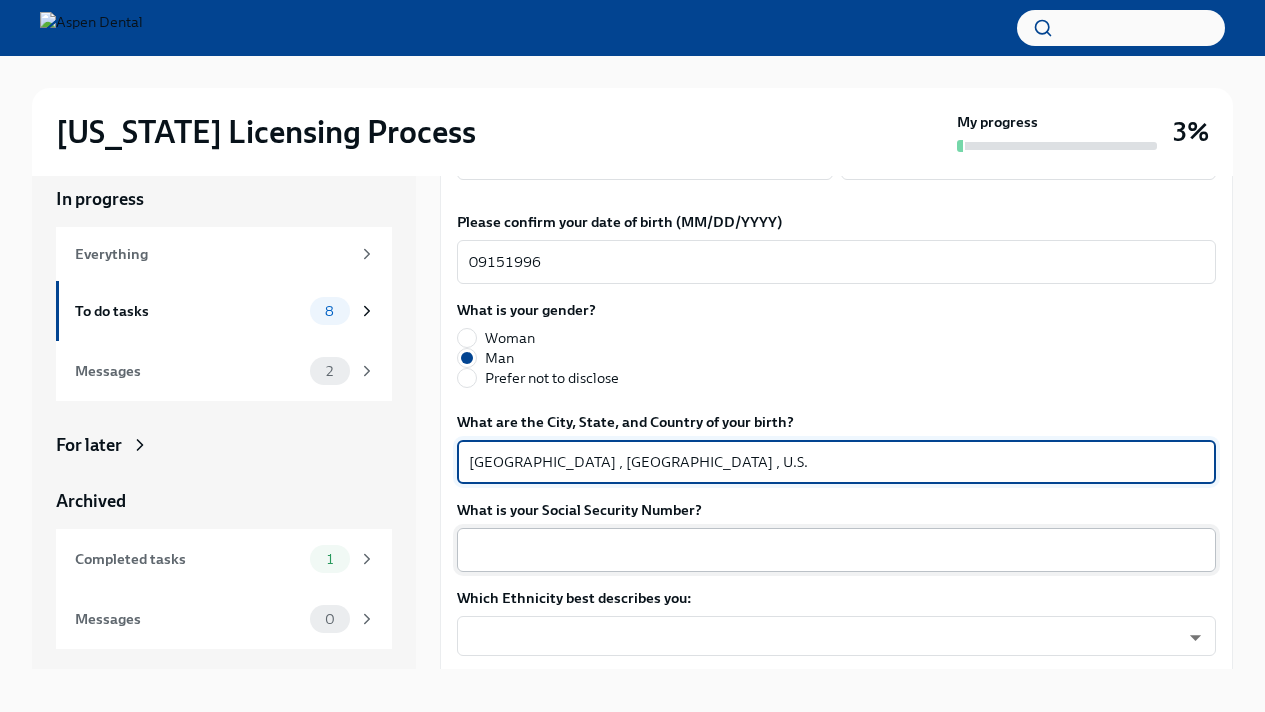 type on "[GEOGRAPHIC_DATA] , [GEOGRAPHIC_DATA] , U.S." 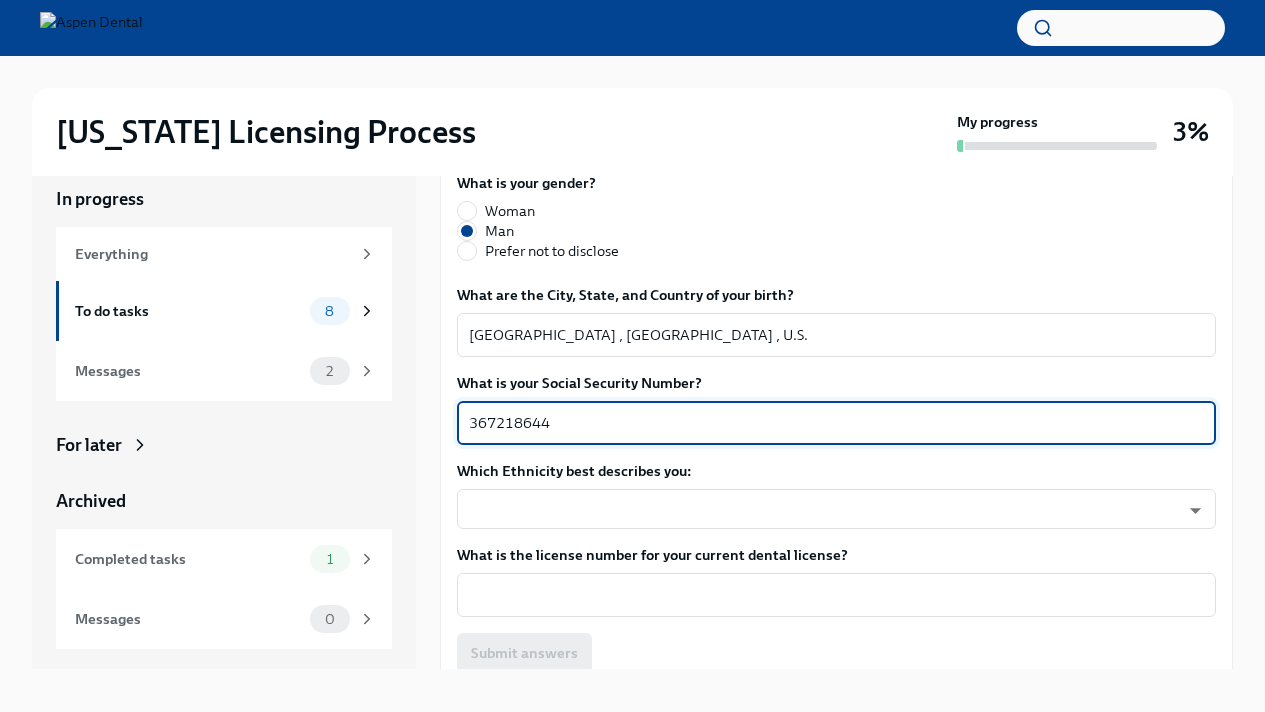 scroll, scrollTop: 896, scrollLeft: 0, axis: vertical 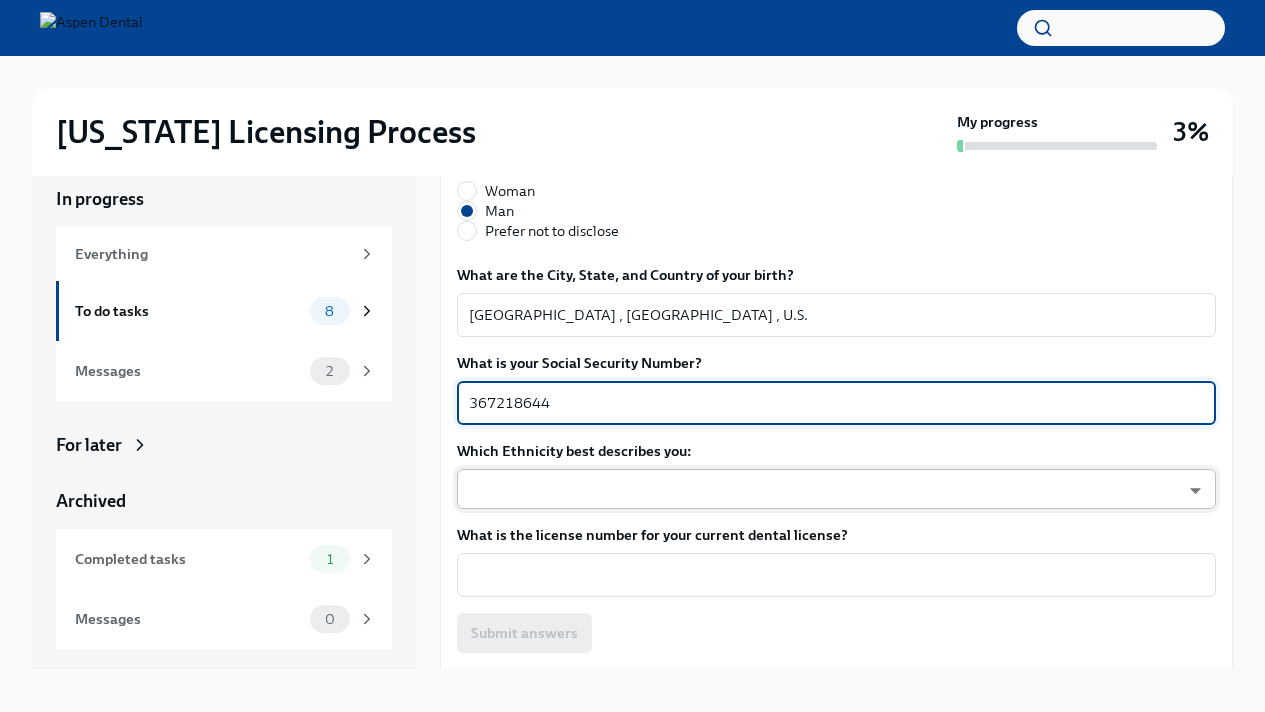 type on "367218644" 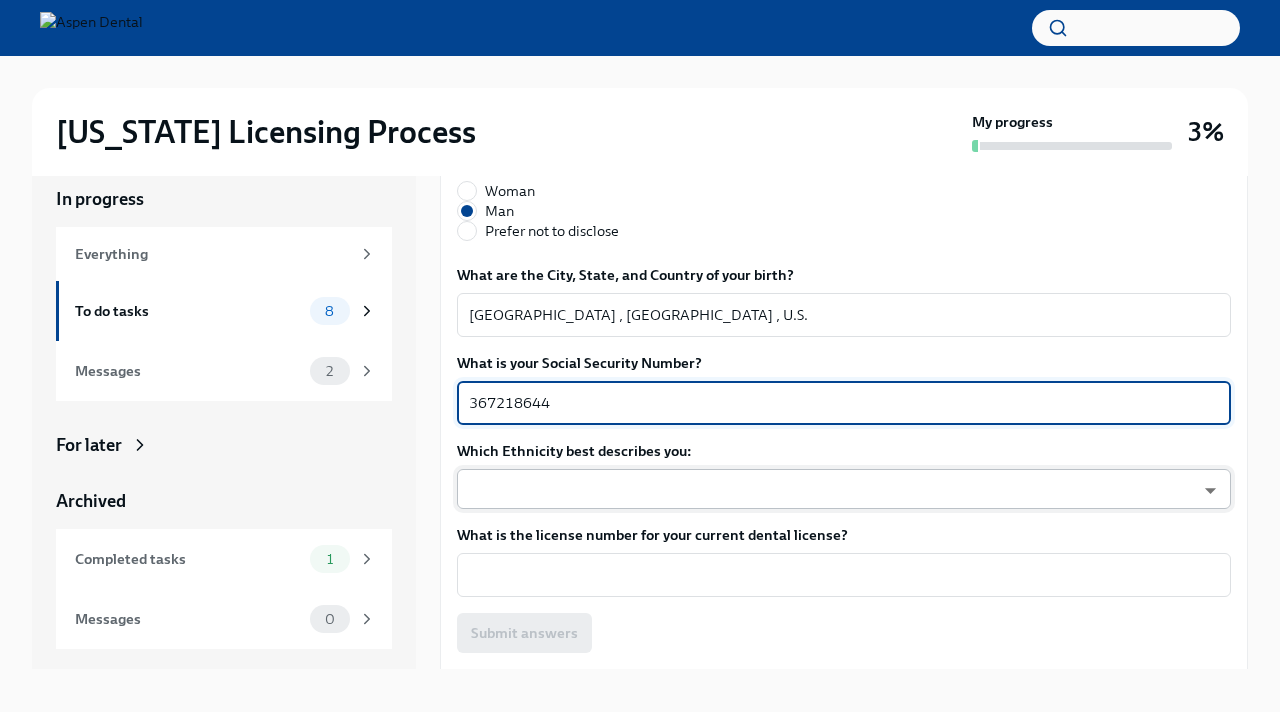 click on "[US_STATE] Licensing Process My progress 3% In progress Everything To do tasks 8 Messages 2 For later Archived Completed tasks 1 Messages 0 Provide us with some extra info for the [US_STATE] state application To Do Due  [DATE] Your tailored to-do list for [US_STATE] licensing process Thanks for providing that extra information, [PERSON_NAME].
Below you'll find your tailored to-do list... We will fill out the [US_STATE] State Application Form on your behalf – we'll just need a little extra information!
We will contact you when it's time to review and submit the application. Please confirm your full name, as you'd like it to appear on the dental license [PERSON_NAME] x ​ Please confirm your current postal address Street Address 1 [STREET_ADDRESS][GEOGRAPHIC_DATA] Address 2 ​ Postal Code [GEOGRAPHIC_DATA] ​ State/Region MD ​ Country US ​ Please confirm your date of birth (MM/DD/YYYY) 09151996 x ​ What is your gender? [DEMOGRAPHIC_DATA] Man Prefer not to disclose [GEOGRAPHIC_DATA] , [GEOGRAPHIC_DATA] , U.S. x ​ 367218644 x" at bounding box center [640, 352] 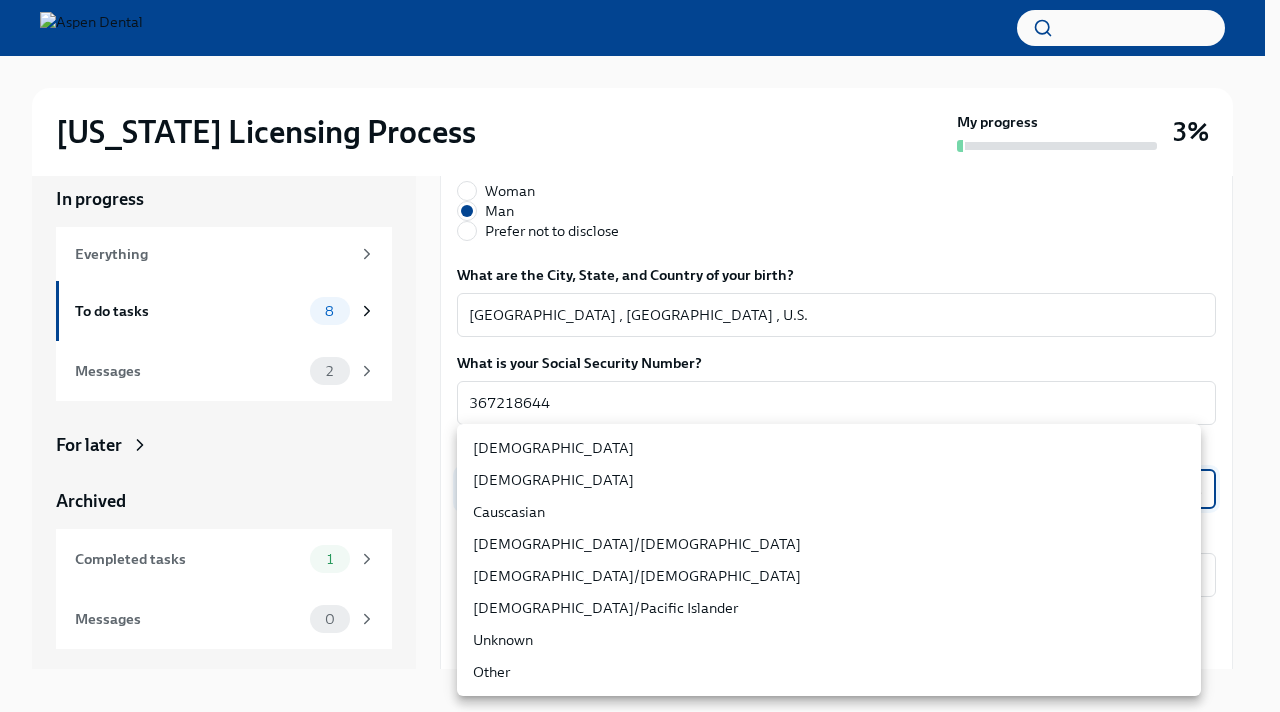 click on "[DEMOGRAPHIC_DATA]" at bounding box center [829, 448] 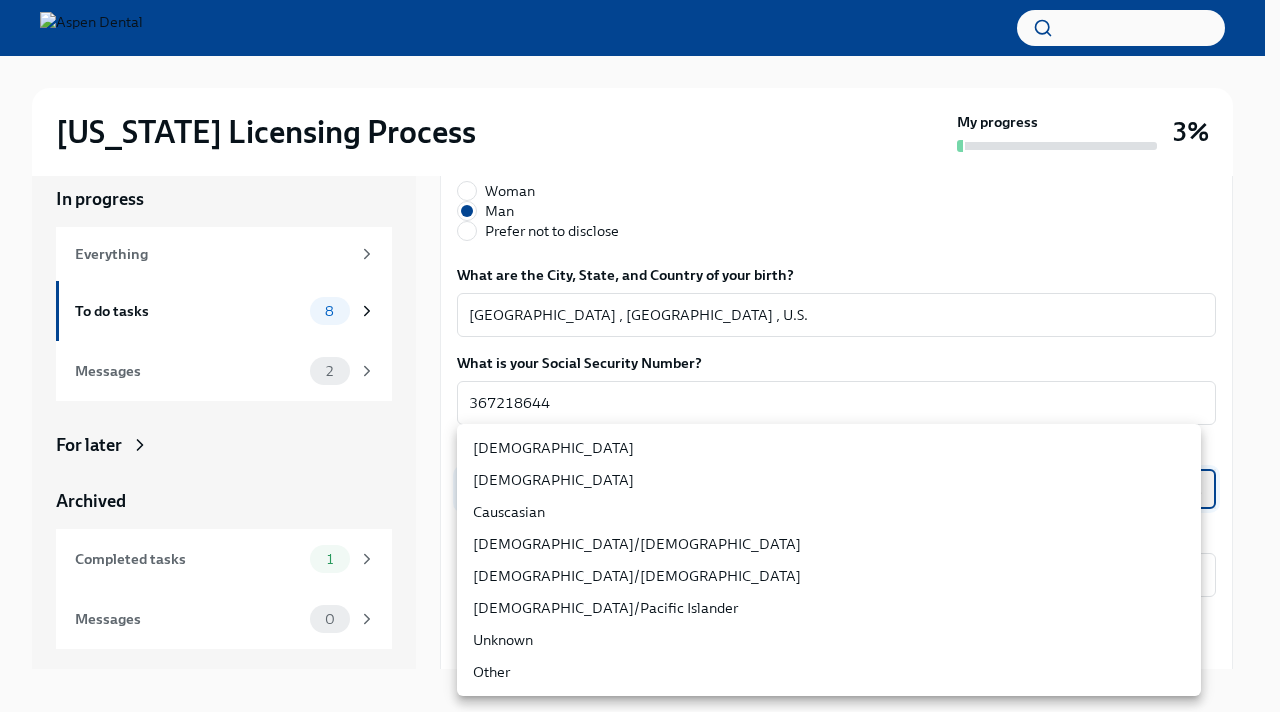 type on "TlxW_0a7i" 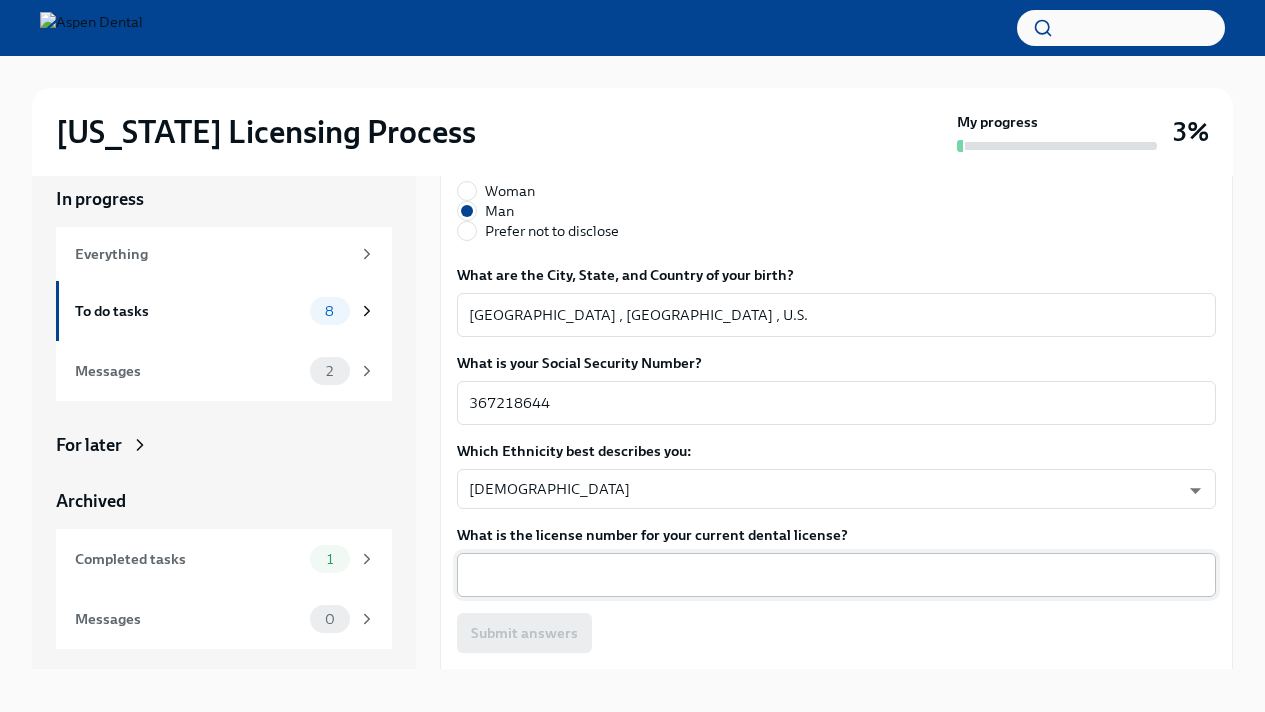 click on "x ​" at bounding box center [836, 575] 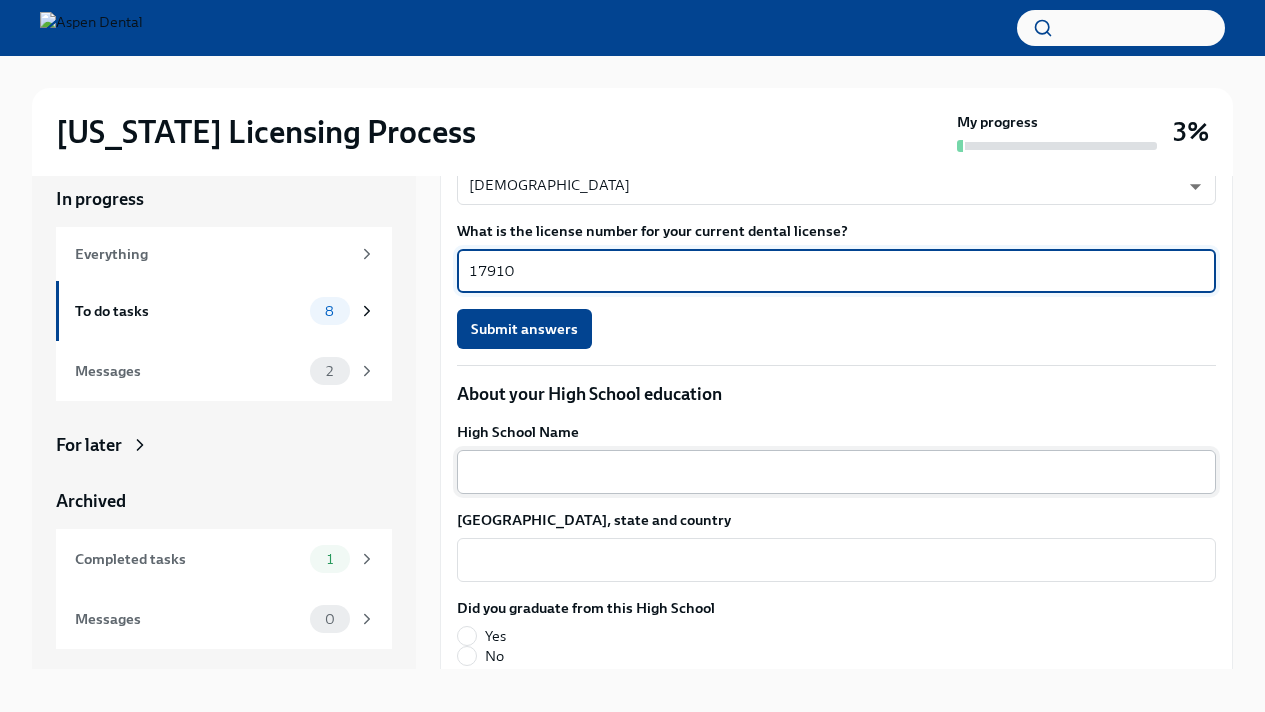 scroll, scrollTop: 1220, scrollLeft: 0, axis: vertical 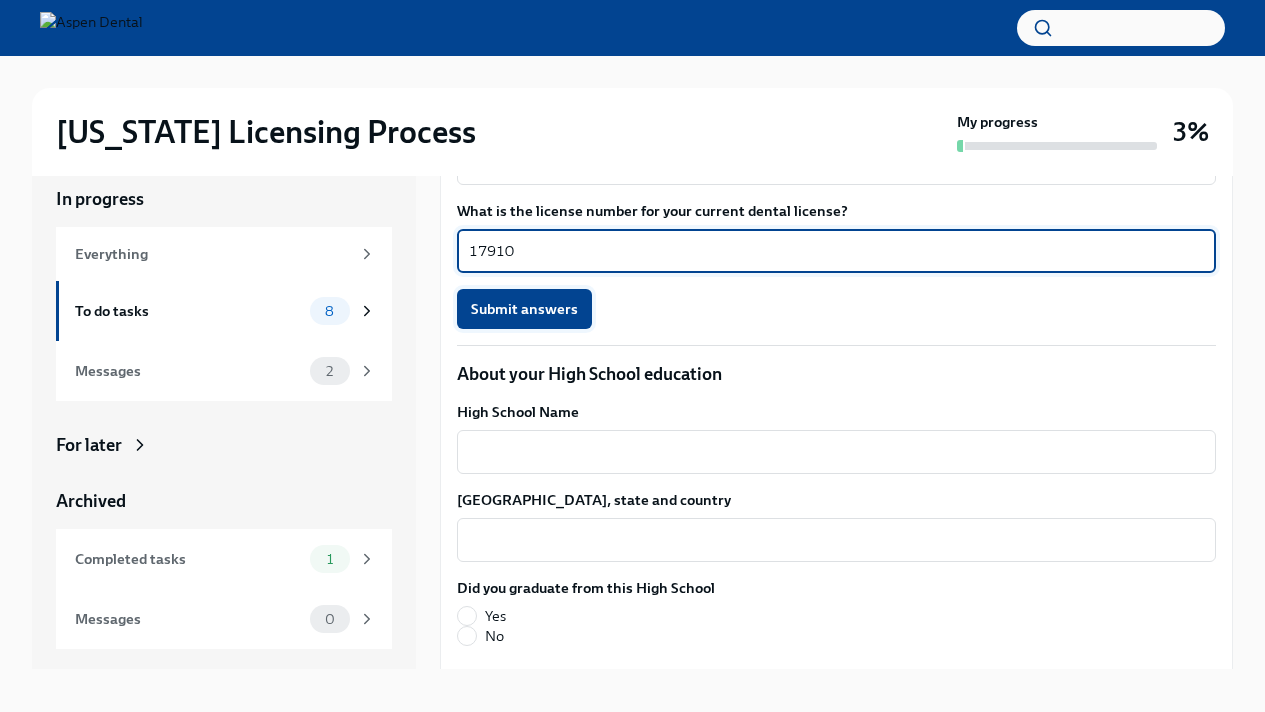 type on "17910" 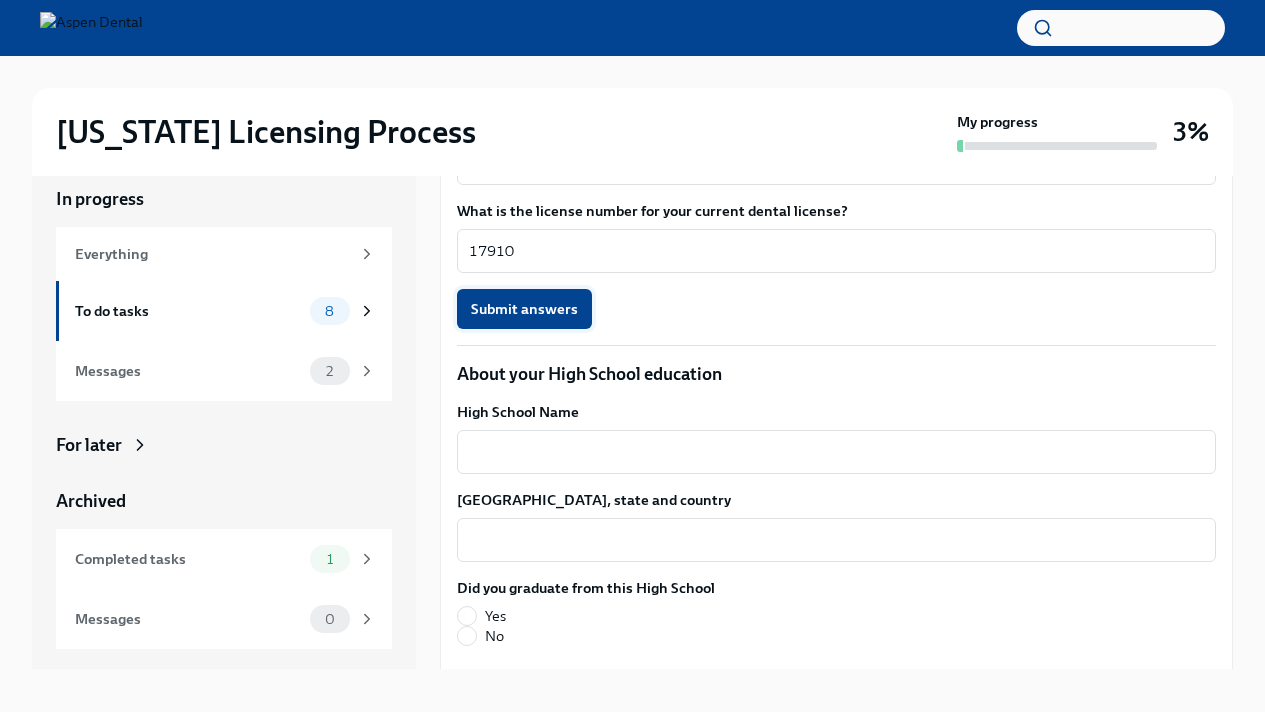 click on "Submit answers" at bounding box center [524, 309] 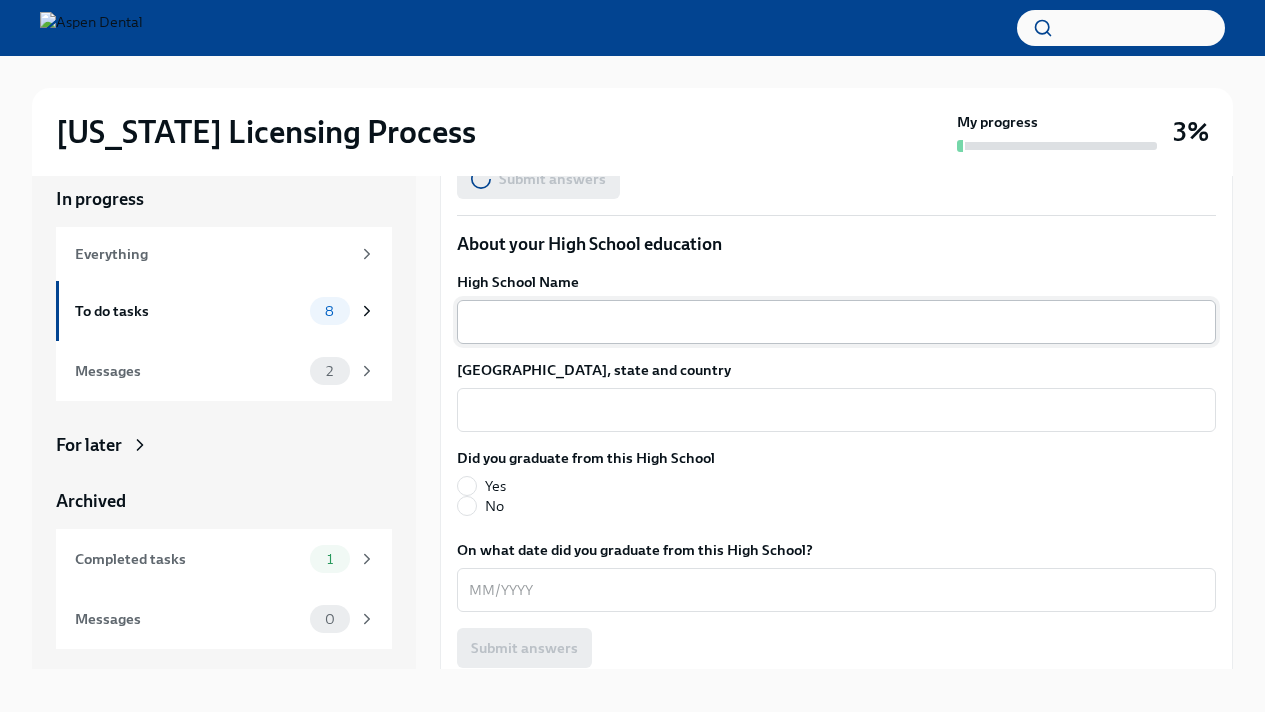 scroll, scrollTop: 1359, scrollLeft: 0, axis: vertical 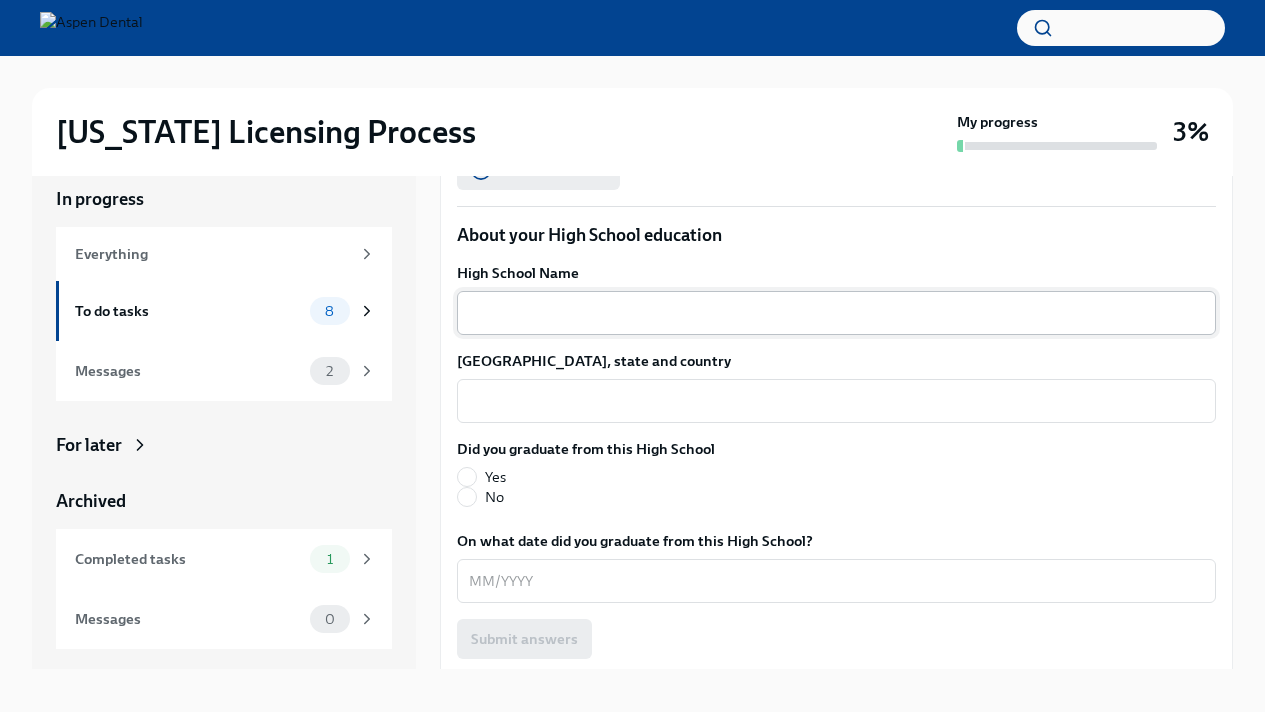 click on "x ​" at bounding box center [836, 313] 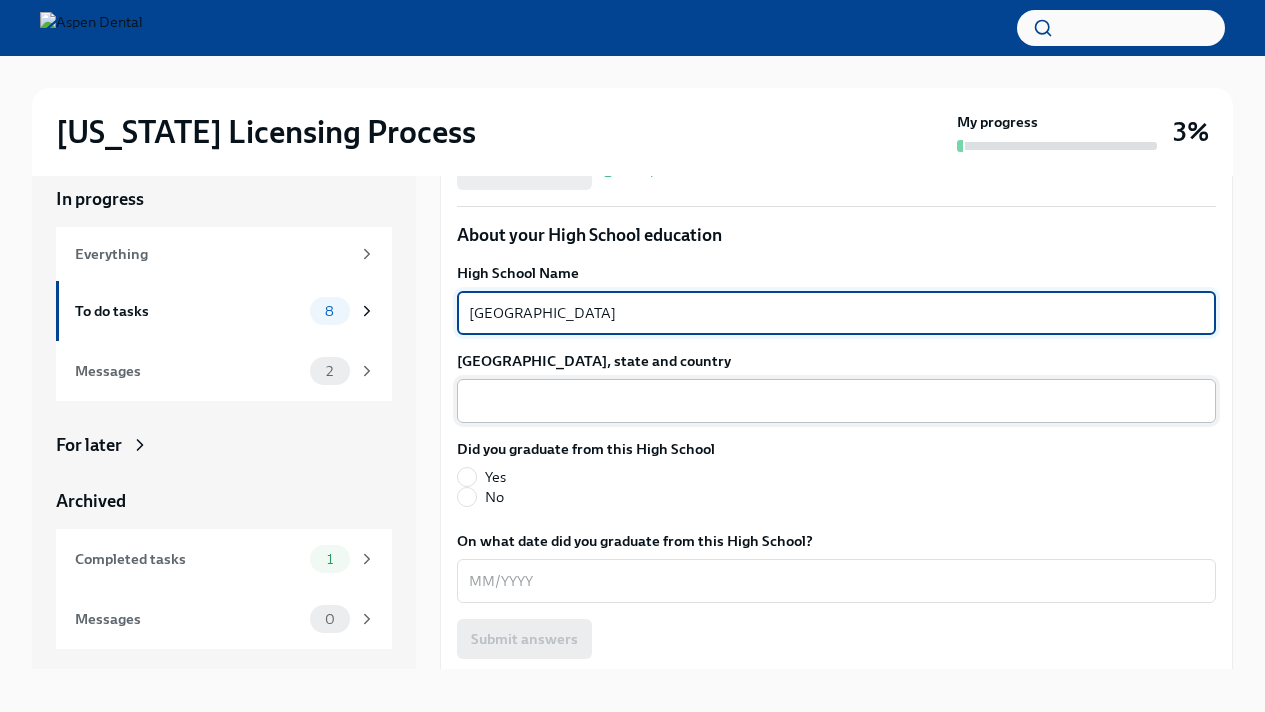 type on "[GEOGRAPHIC_DATA]" 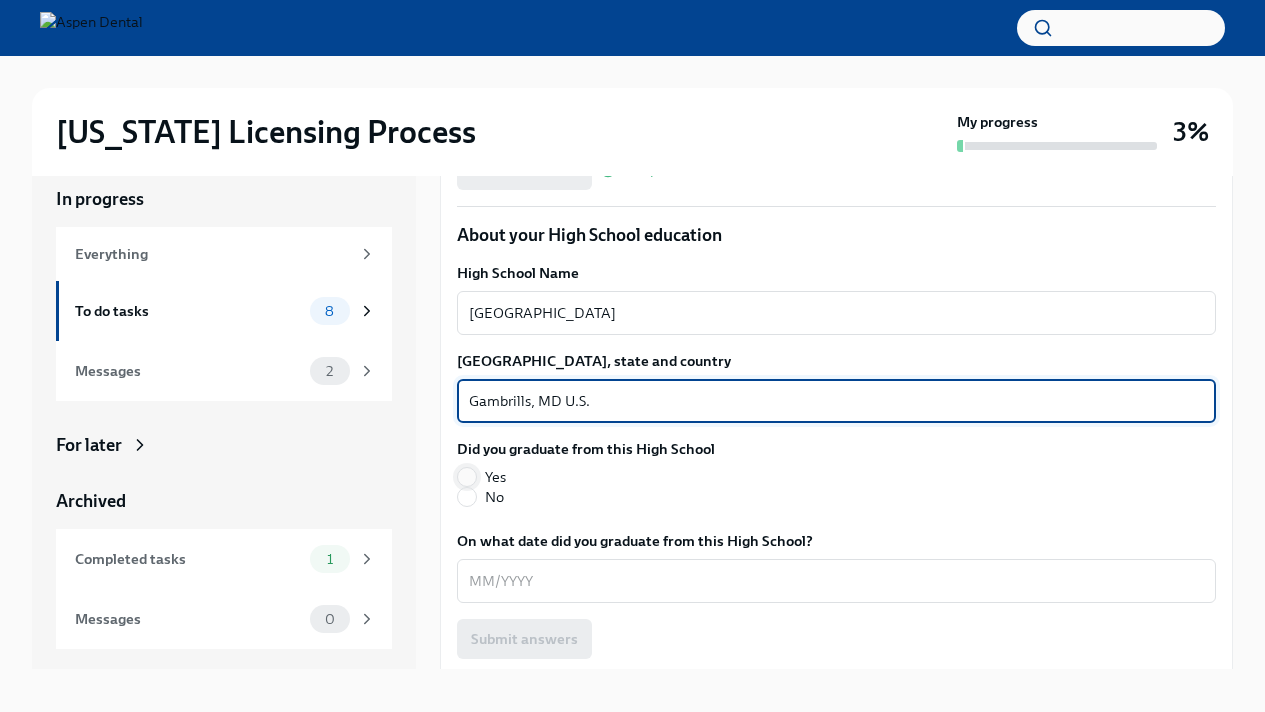 type on "Gambrills, MD U.S." 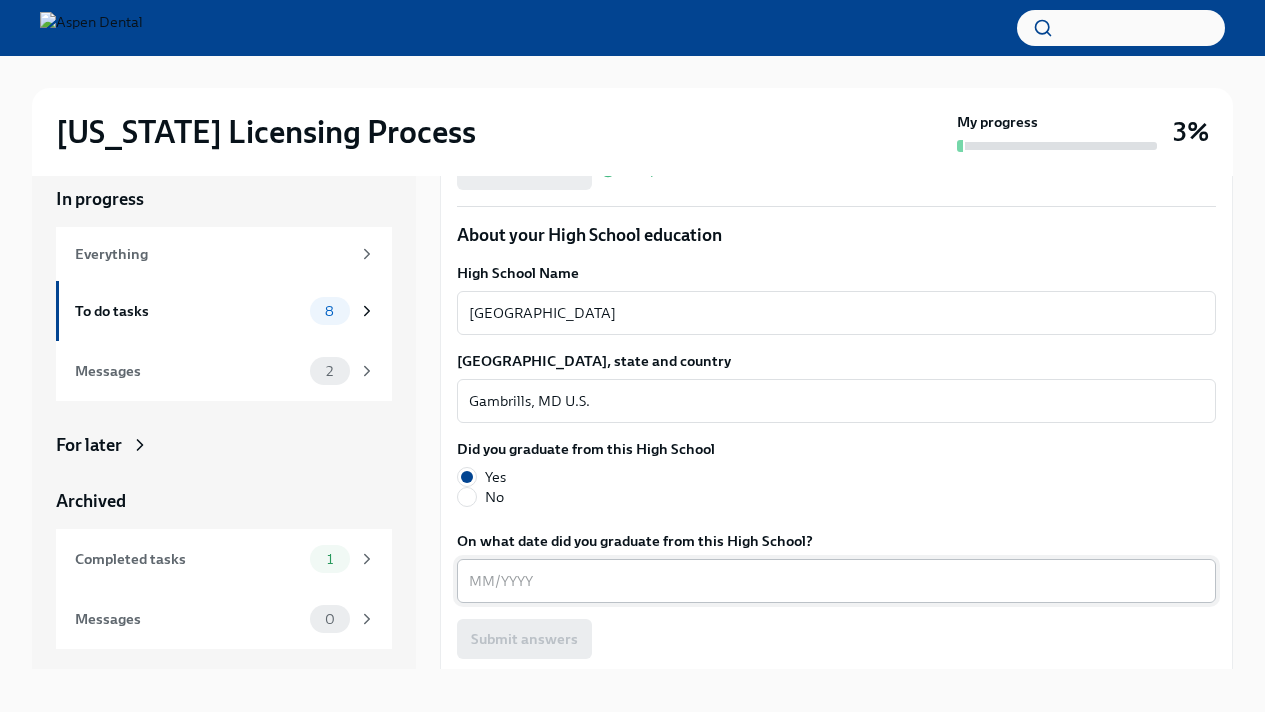click on "On what date did you graduate from this High School?" at bounding box center (836, 581) 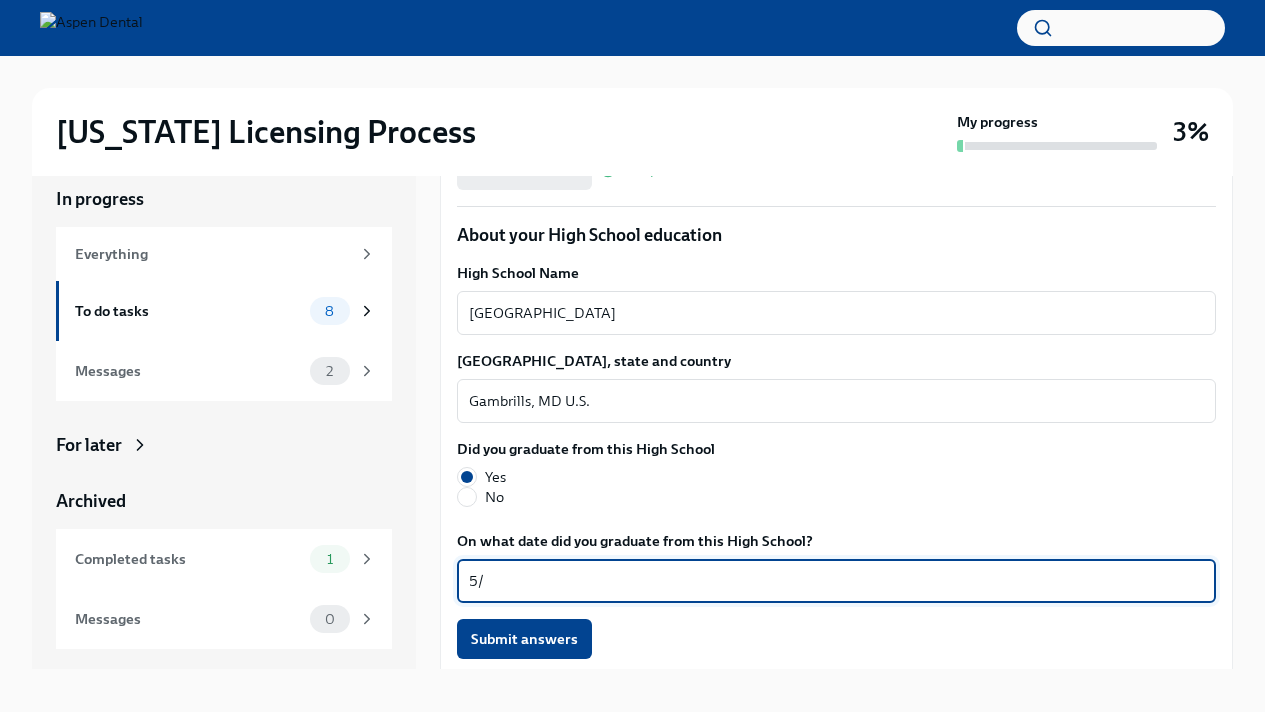 type on "5" 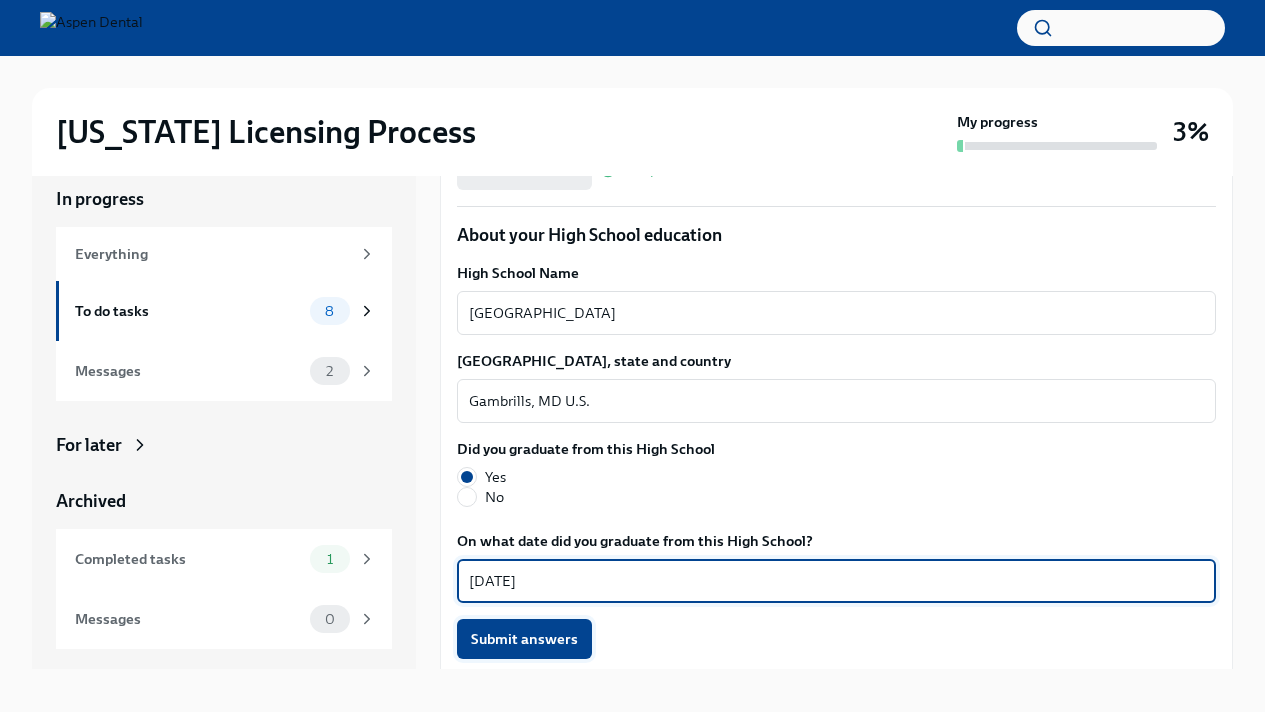 type on "[DATE]" 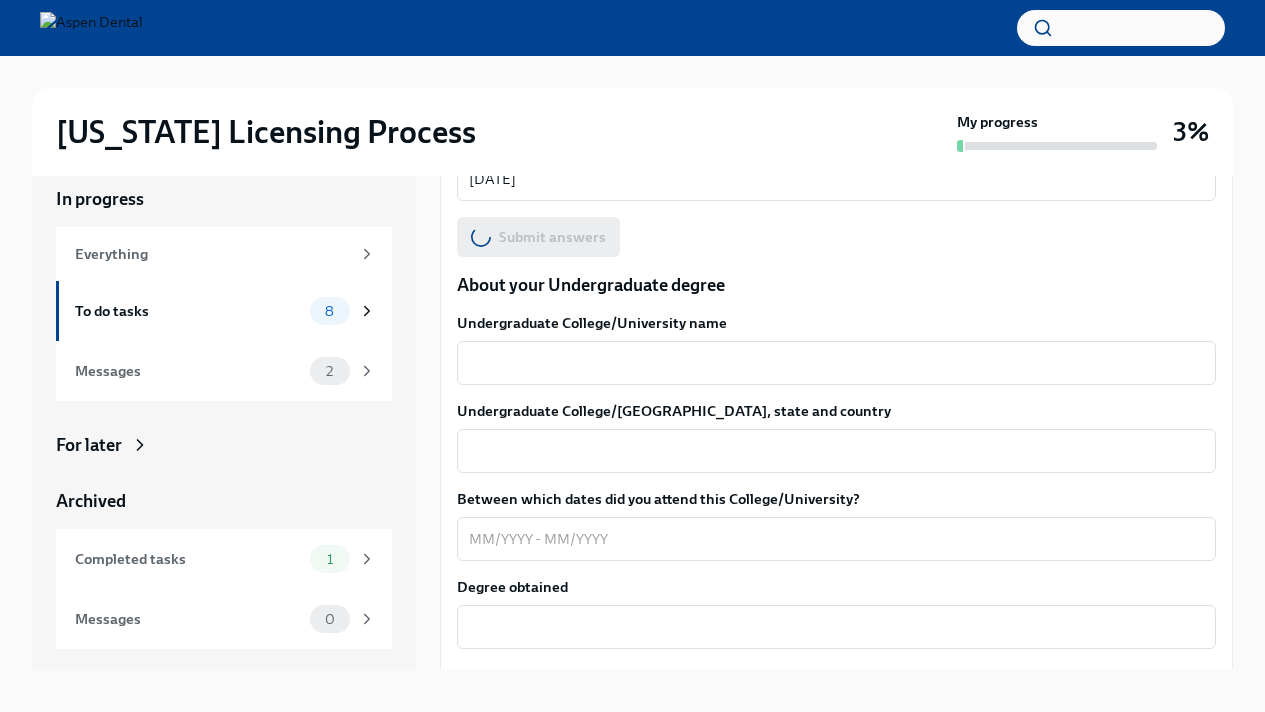 scroll, scrollTop: 1771, scrollLeft: 0, axis: vertical 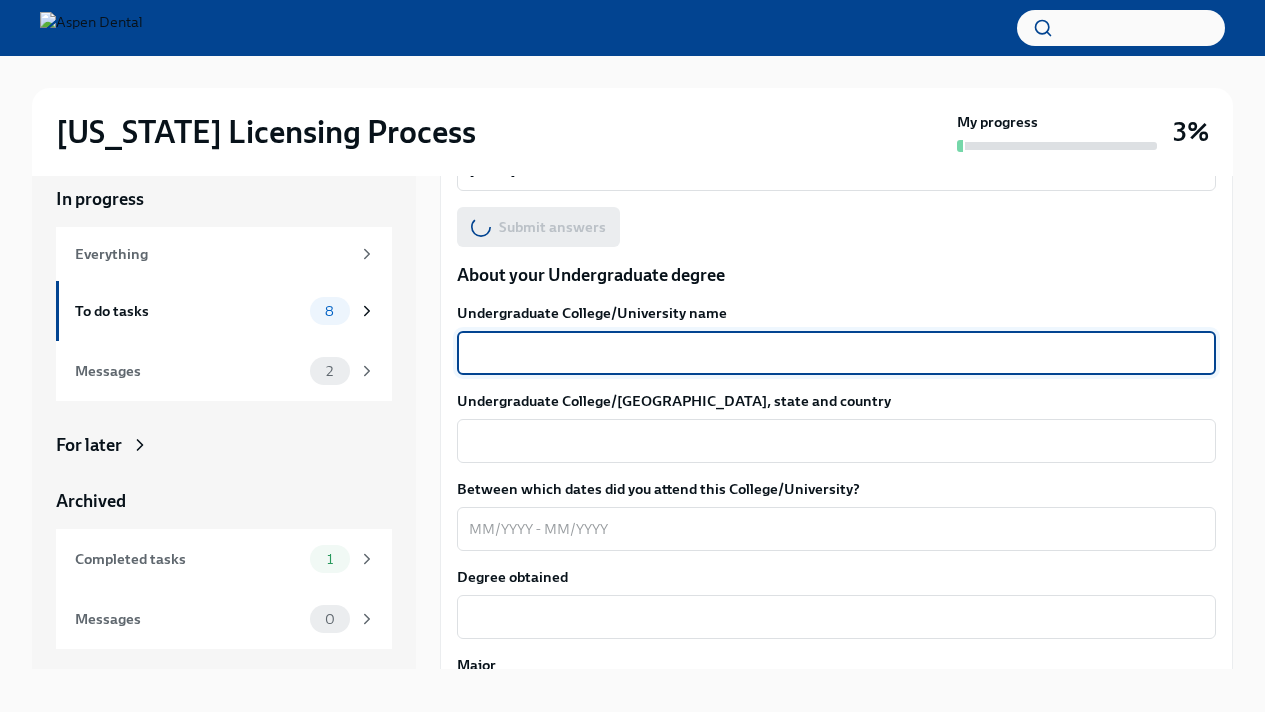 click on "Undergraduate College/University name" at bounding box center [836, 353] 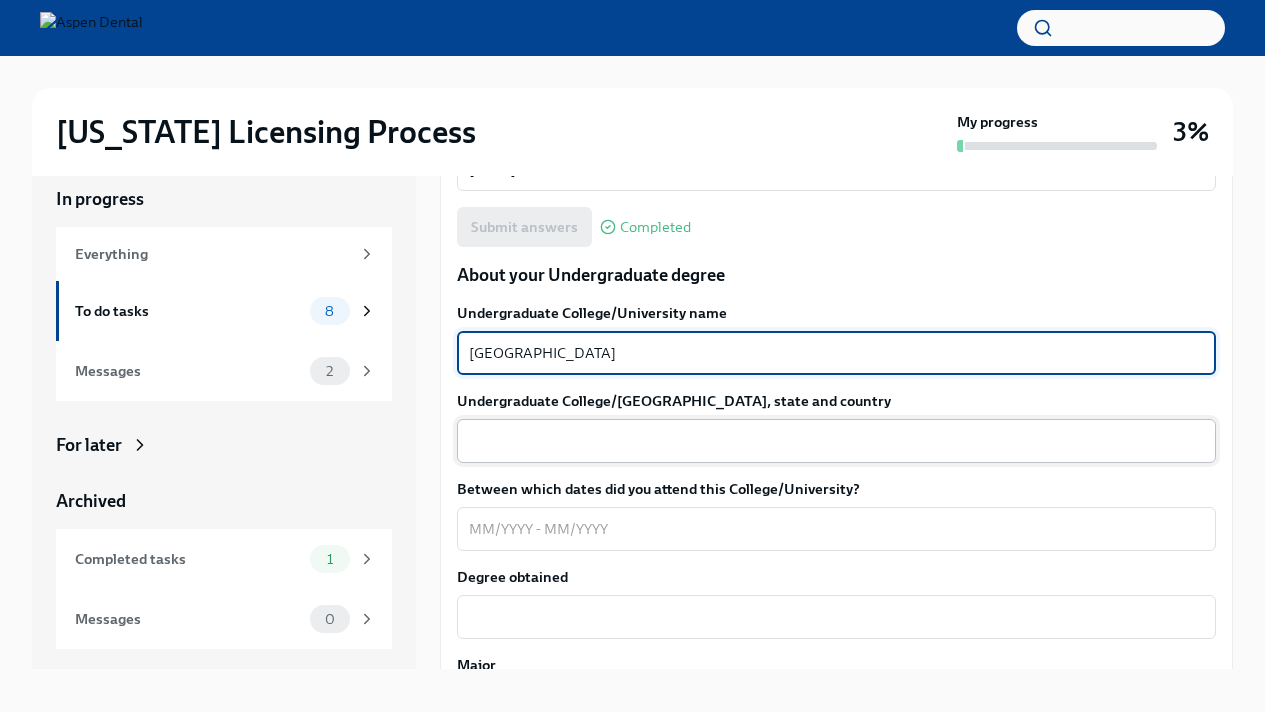 type on "[GEOGRAPHIC_DATA]" 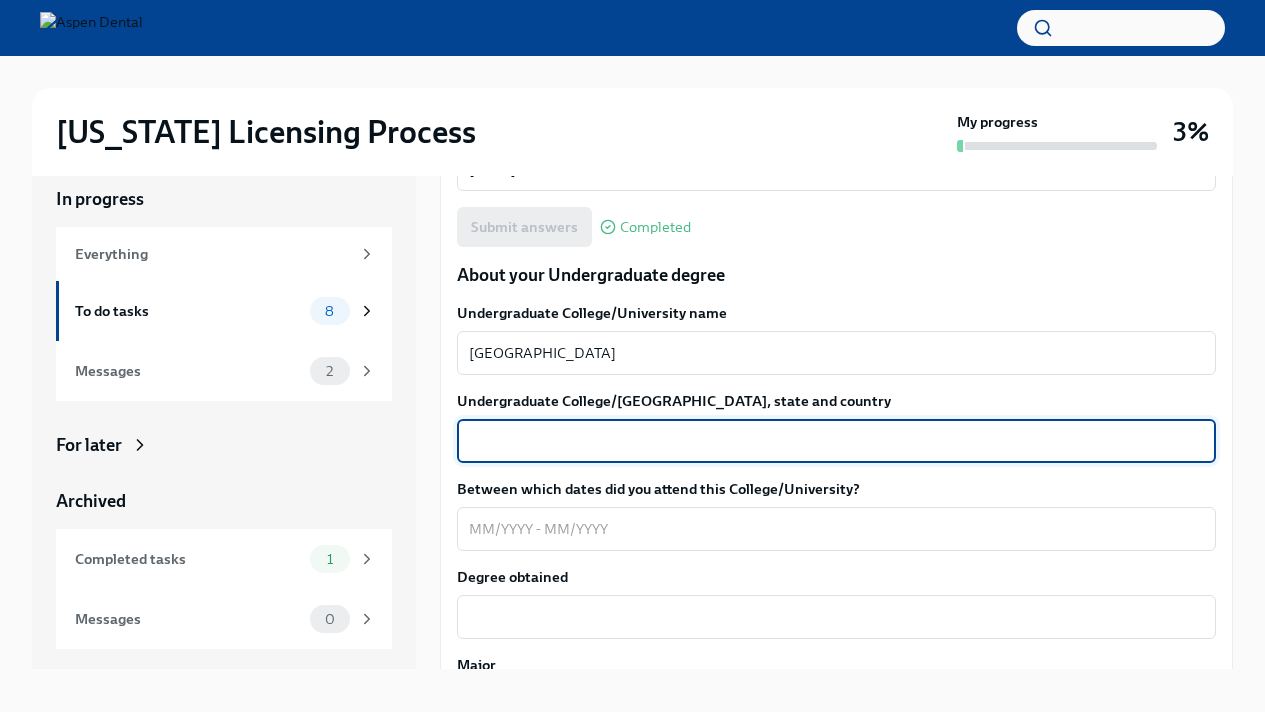 click on "Undergraduate College/[GEOGRAPHIC_DATA], state and country" at bounding box center [836, 441] 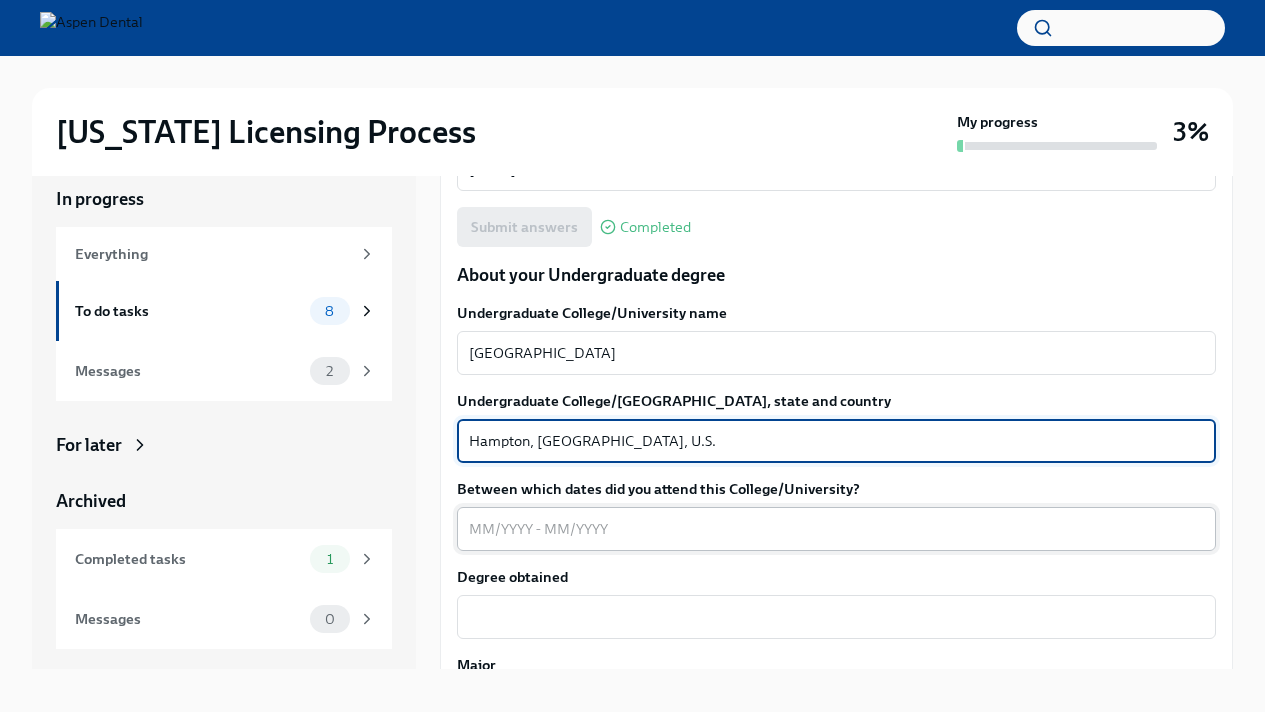 type on "Hampton, [GEOGRAPHIC_DATA], U.S." 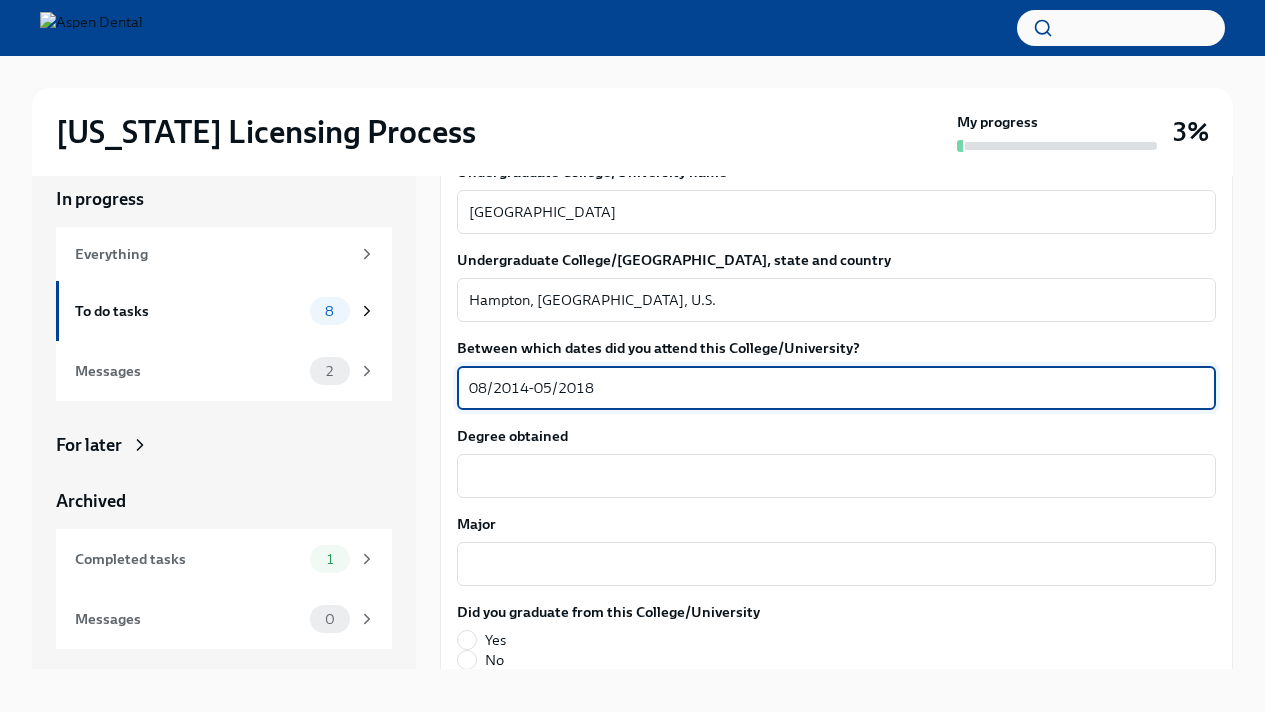 scroll, scrollTop: 1914, scrollLeft: 0, axis: vertical 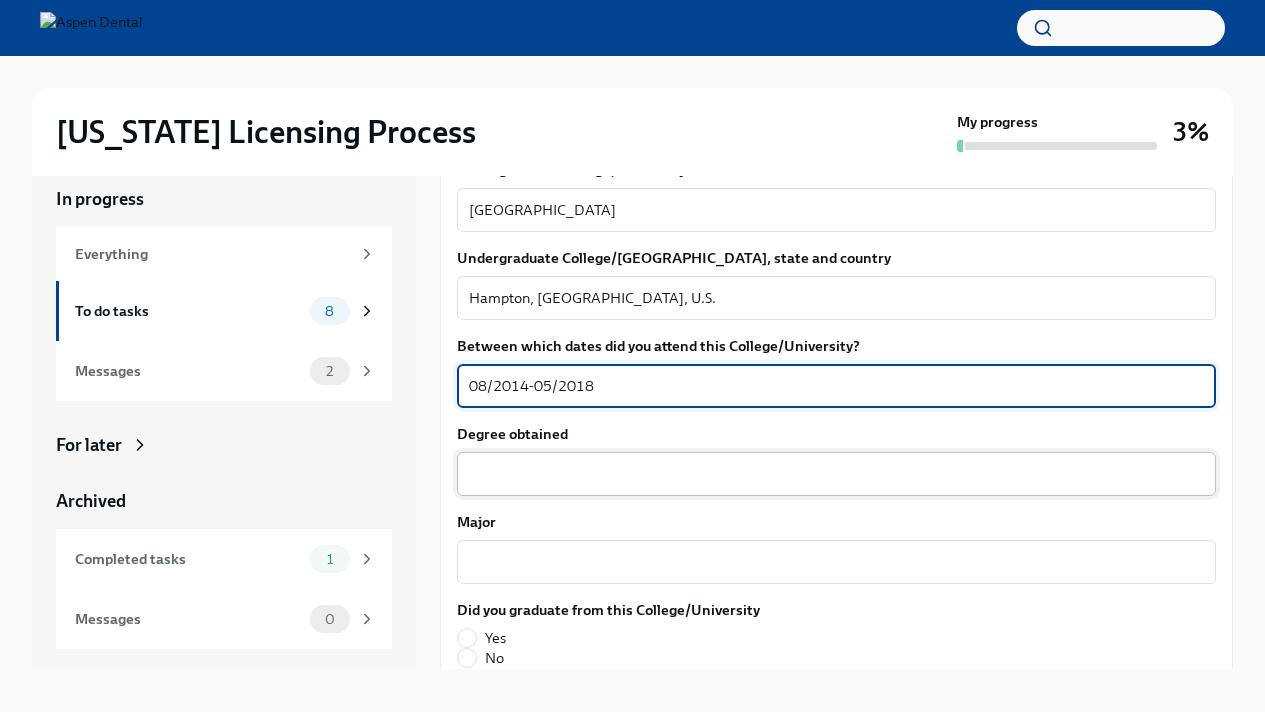 type on "08/2014-05/2018" 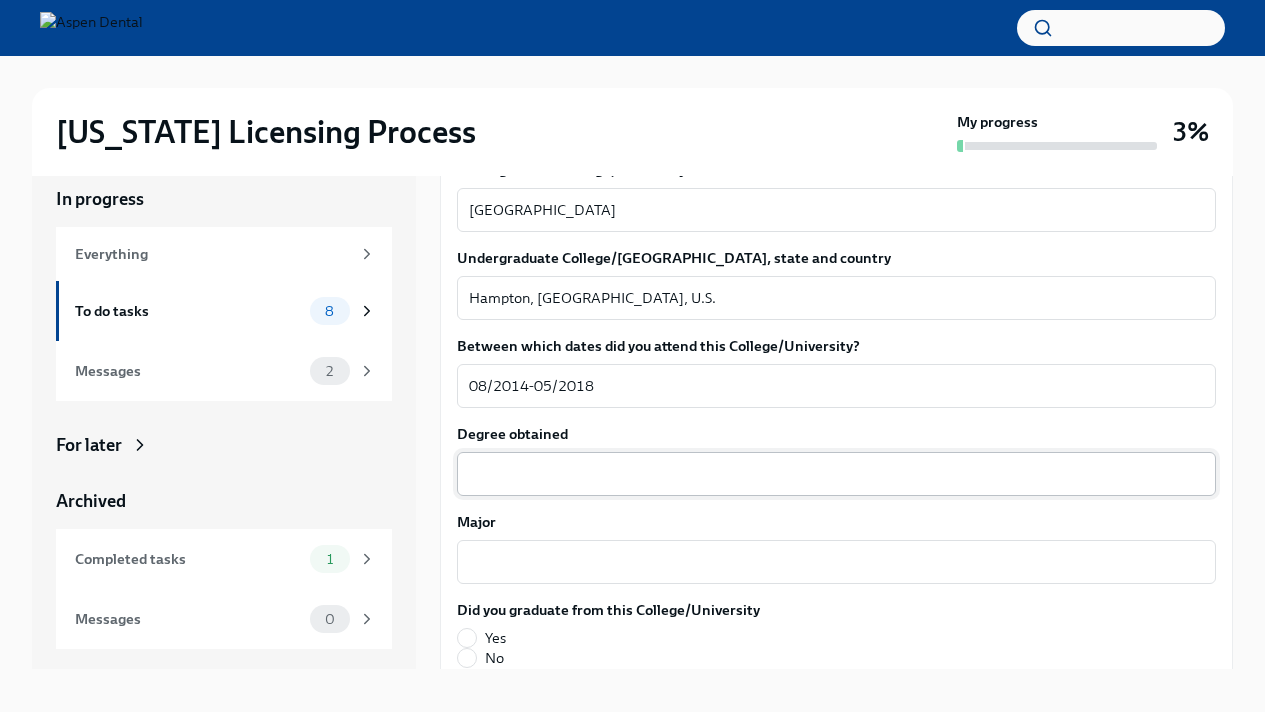click on "x ​" at bounding box center [836, 474] 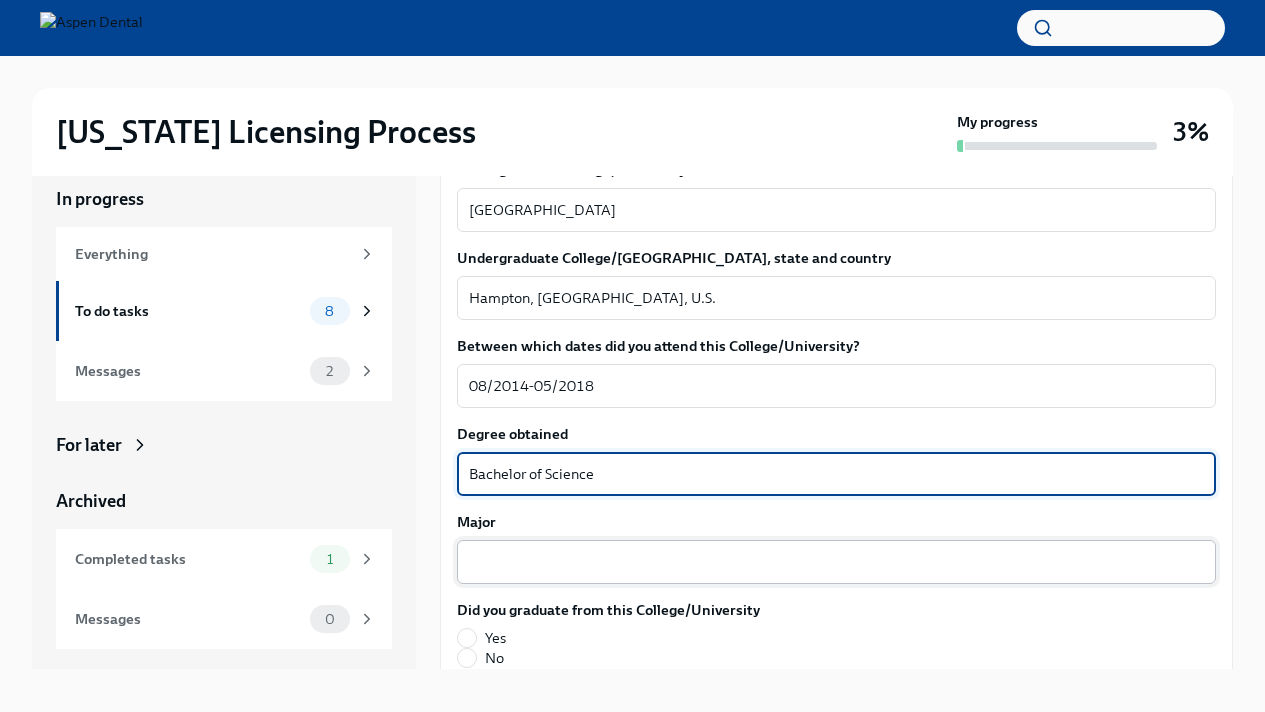 type on "Bachelor of Science" 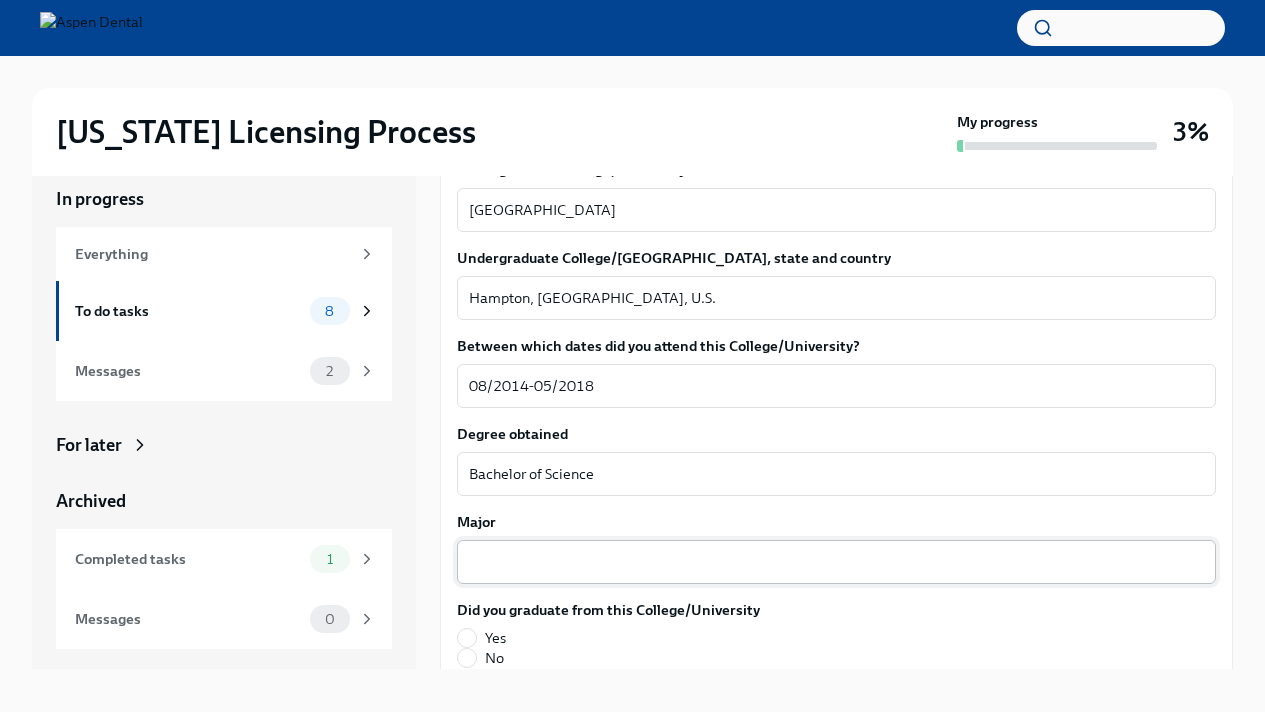 click on "x ​" at bounding box center (836, 562) 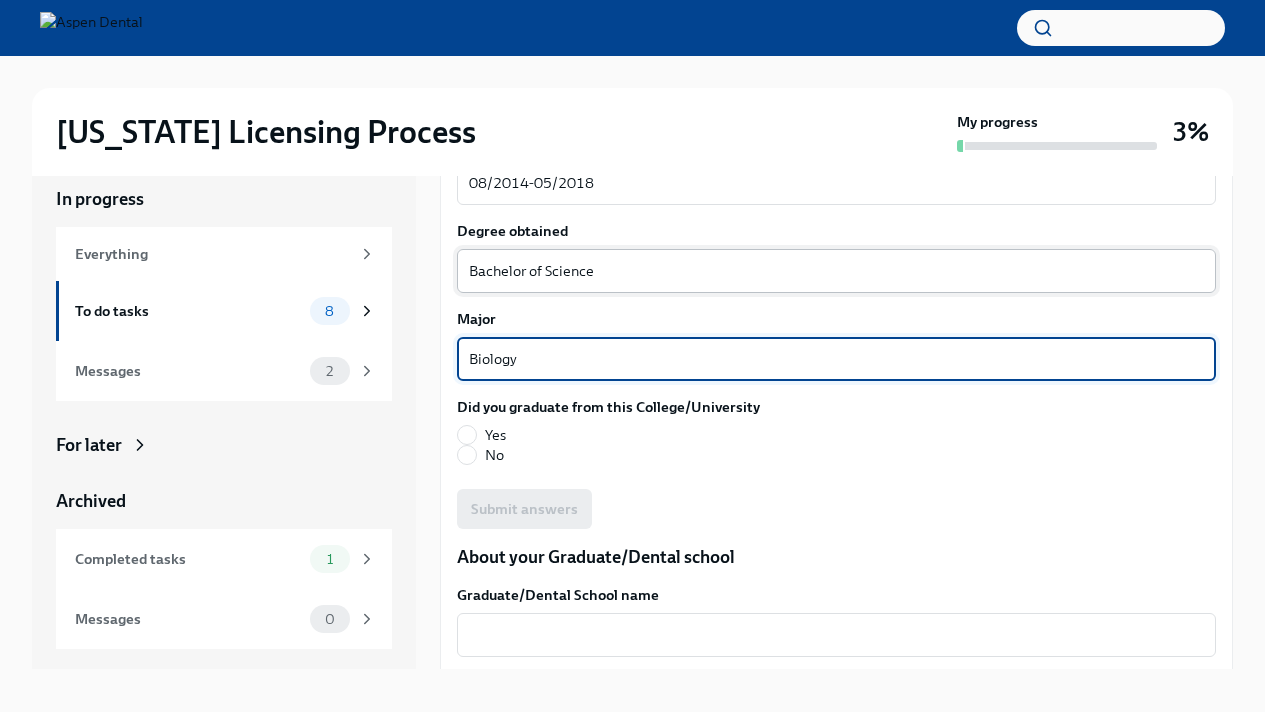 scroll, scrollTop: 2149, scrollLeft: 0, axis: vertical 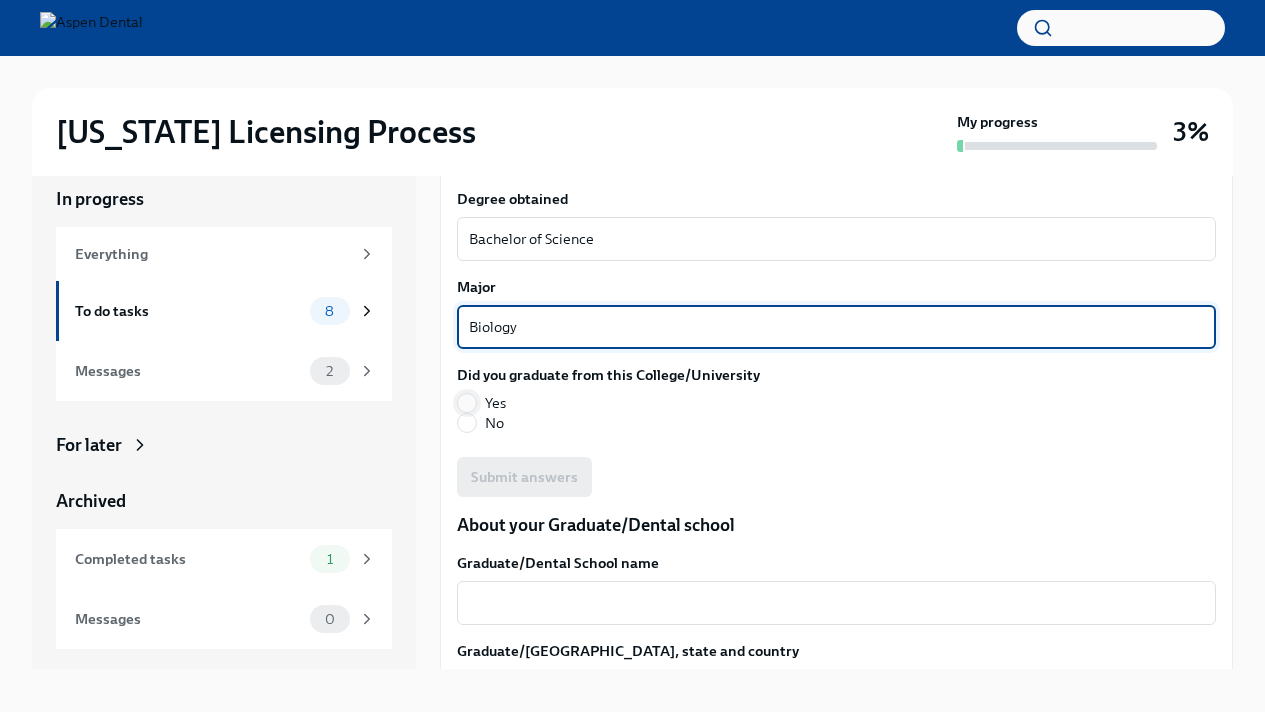 type on "Biology" 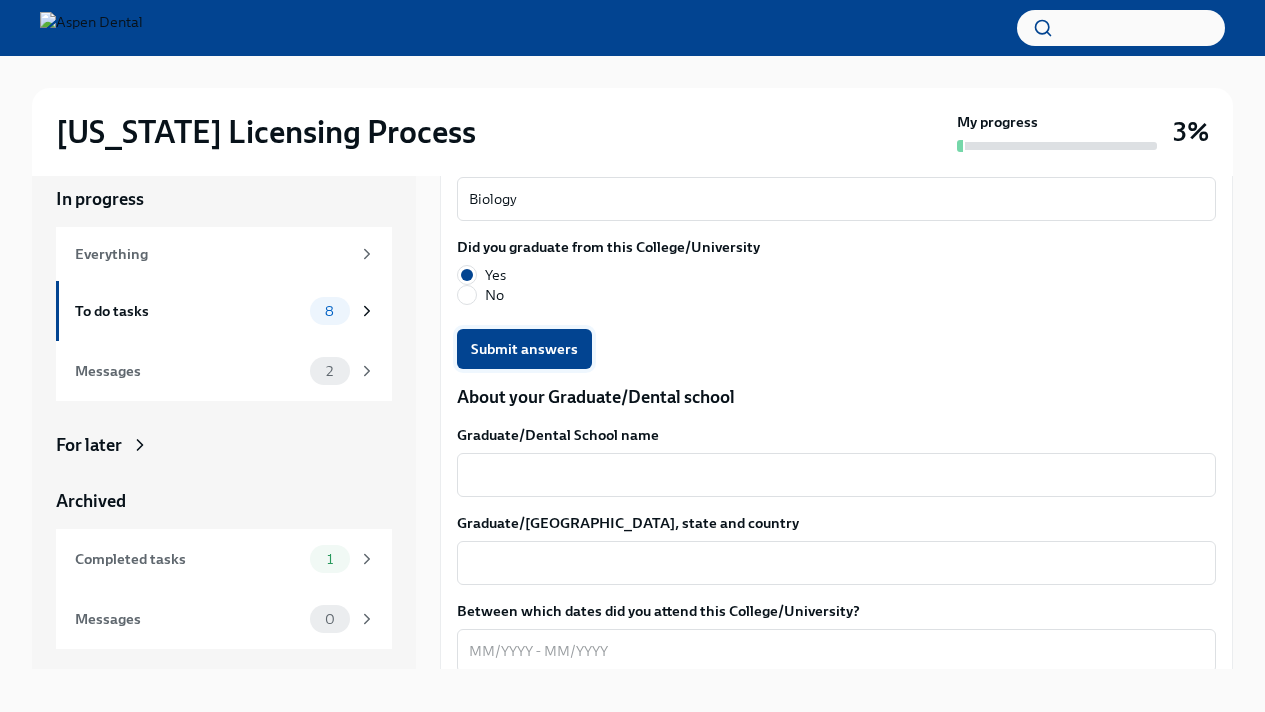 scroll, scrollTop: 2279, scrollLeft: 0, axis: vertical 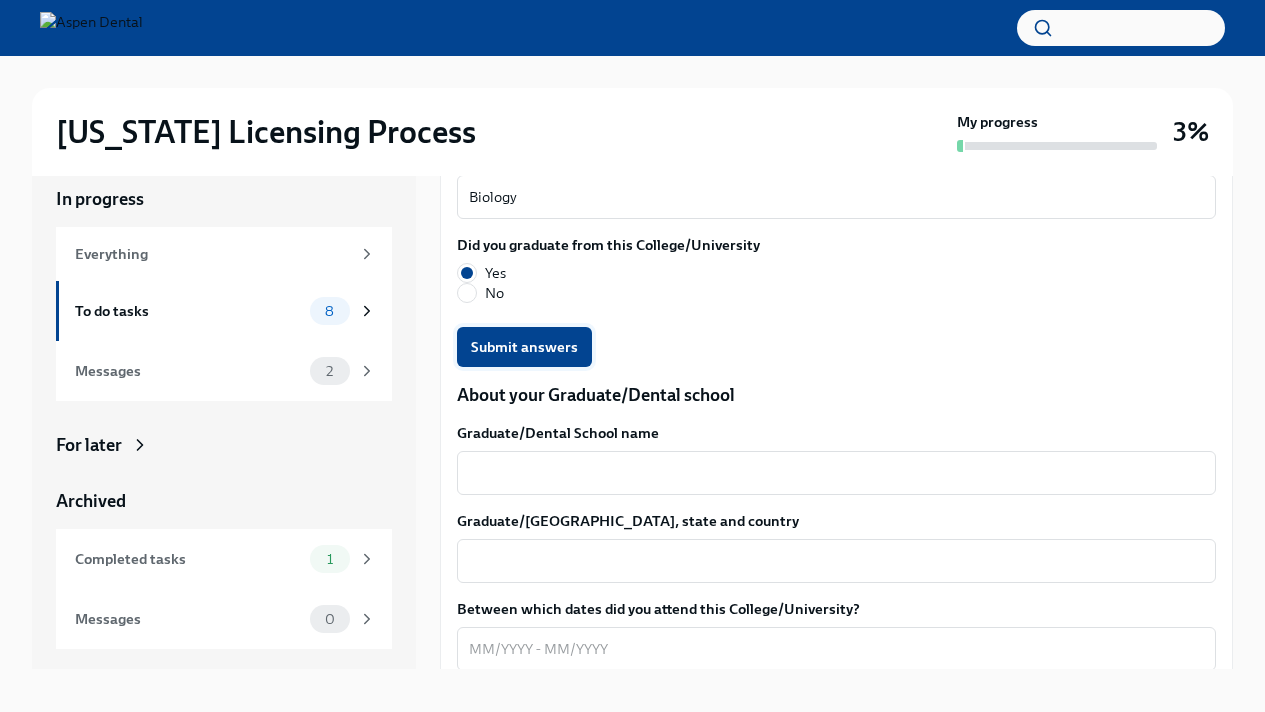 click on "Submit answers" at bounding box center [524, 347] 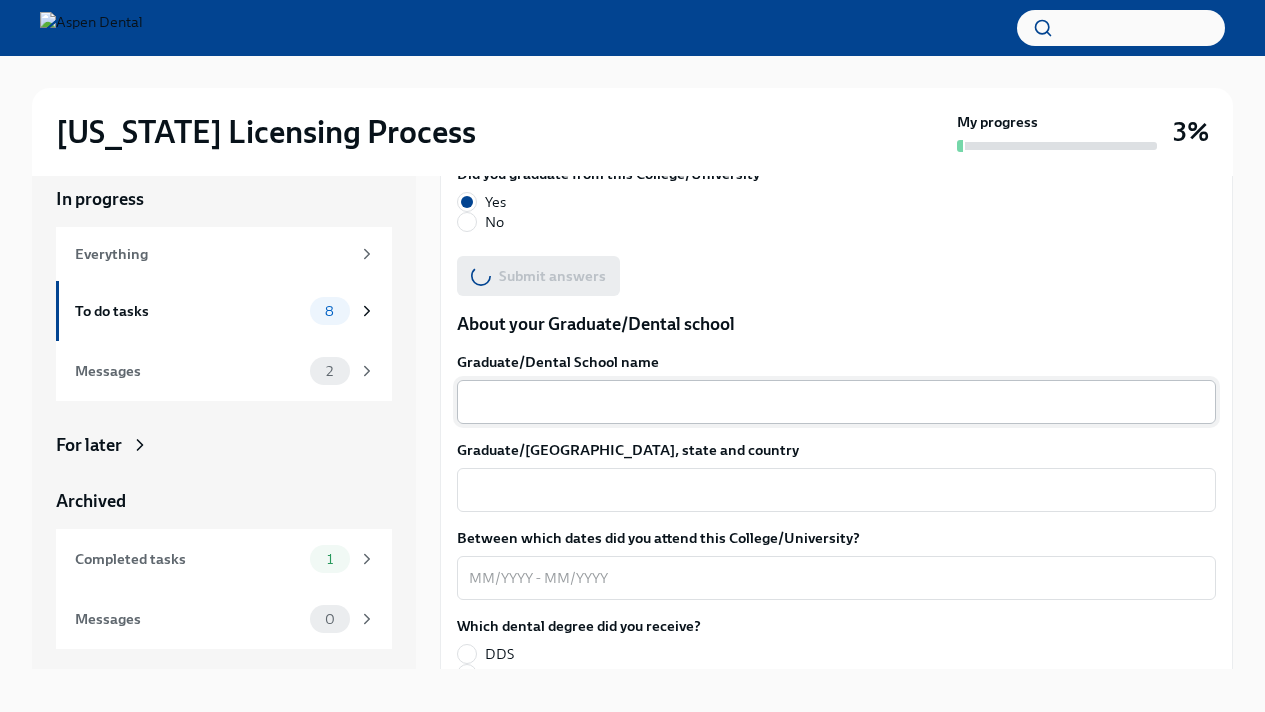 scroll, scrollTop: 2361, scrollLeft: 0, axis: vertical 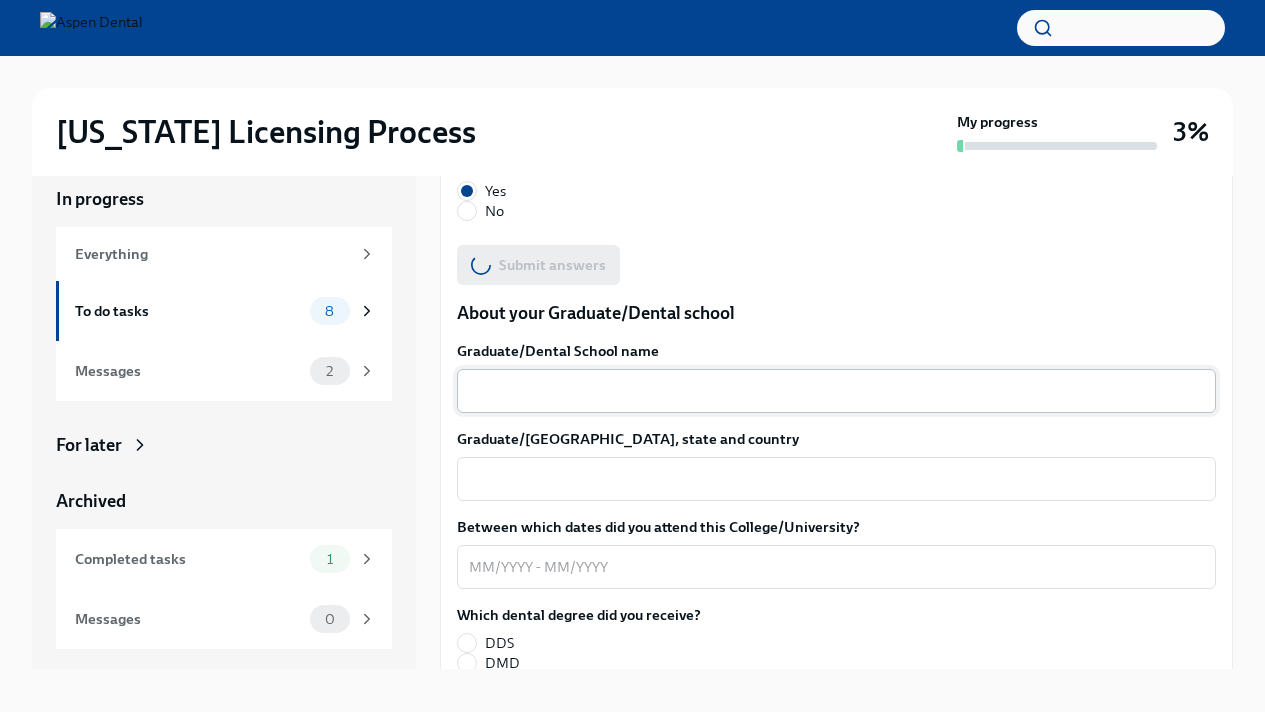 click on "Graduate/Dental School name" at bounding box center (836, 391) 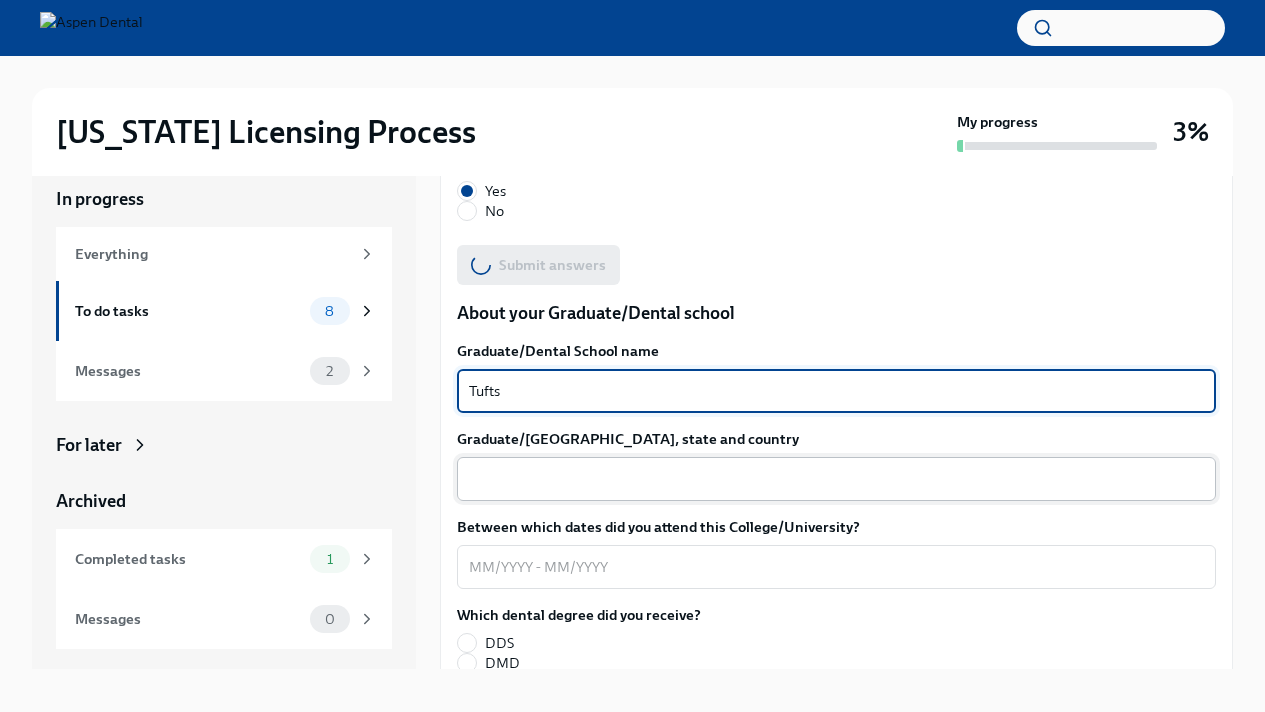 type on "Tufts" 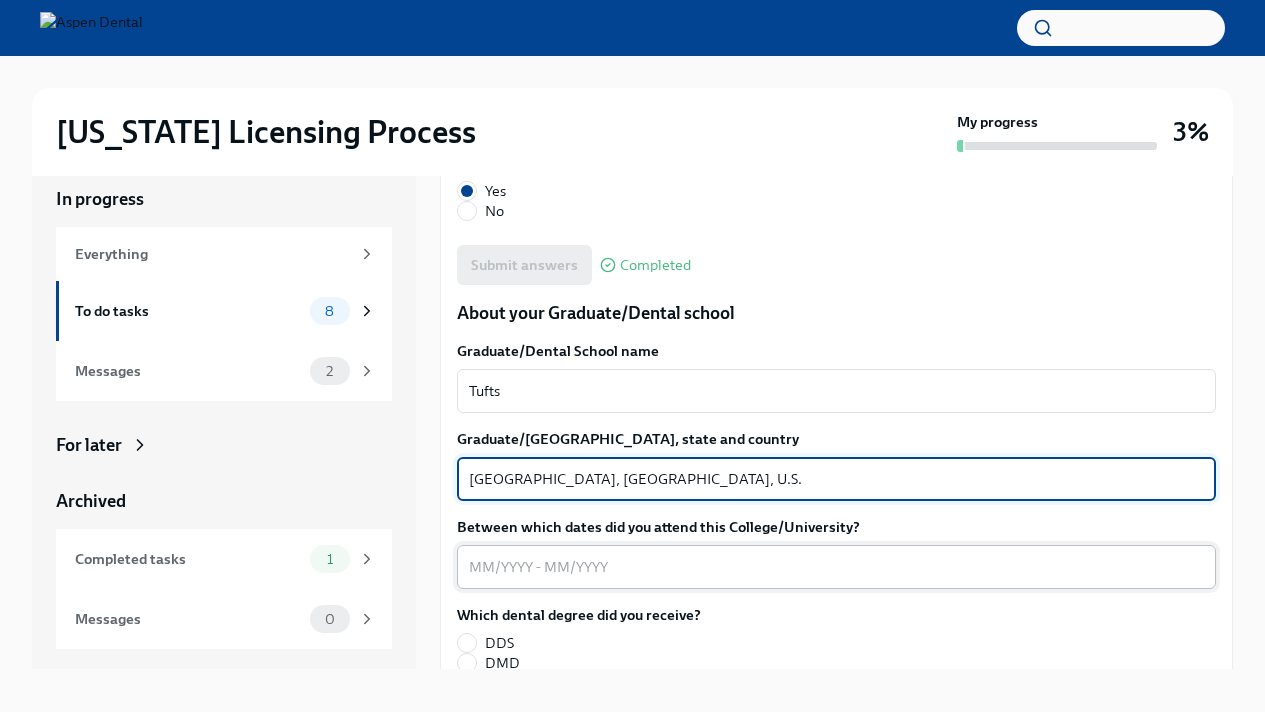 type on "[GEOGRAPHIC_DATA], [GEOGRAPHIC_DATA], U.S." 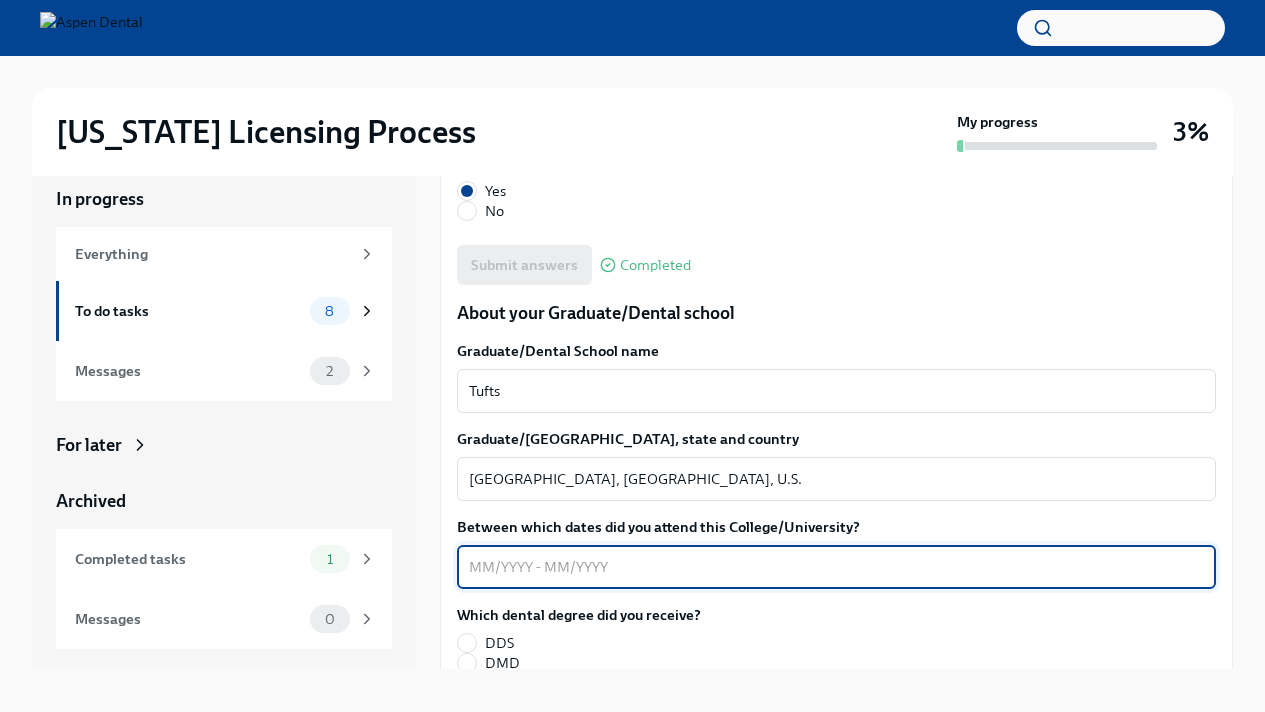 click on "Between which dates did you attend this College/University?" at bounding box center (836, 567) 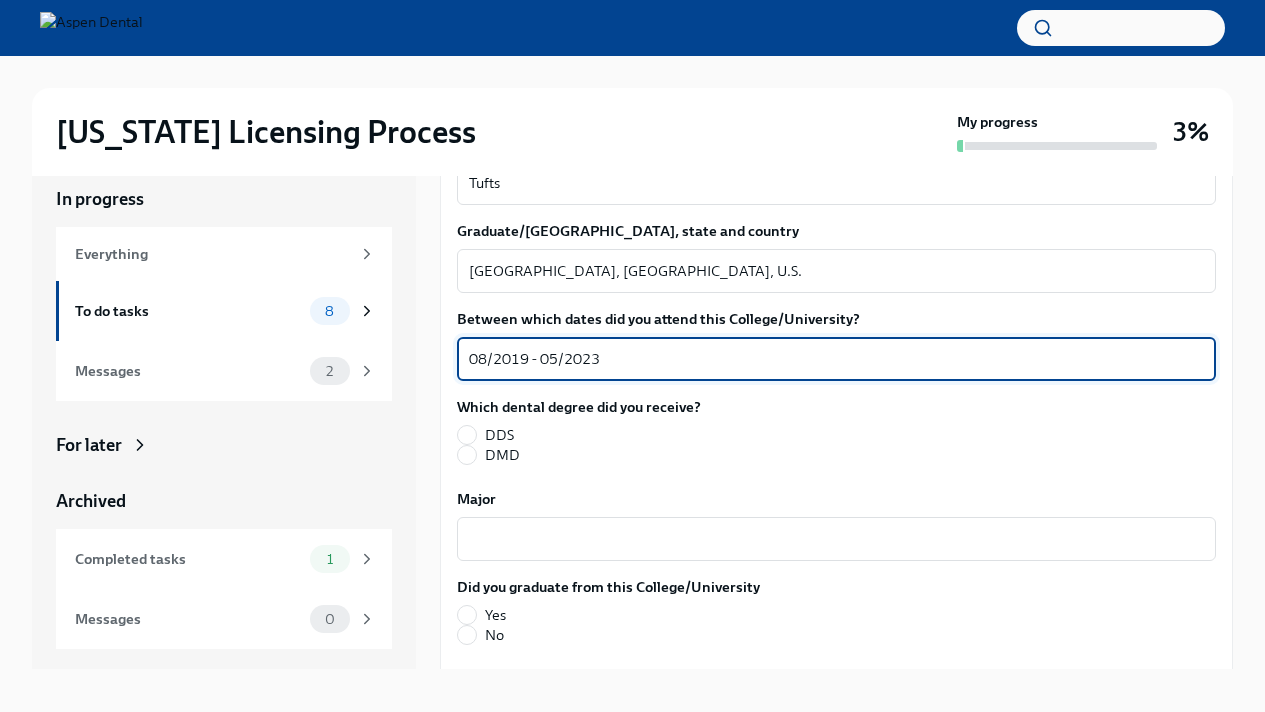 scroll, scrollTop: 2573, scrollLeft: 0, axis: vertical 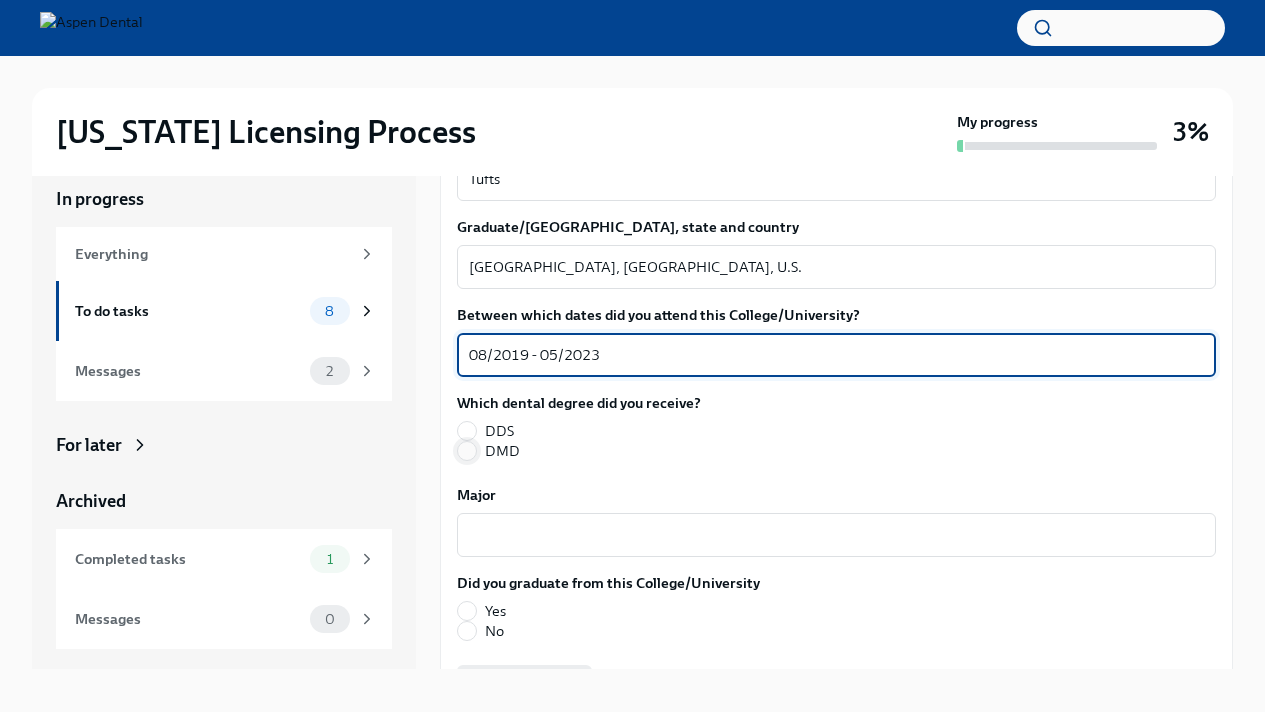 type on "08/2019 - 05/2023" 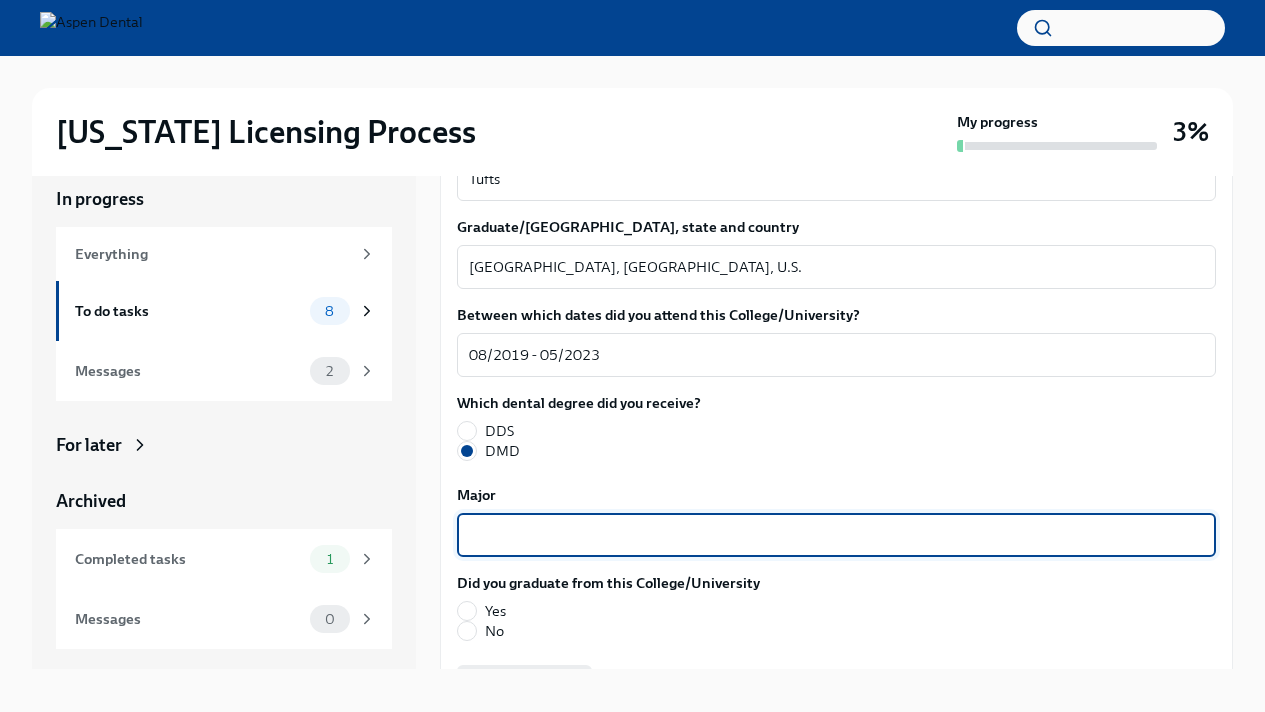 click on "Major" at bounding box center (836, 535) 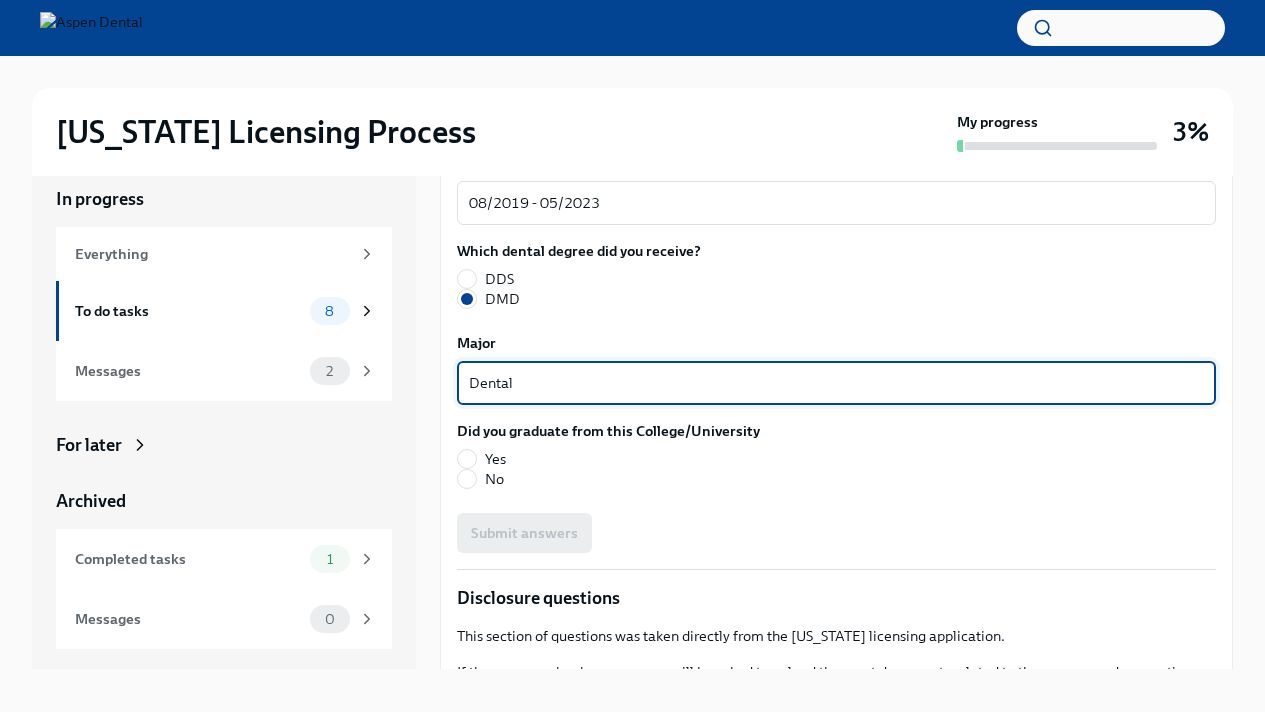 scroll, scrollTop: 2727, scrollLeft: 0, axis: vertical 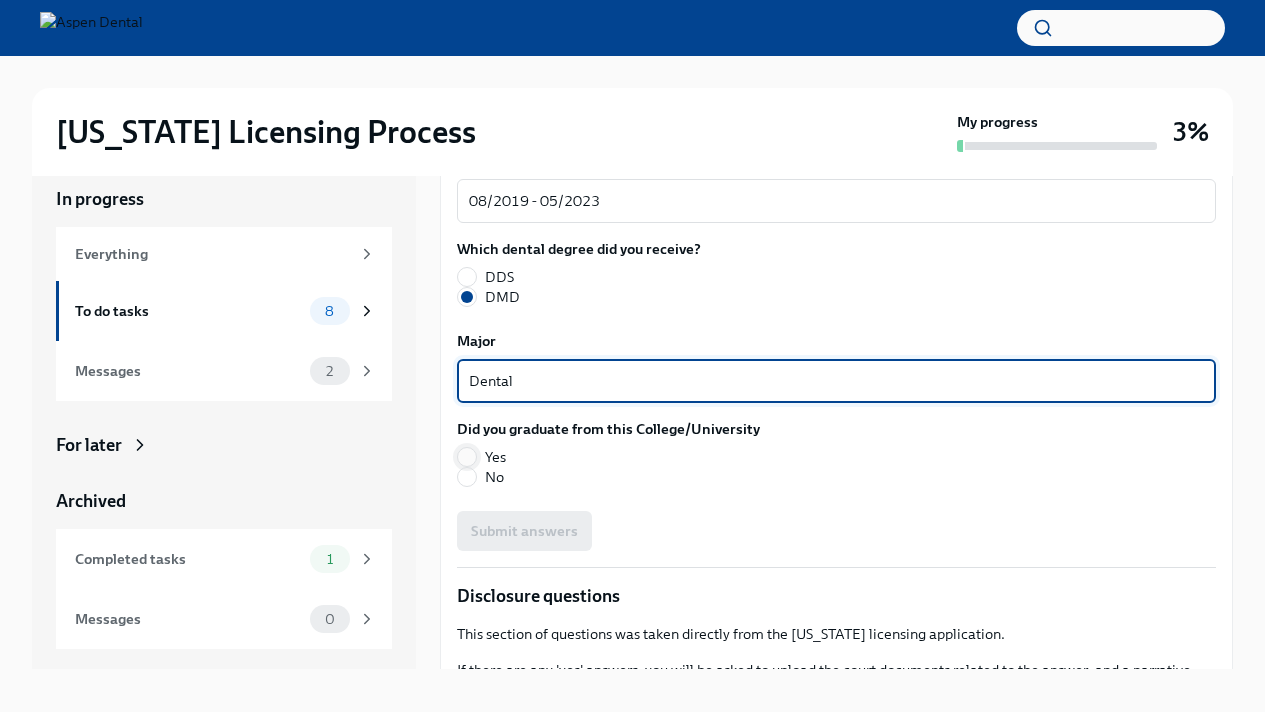 type on "Dental" 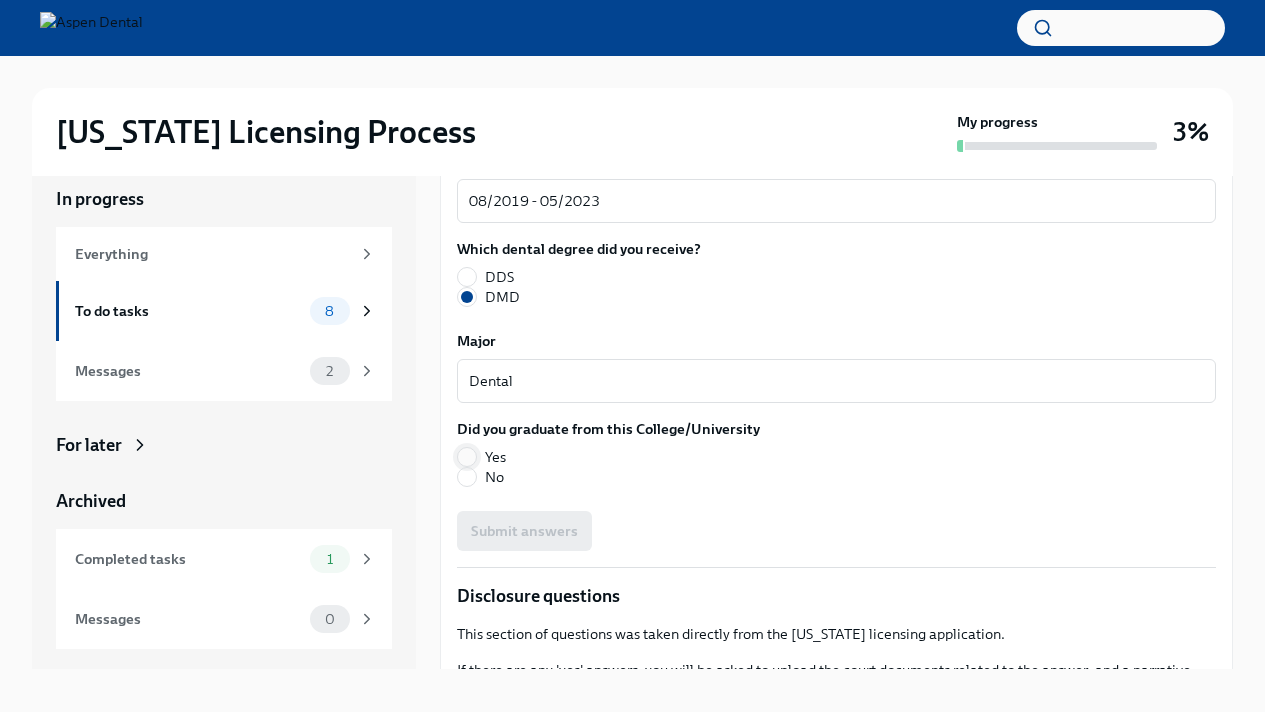 click on "Yes" at bounding box center [467, 457] 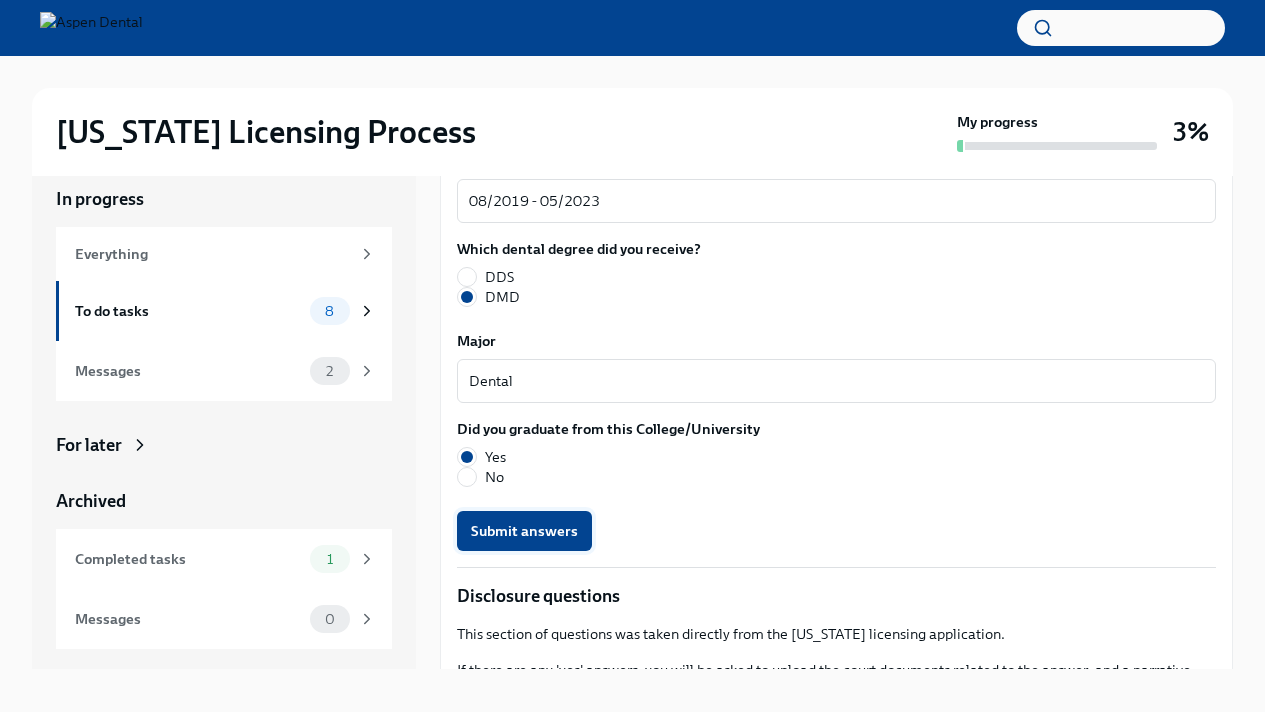 click on "Submit answers" at bounding box center (524, 531) 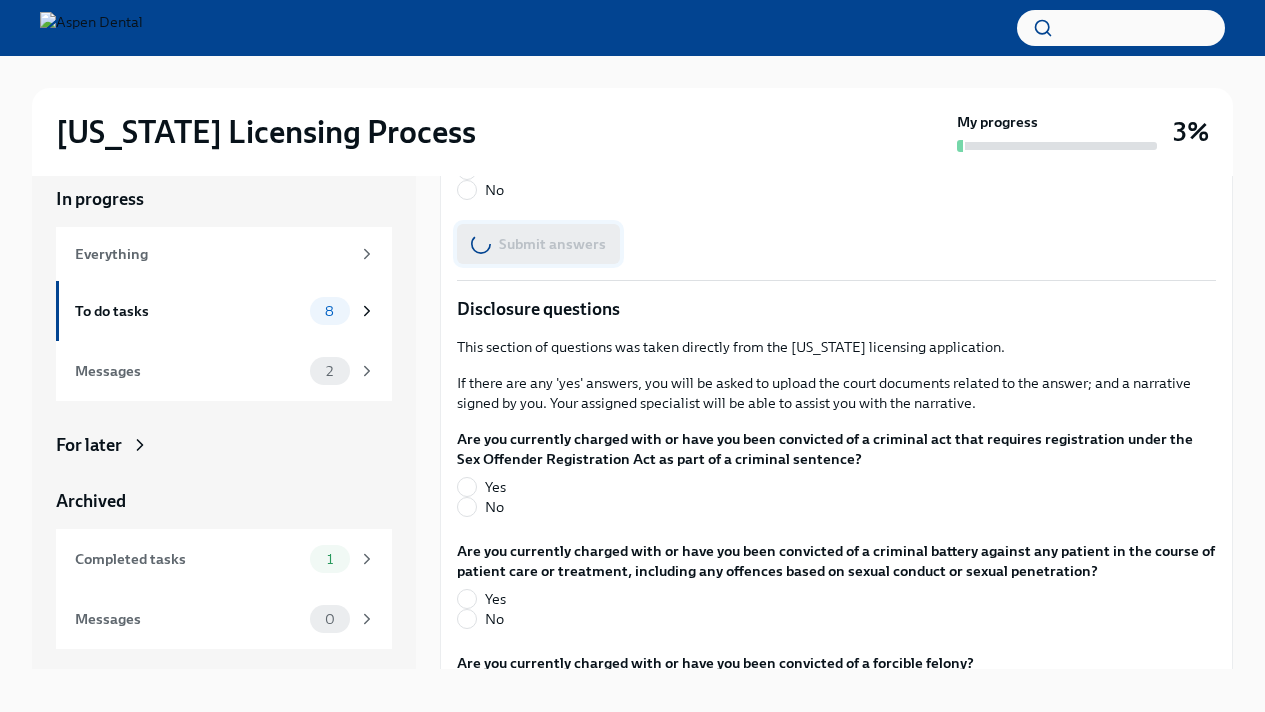 scroll, scrollTop: 3054, scrollLeft: 0, axis: vertical 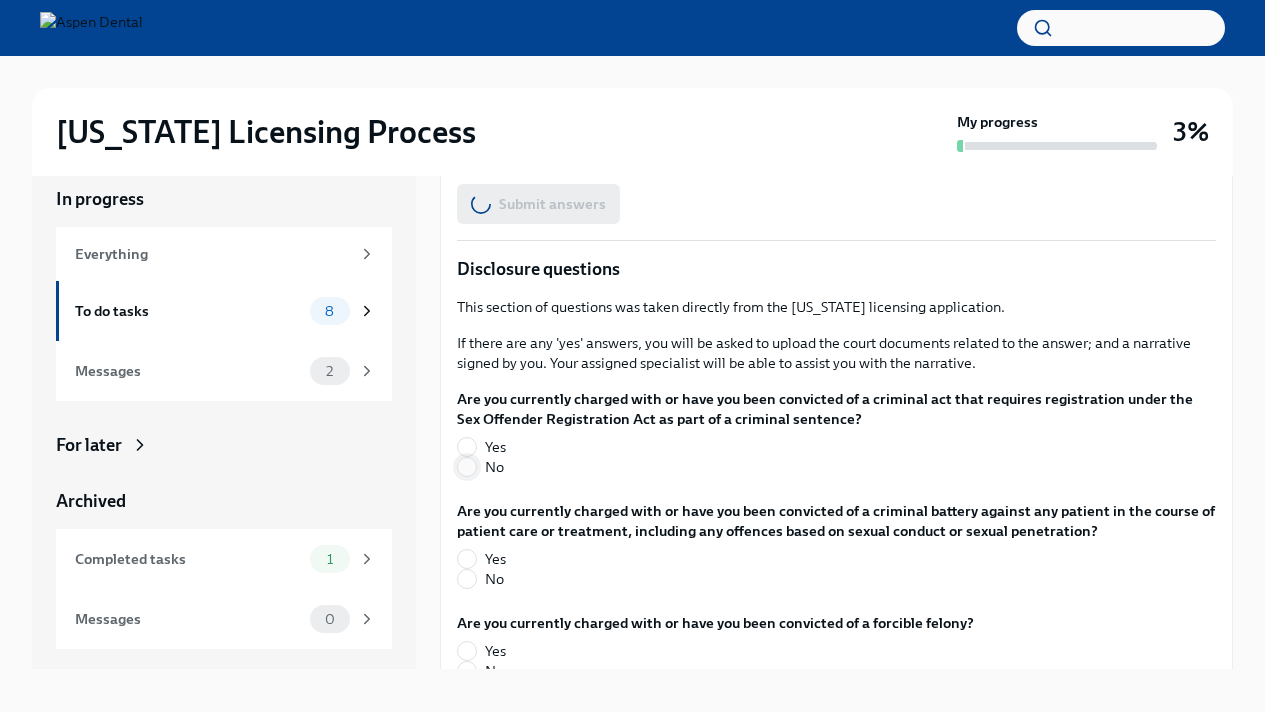 click on "No" at bounding box center (467, 467) 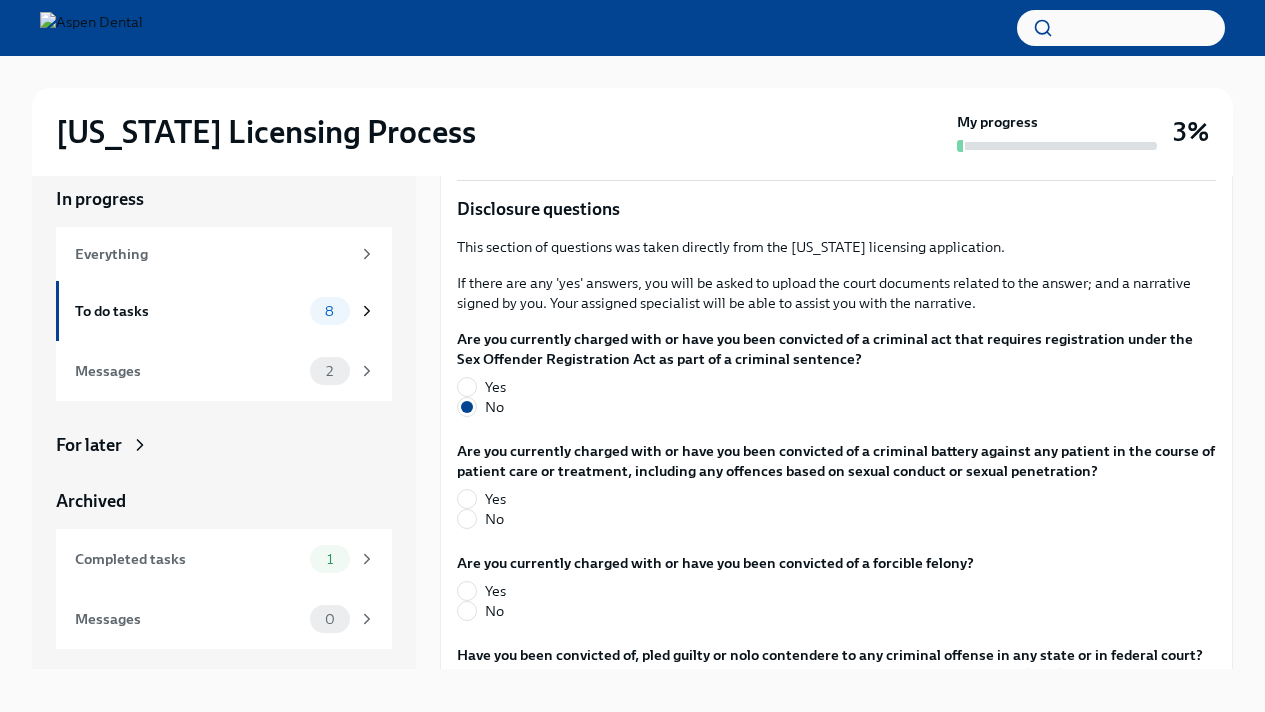 scroll, scrollTop: 3113, scrollLeft: 0, axis: vertical 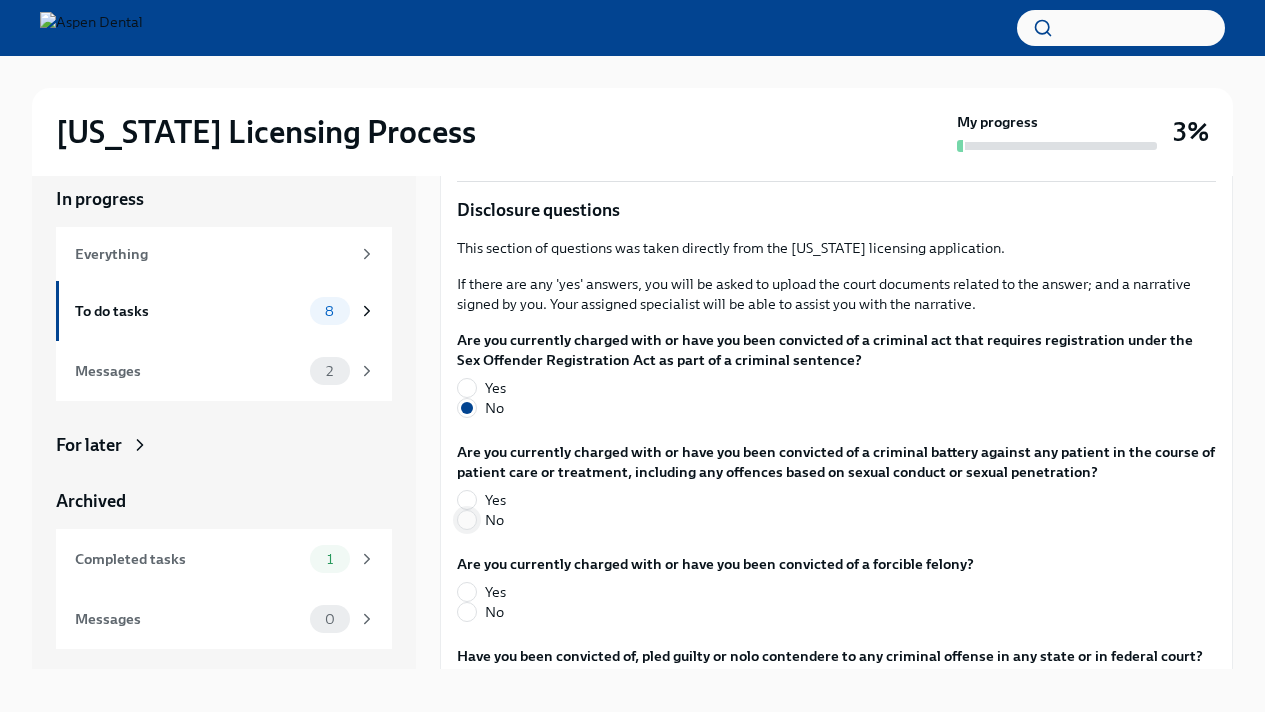 click on "No" at bounding box center [467, 520] 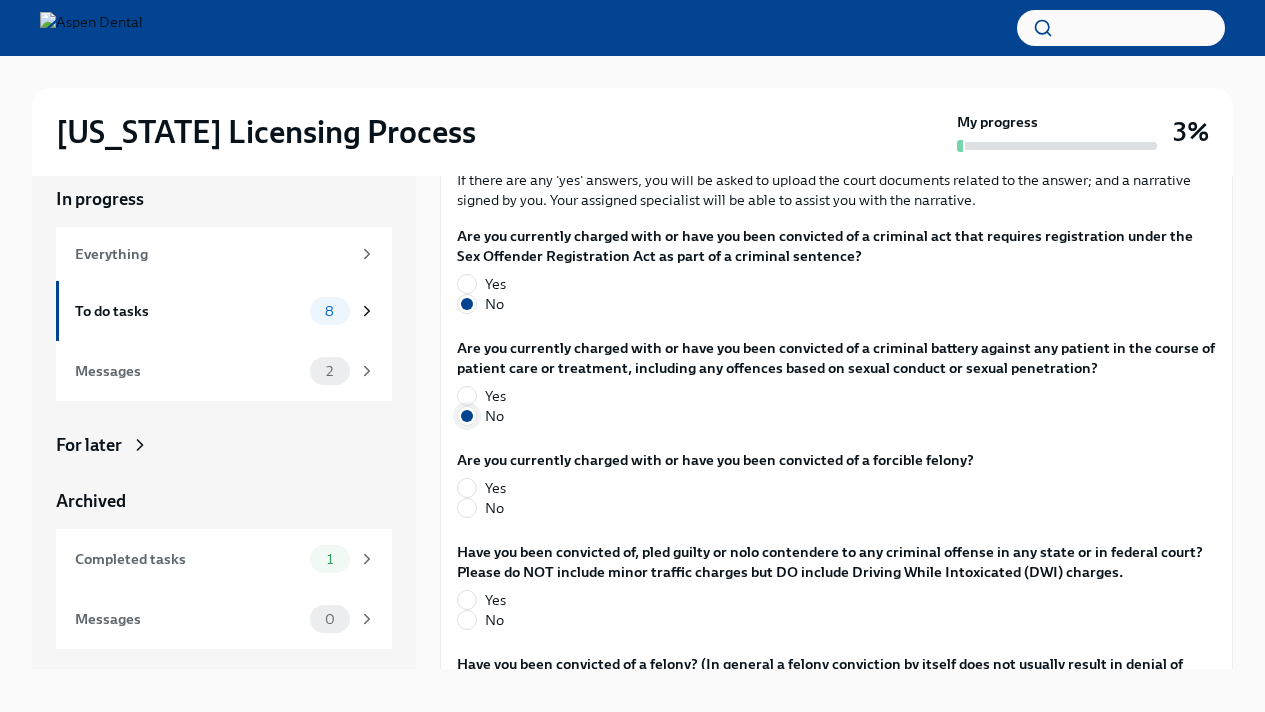 scroll, scrollTop: 3238, scrollLeft: 0, axis: vertical 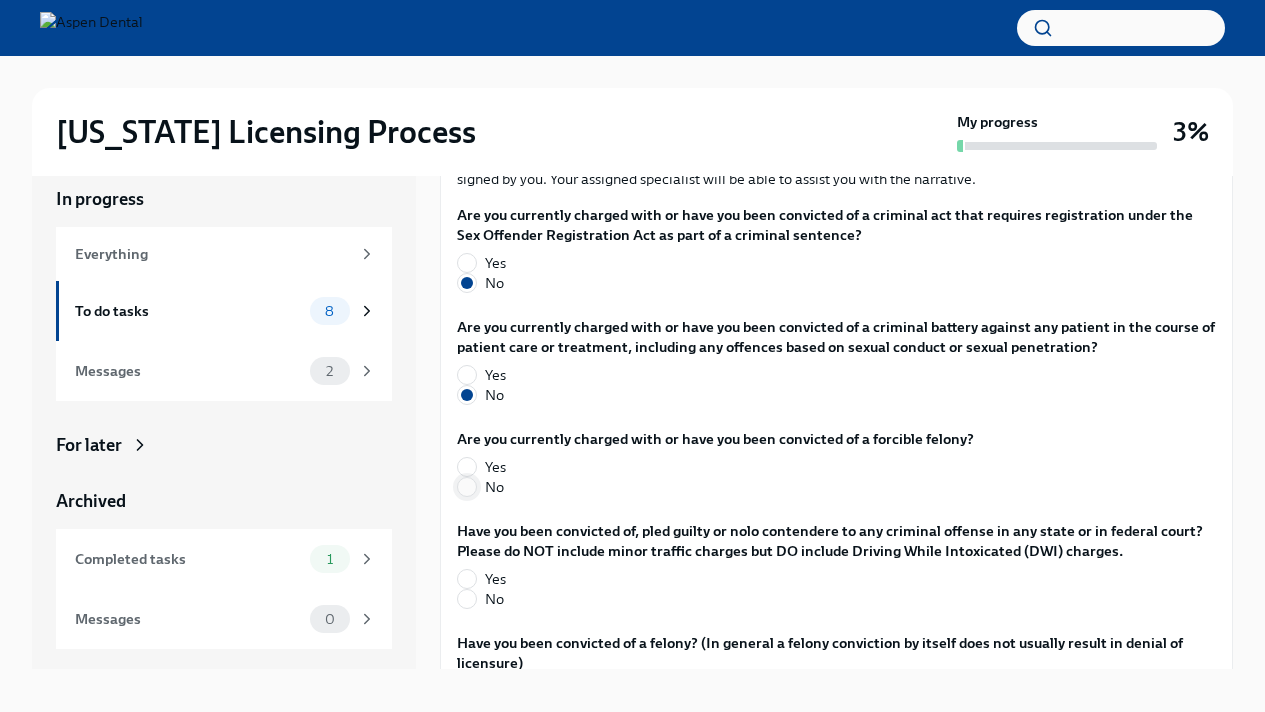 click on "No" at bounding box center (467, 487) 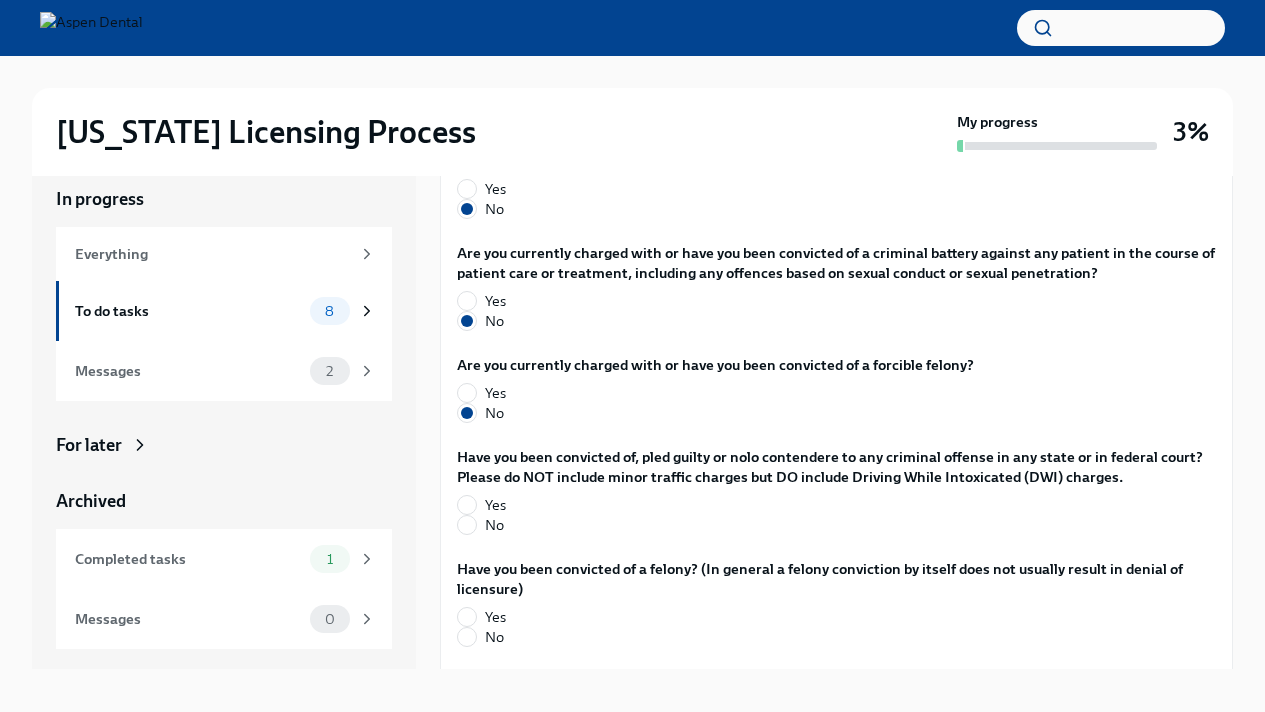 scroll, scrollTop: 3315, scrollLeft: 0, axis: vertical 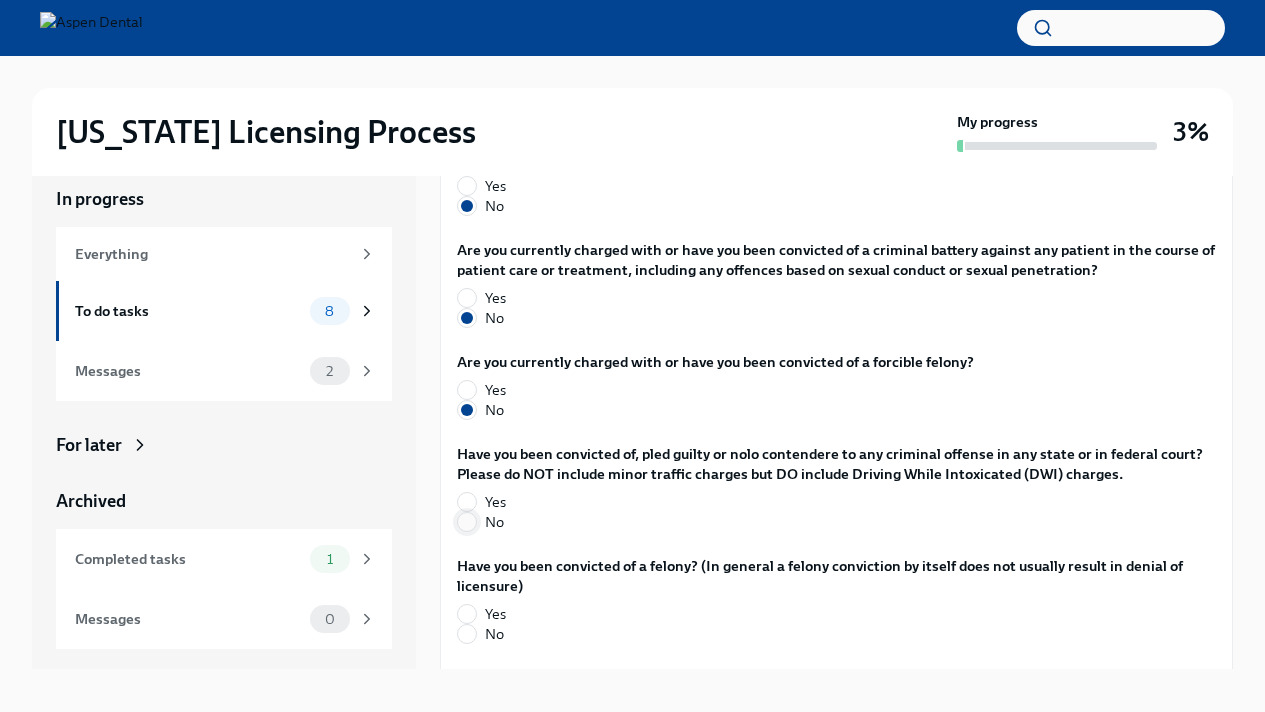 click on "No" at bounding box center [467, 522] 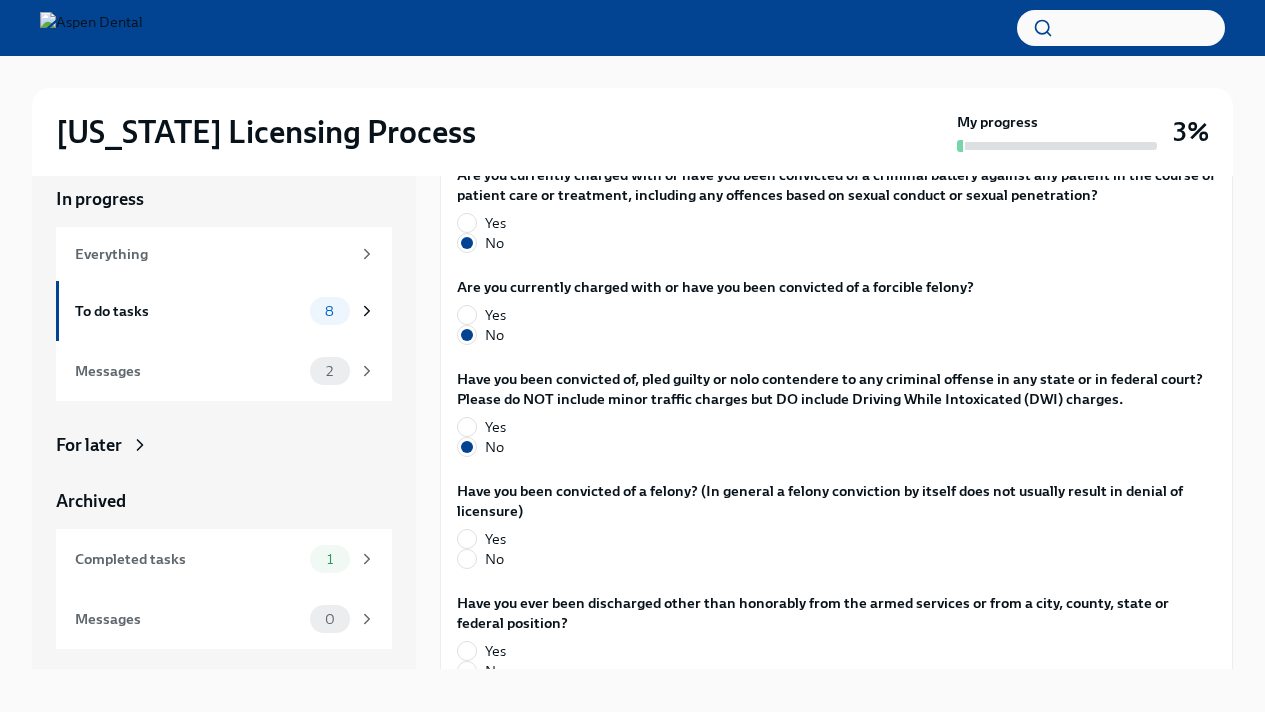 scroll, scrollTop: 3393, scrollLeft: 0, axis: vertical 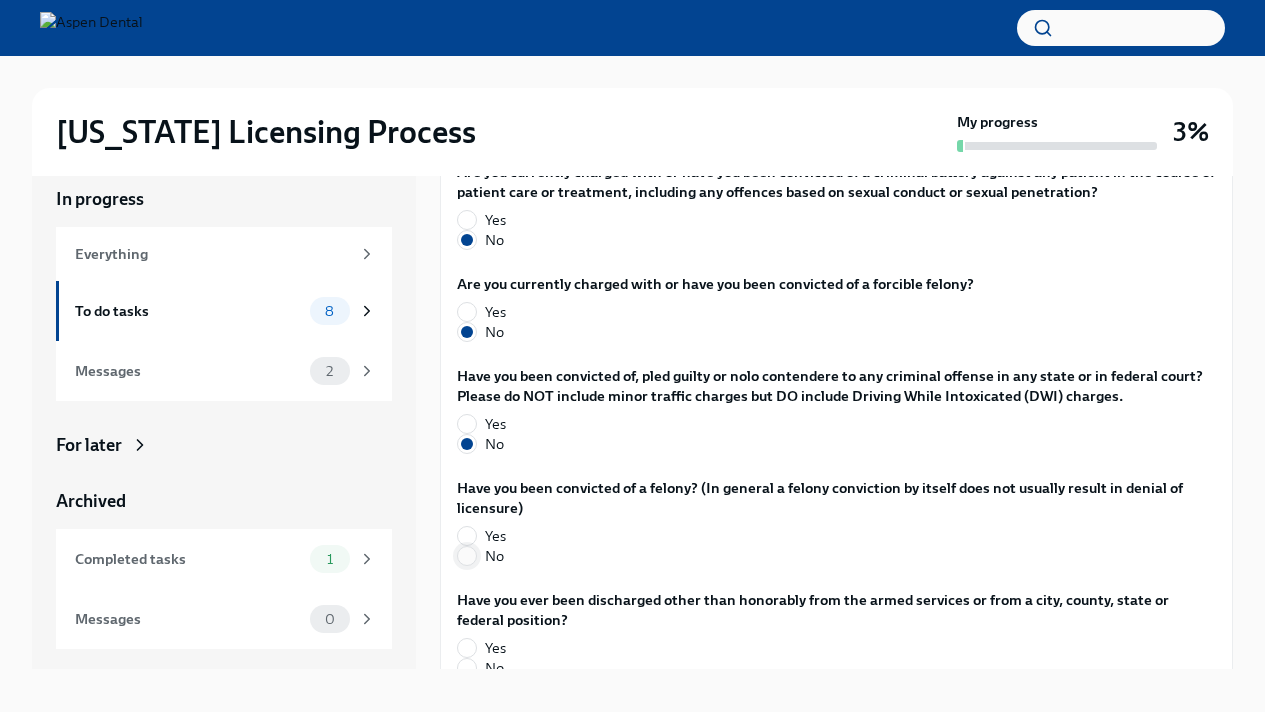 click at bounding box center (467, 556) 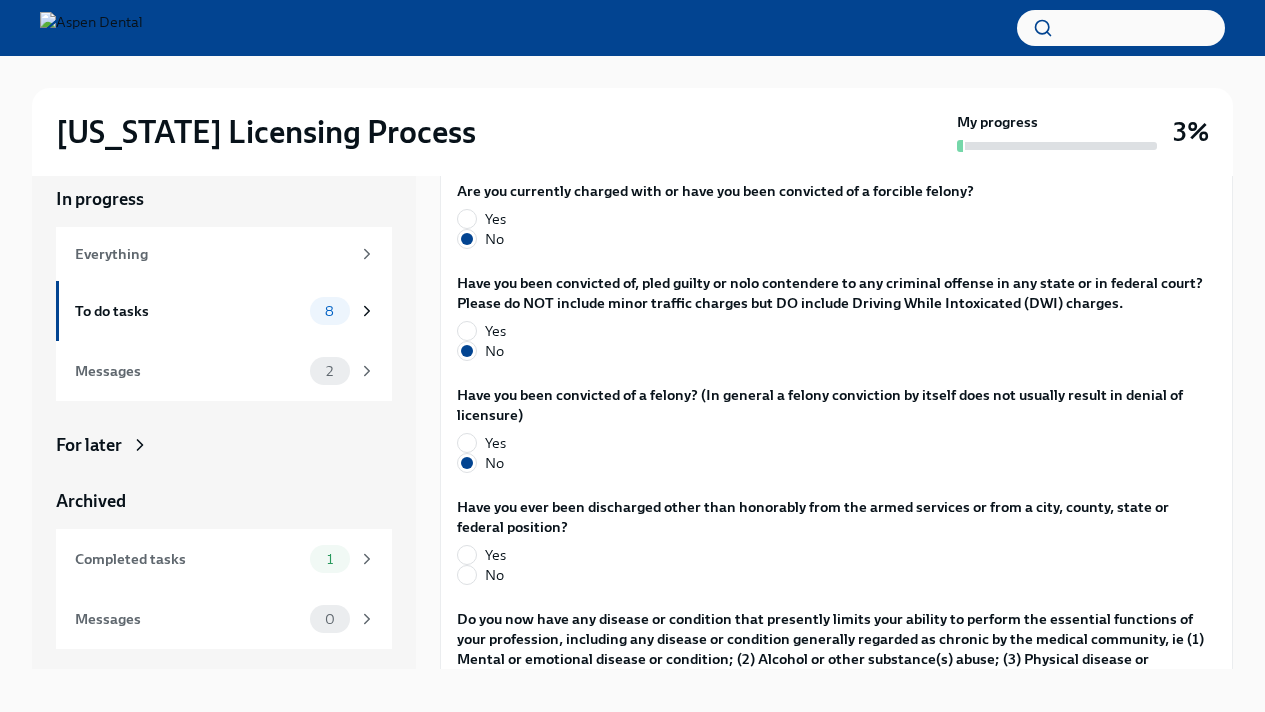 scroll, scrollTop: 3488, scrollLeft: 0, axis: vertical 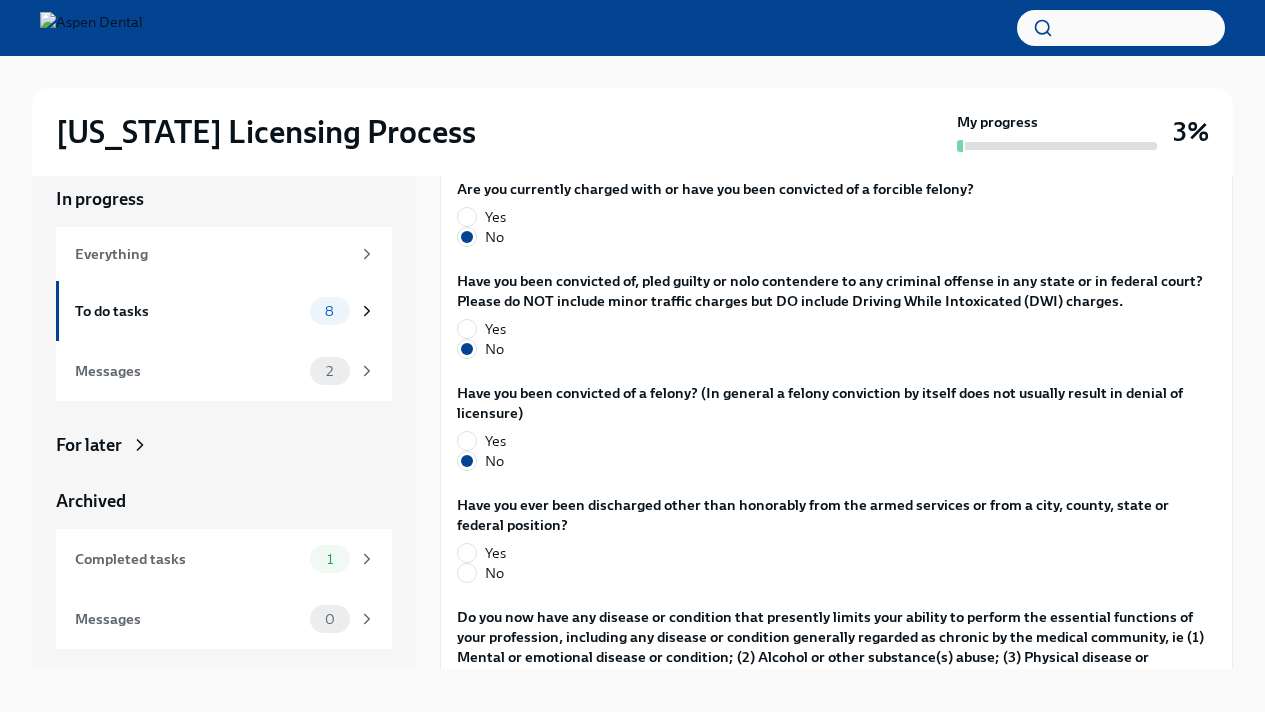 click on "Have you ever been discharged other than honorably from the armed services or from a city, county, state or federal position? Yes No" at bounding box center [836, 543] 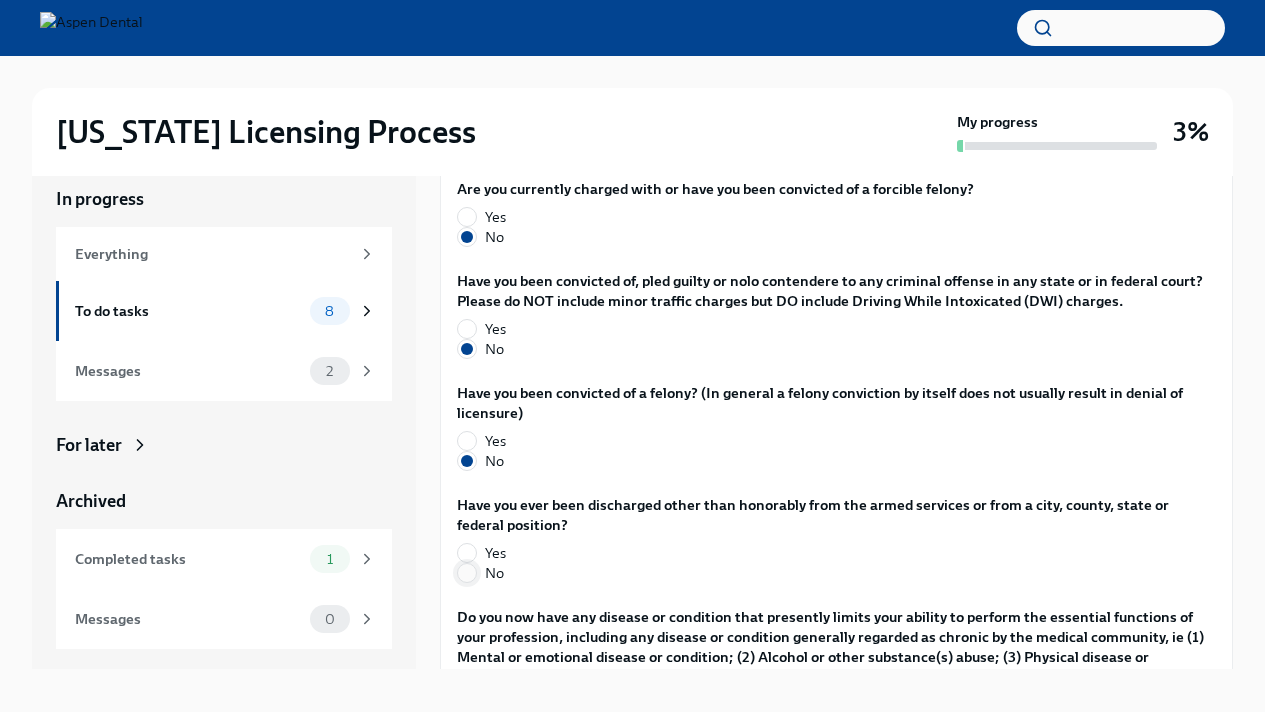 click on "No" at bounding box center [467, 573] 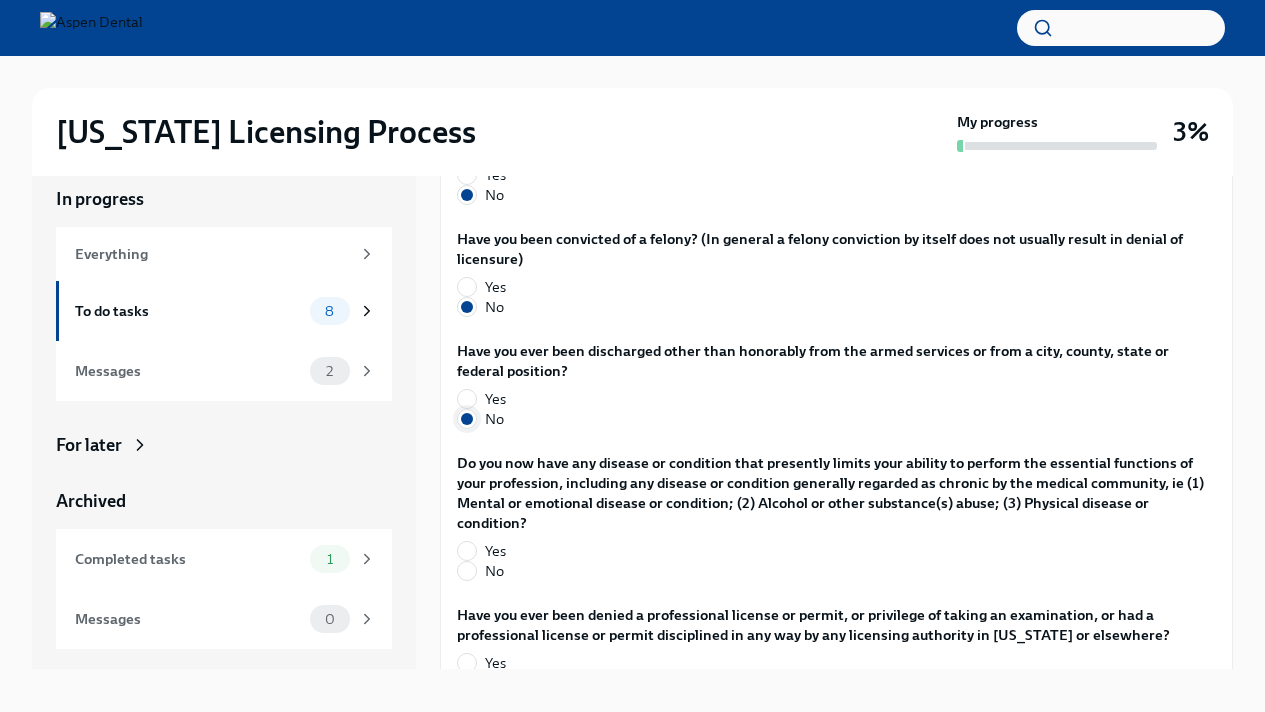 scroll, scrollTop: 3654, scrollLeft: 0, axis: vertical 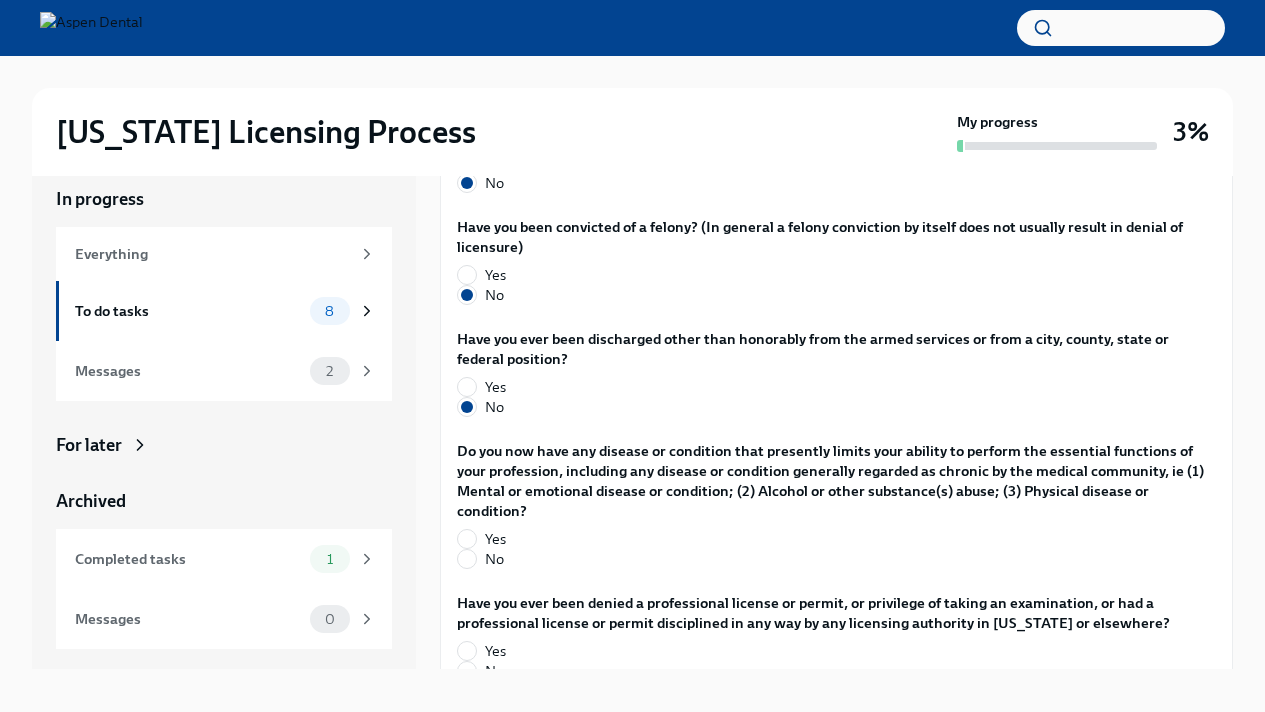 click on "Do you now have any disease or condition that presently limits your ability to perform the essential functions of your profession, including any disease or condition generally regarded as chronic by the medical community, ie (1) Mental or emotional disease or condition; (2) Alcohol or other substance(s) abuse; (3) Physical disease or condition? Yes No" at bounding box center [836, 509] 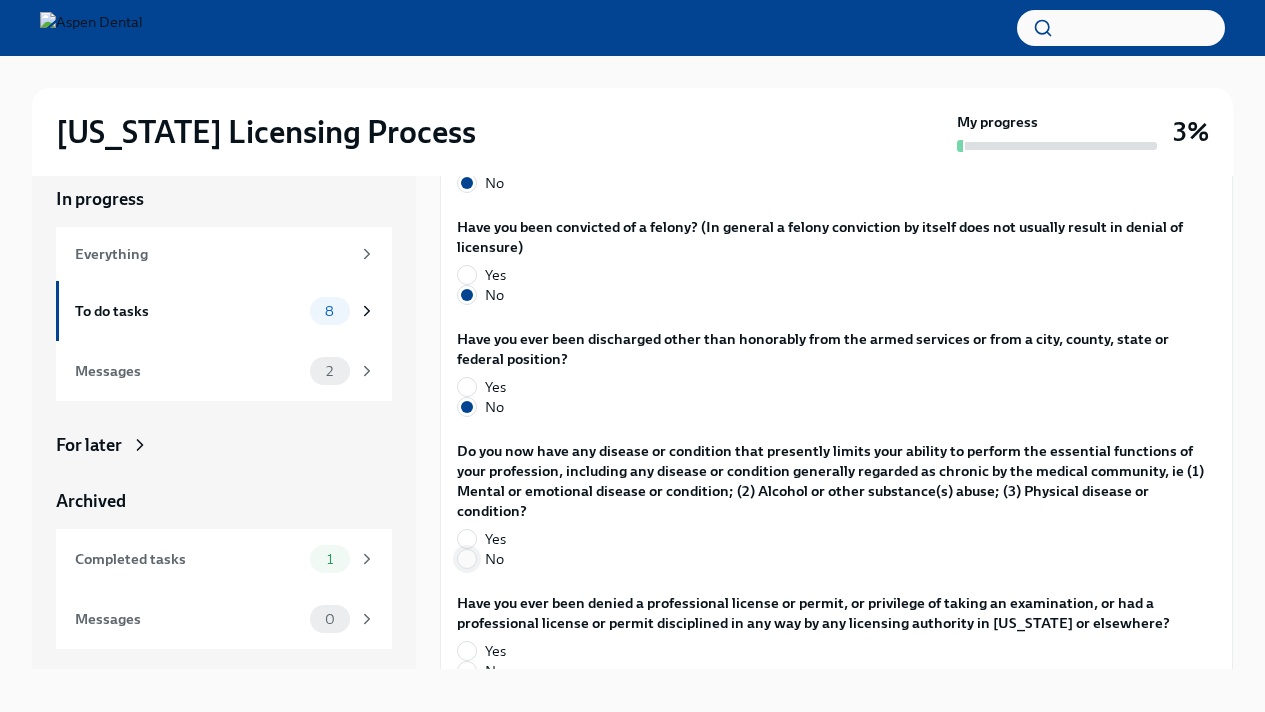 click on "No" at bounding box center [467, 559] 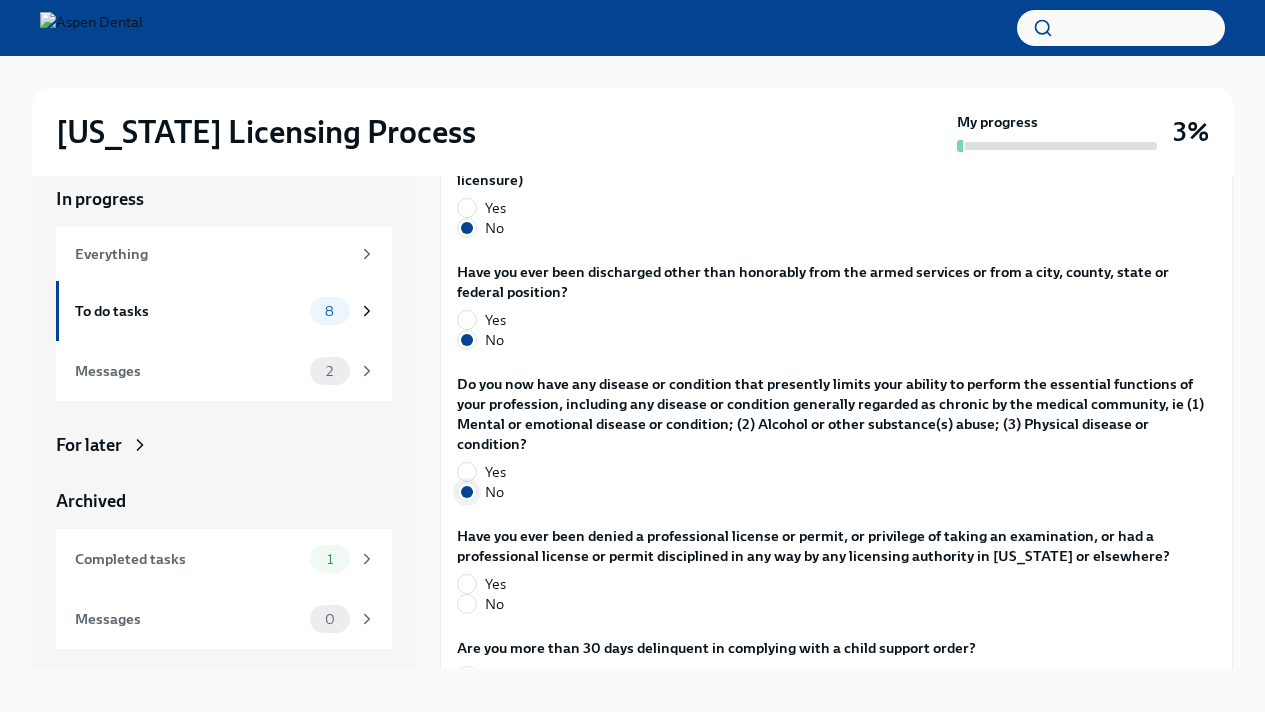 scroll, scrollTop: 3735, scrollLeft: 0, axis: vertical 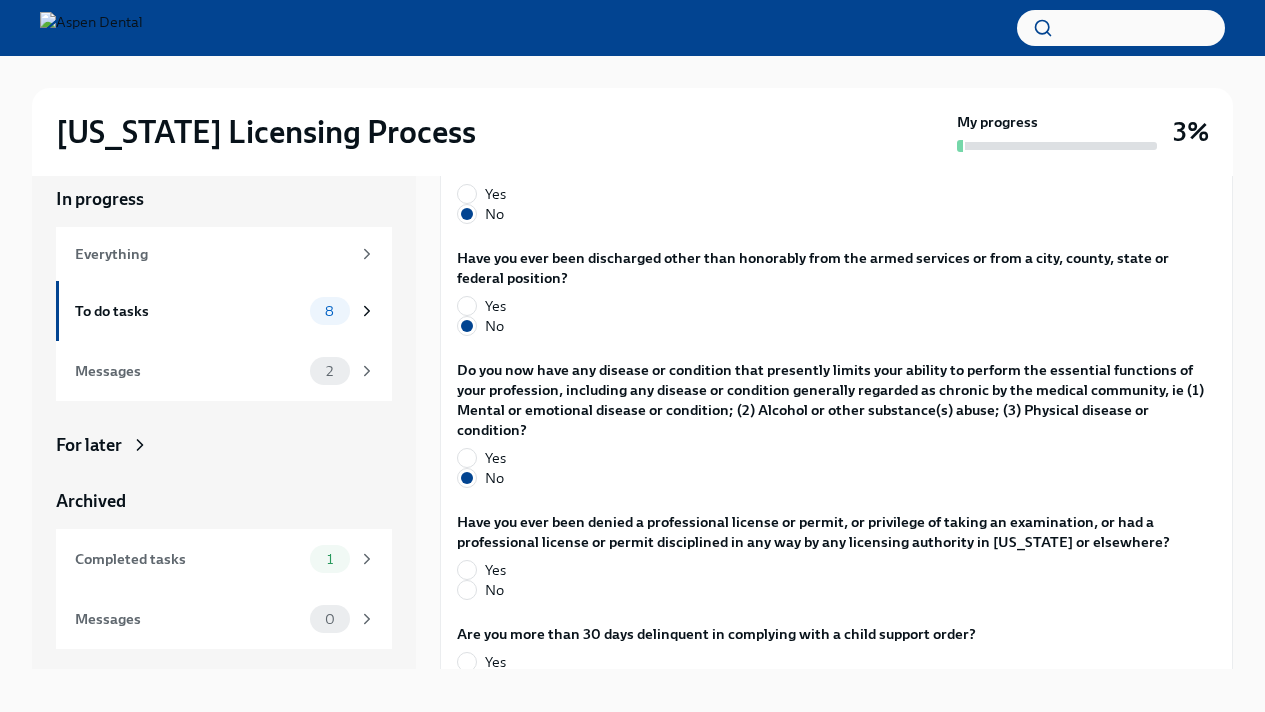 click on "Have you ever been denied a professional license or permit, or privilege of taking an examination, or had a professional license or permit disciplined in any way by any licensing authority in [US_STATE] or elsewhere? Yes No" at bounding box center [836, 560] 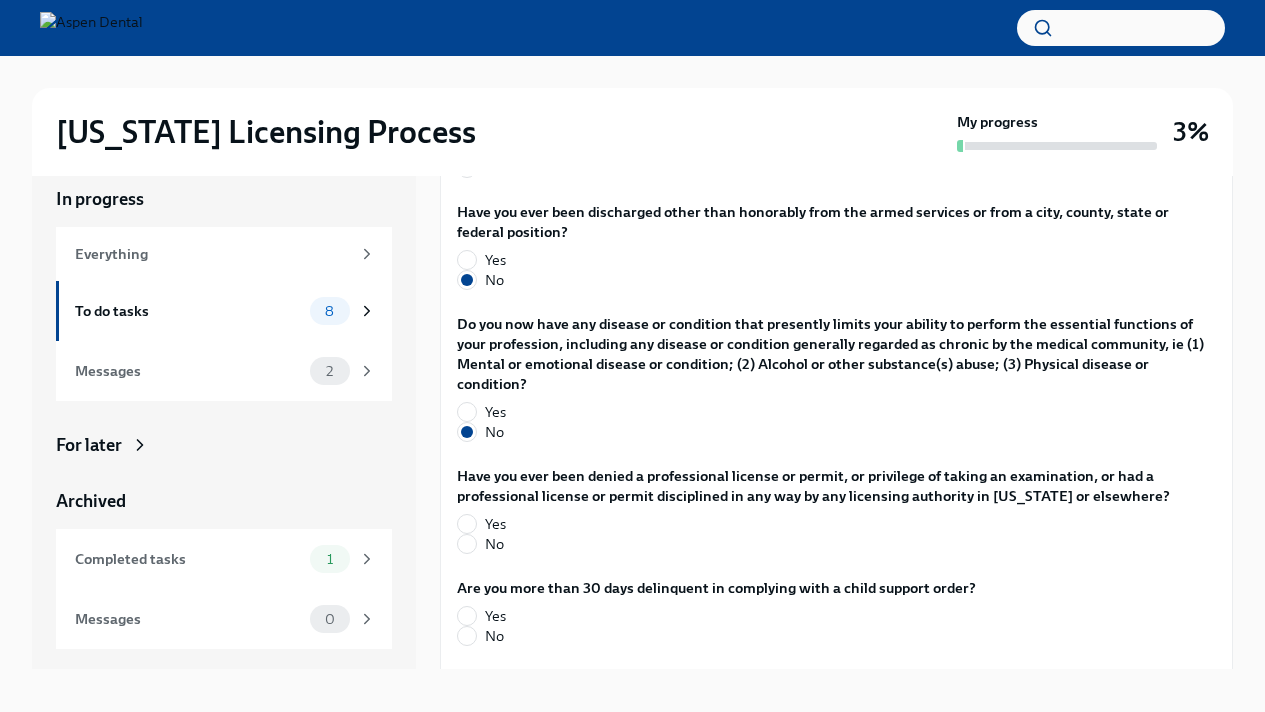 scroll, scrollTop: 3784, scrollLeft: 0, axis: vertical 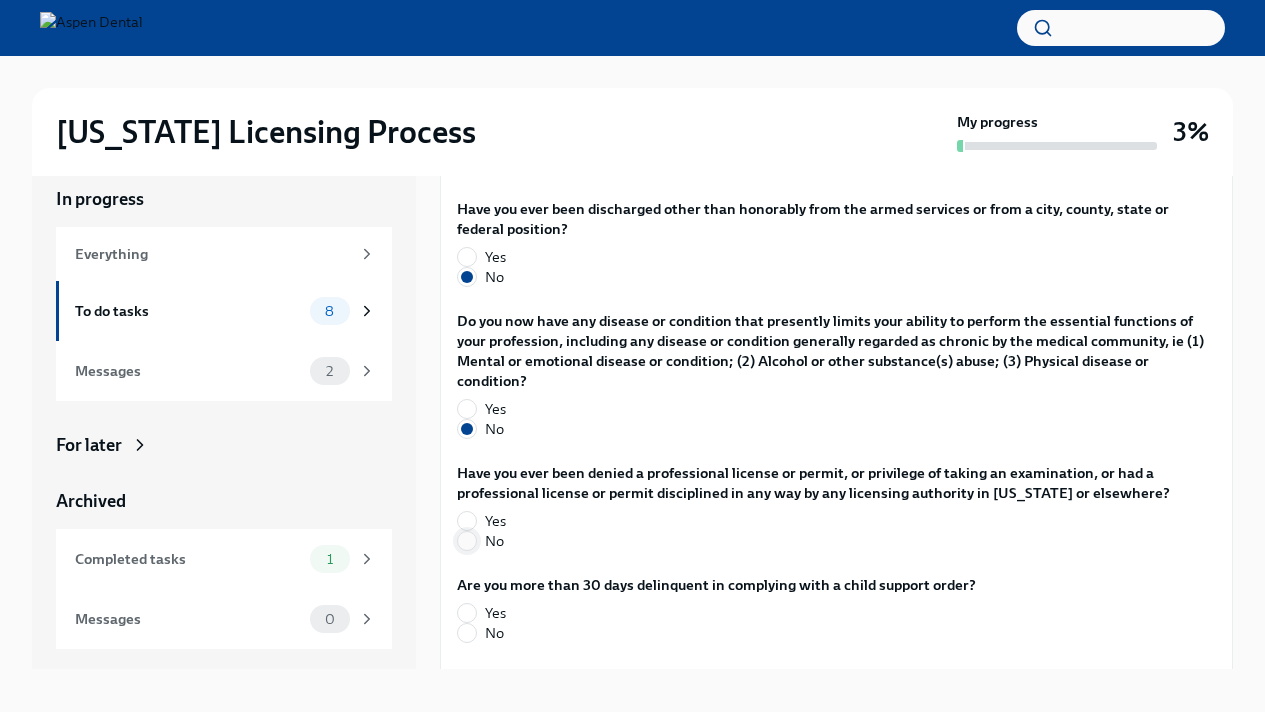 click on "No" at bounding box center (467, 541) 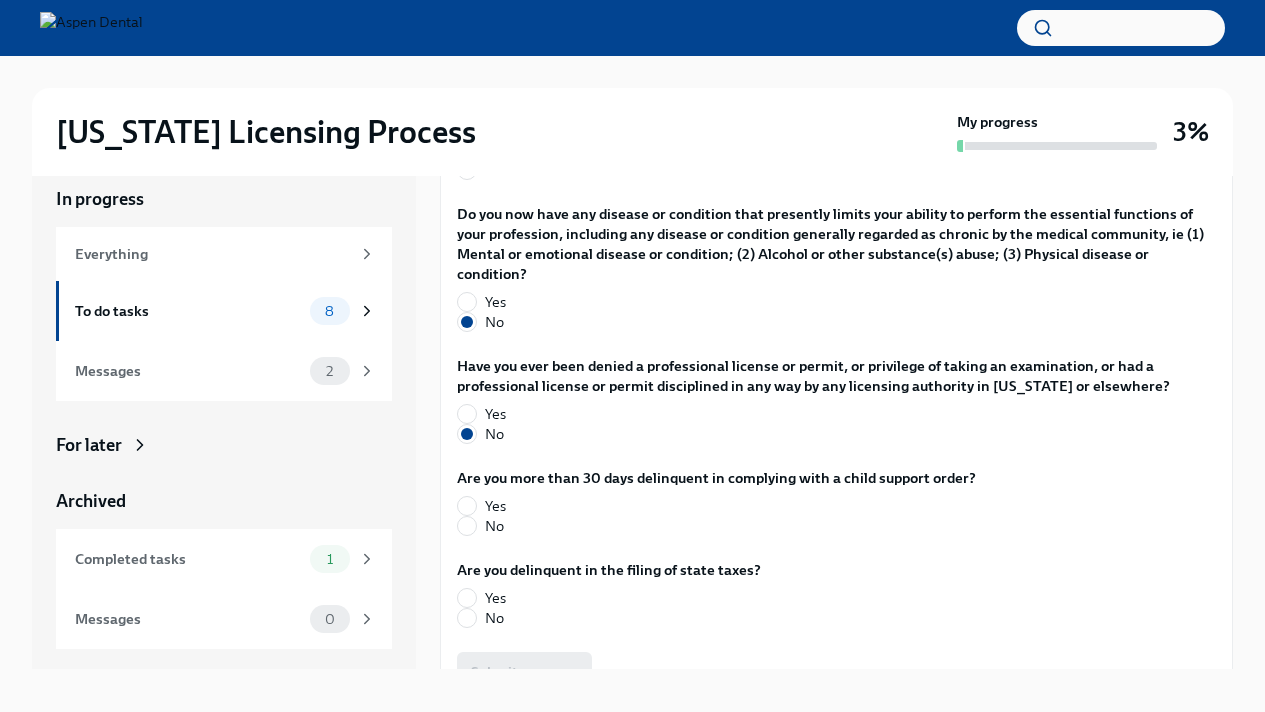 scroll, scrollTop: 3894, scrollLeft: 0, axis: vertical 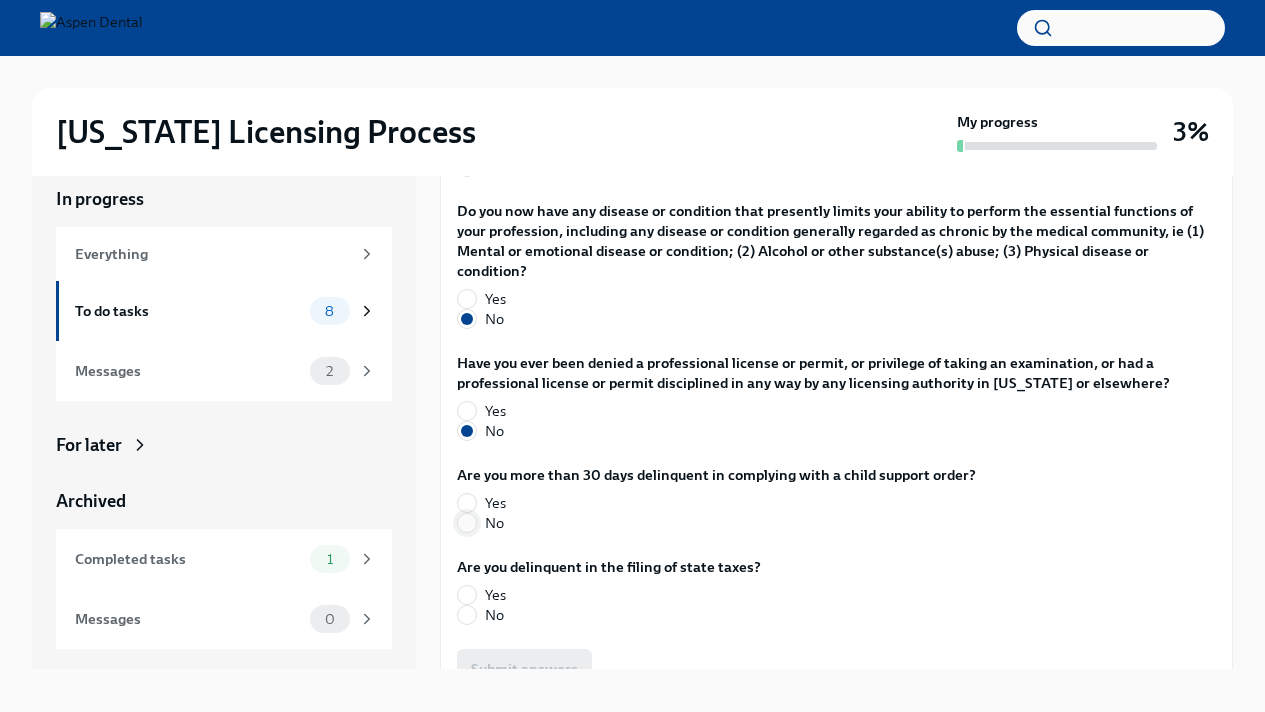 click on "No" at bounding box center [467, 523] 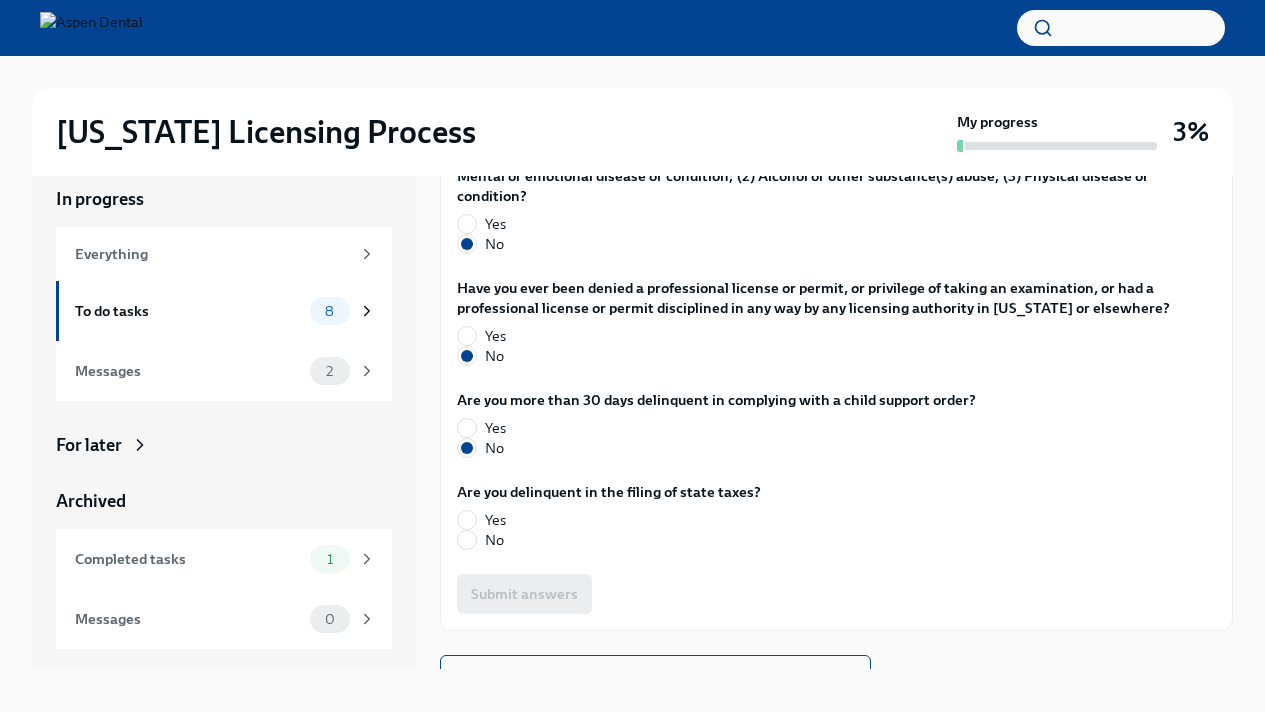 scroll, scrollTop: 3981, scrollLeft: 0, axis: vertical 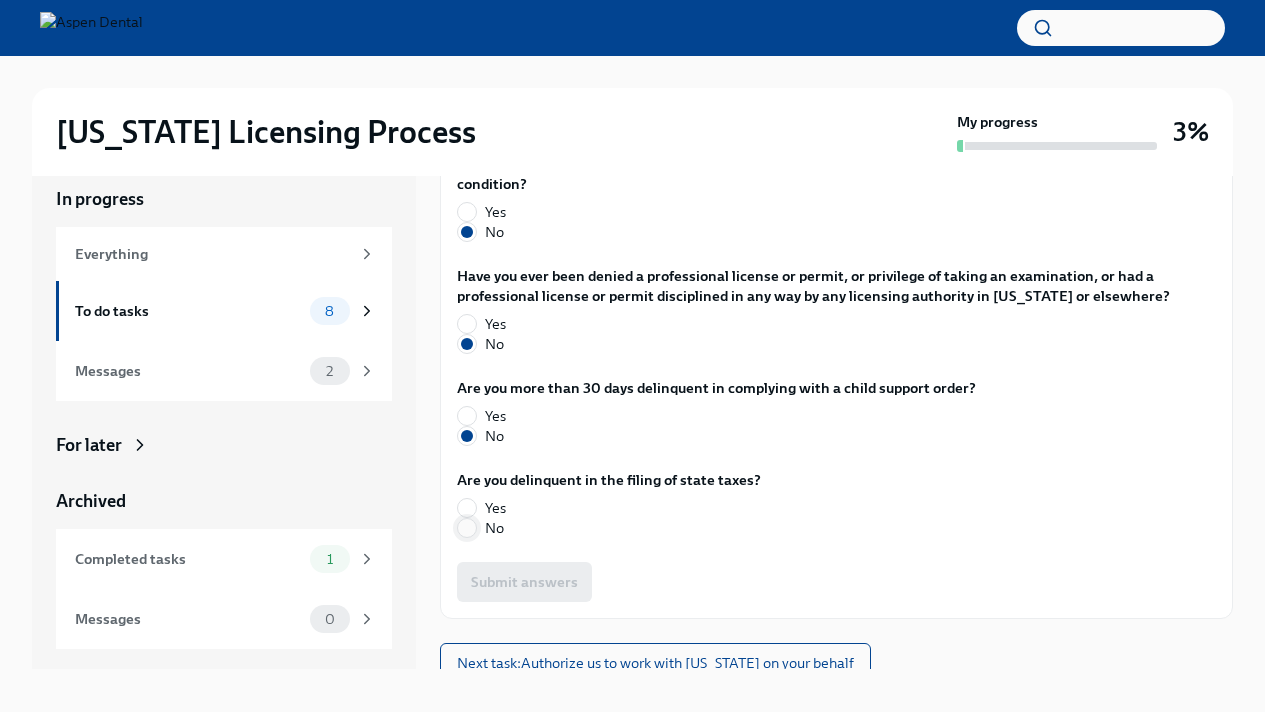 click on "No" at bounding box center [467, 528] 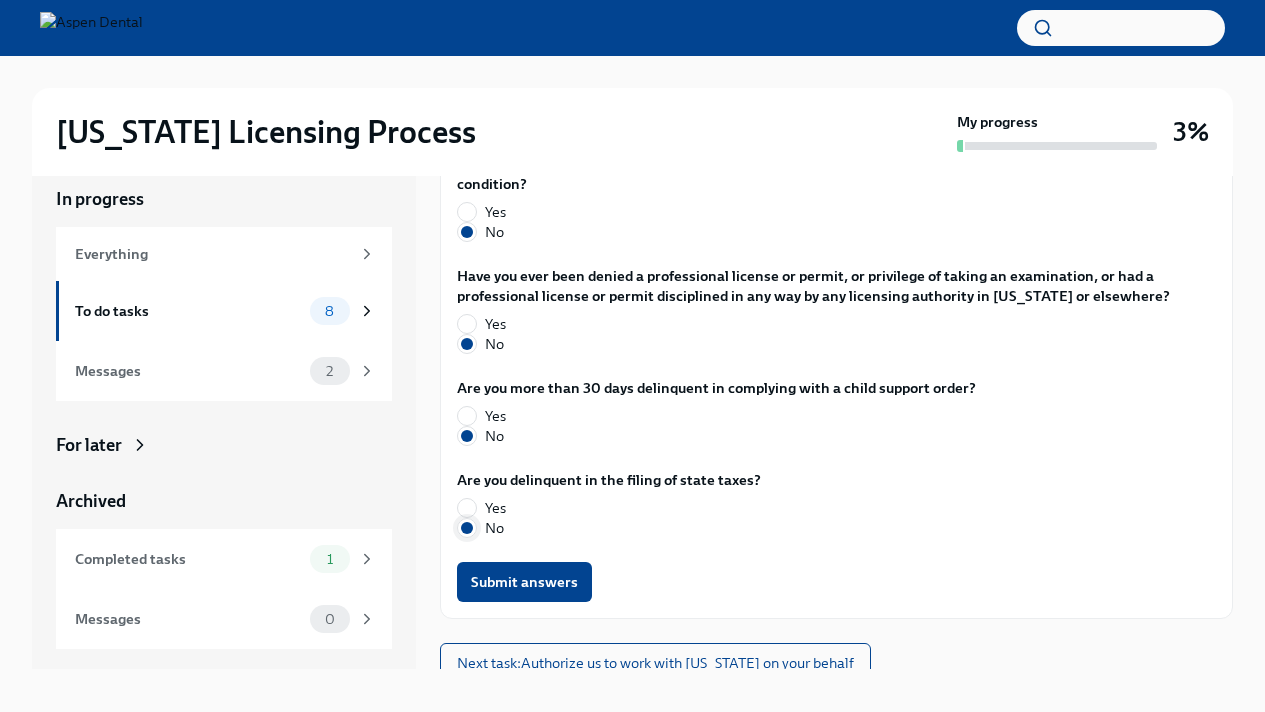 scroll, scrollTop: 3995, scrollLeft: 0, axis: vertical 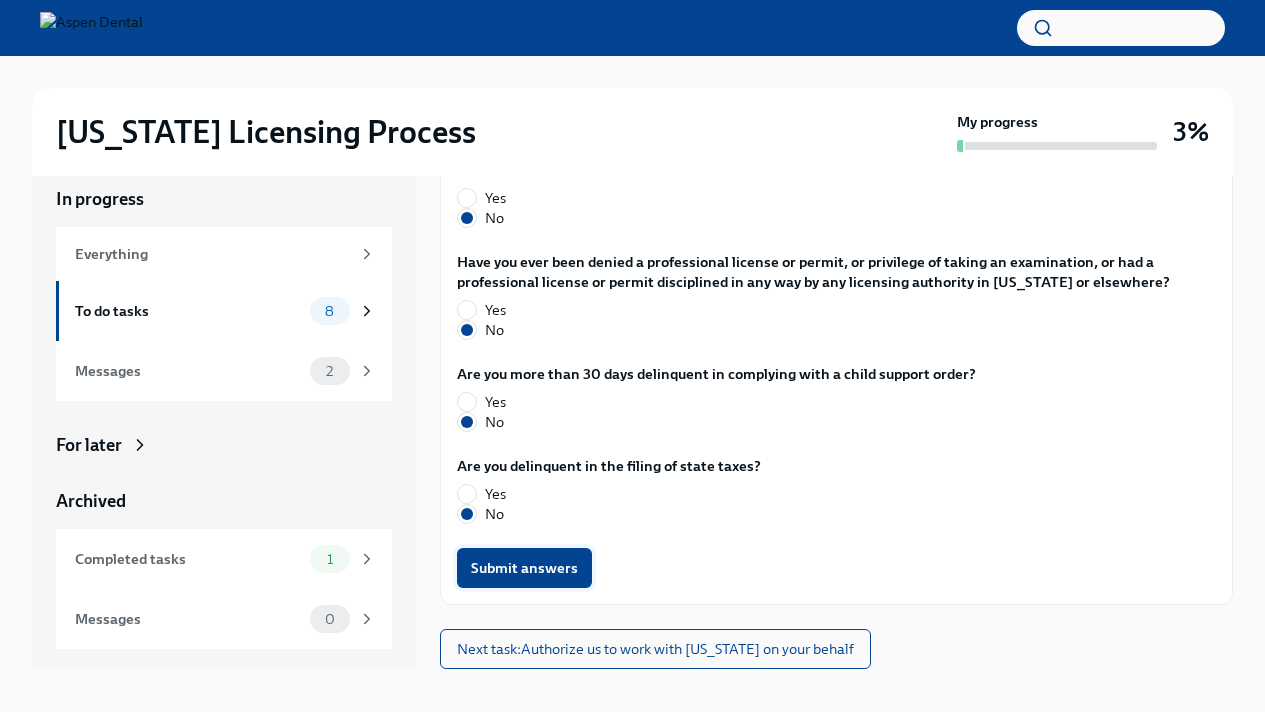 click on "Submit answers" at bounding box center [524, 568] 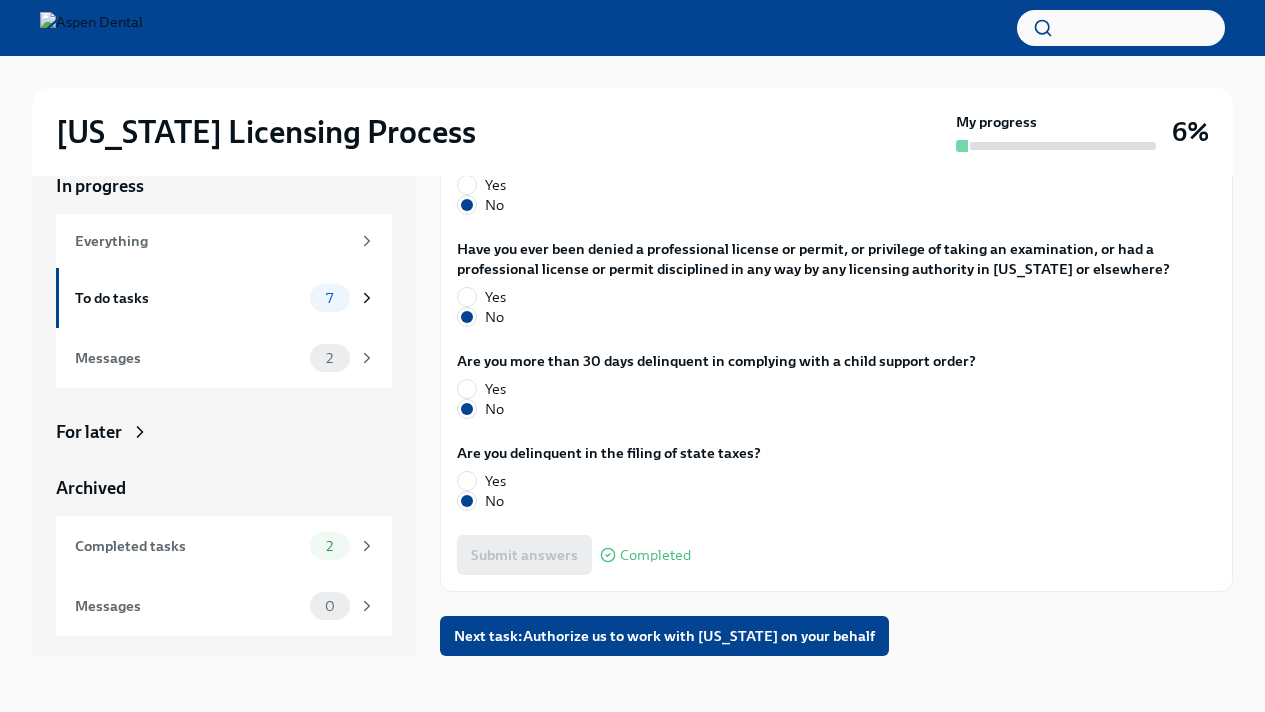 scroll, scrollTop: 30, scrollLeft: 0, axis: vertical 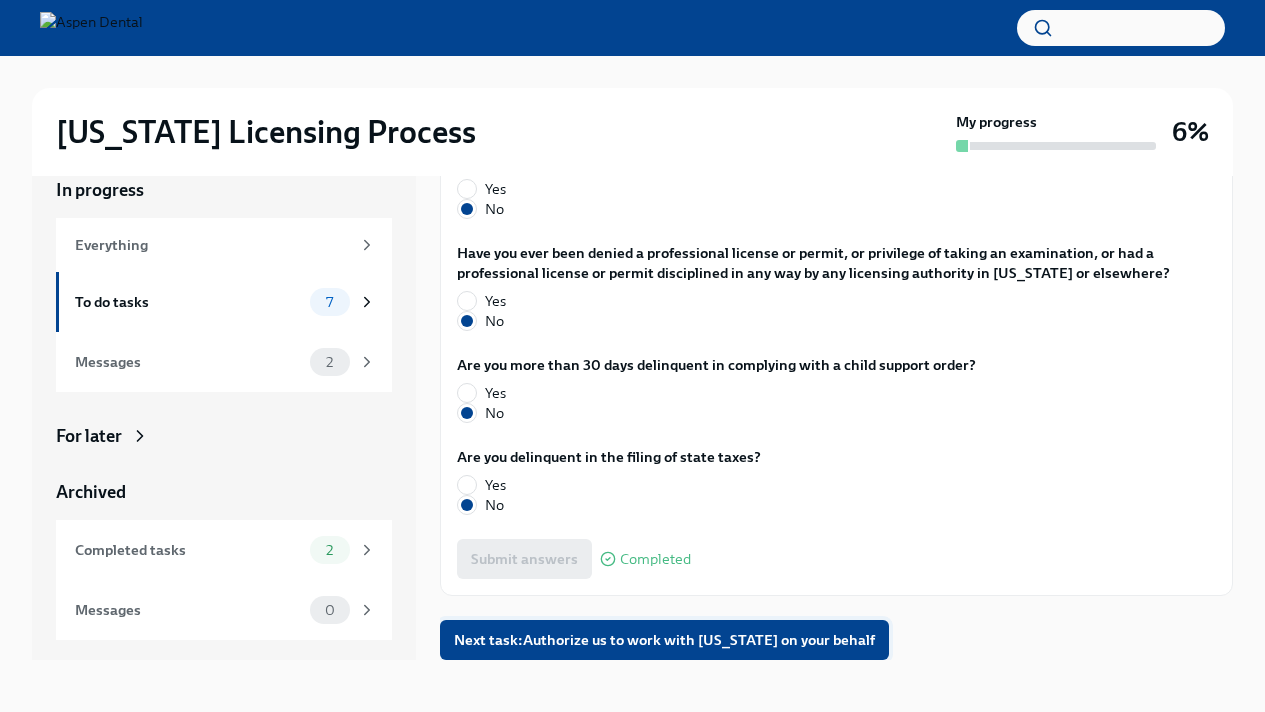 click on "Next task :  Authorize us to work with [US_STATE] on your behalf" at bounding box center (664, 640) 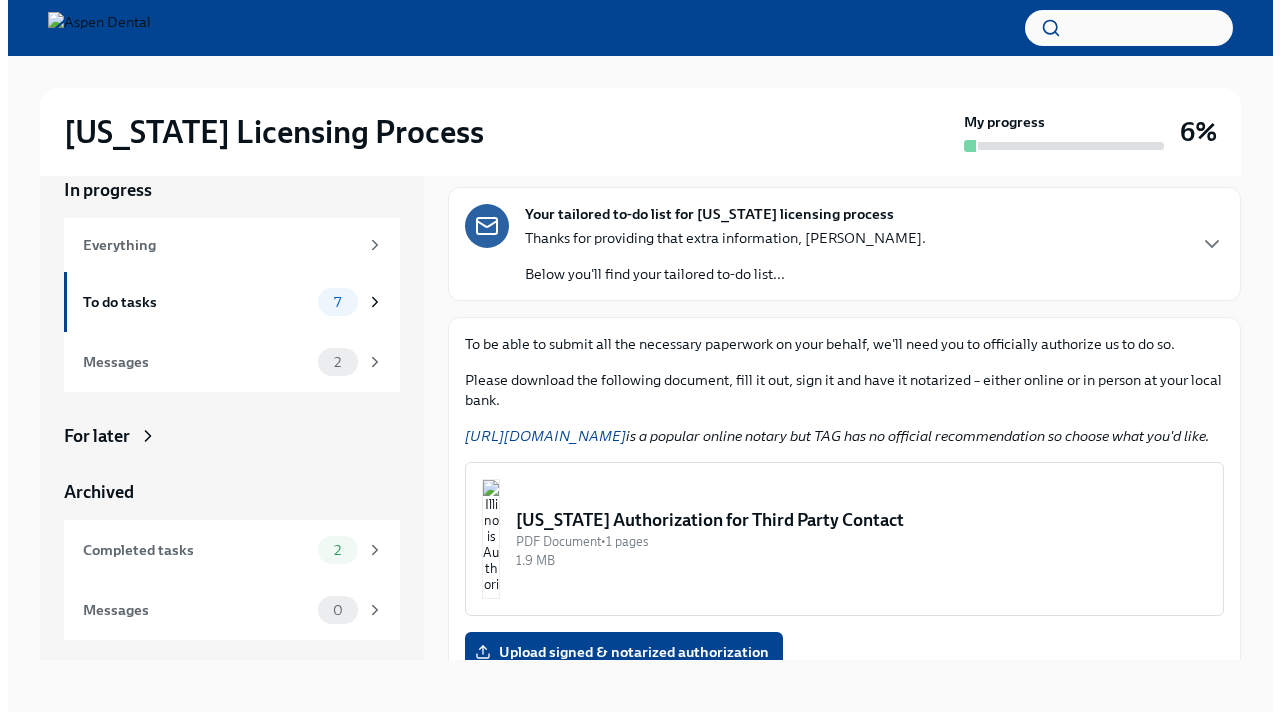 scroll, scrollTop: 190, scrollLeft: 0, axis: vertical 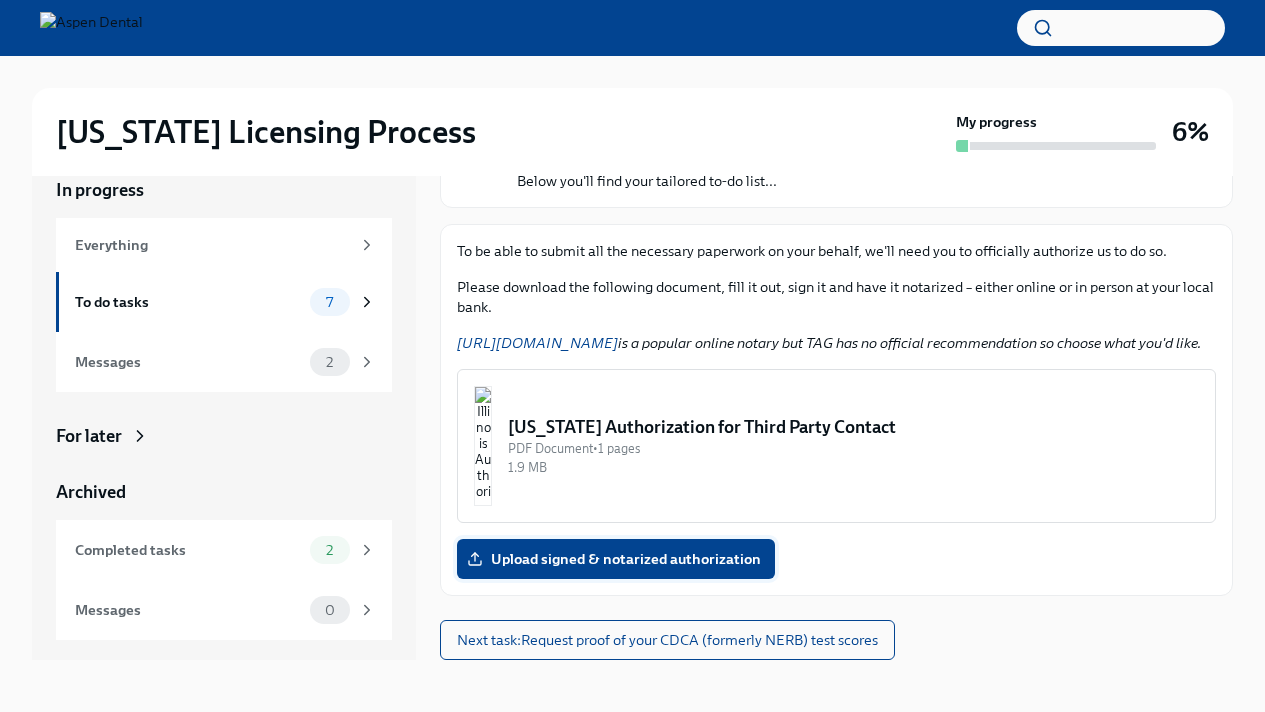 click on "Upload signed & notarized authorization" at bounding box center (616, 559) 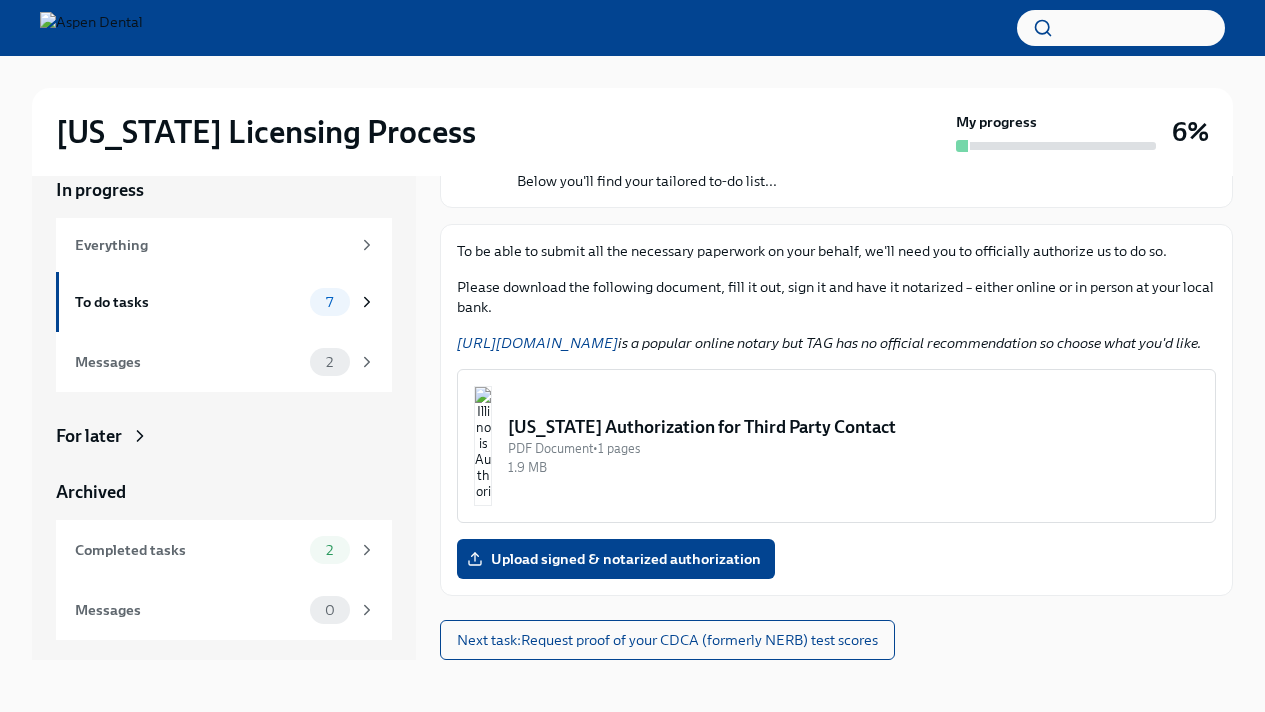 click at bounding box center (483, 446) 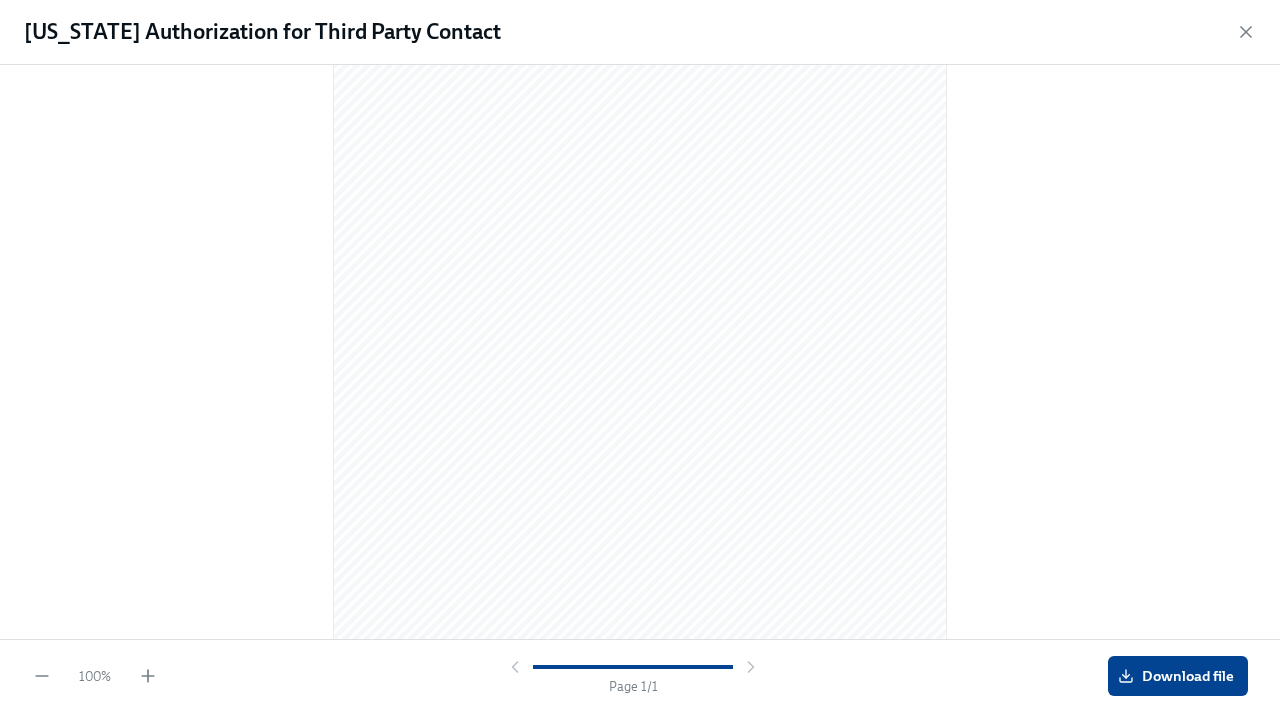 scroll, scrollTop: 252, scrollLeft: 0, axis: vertical 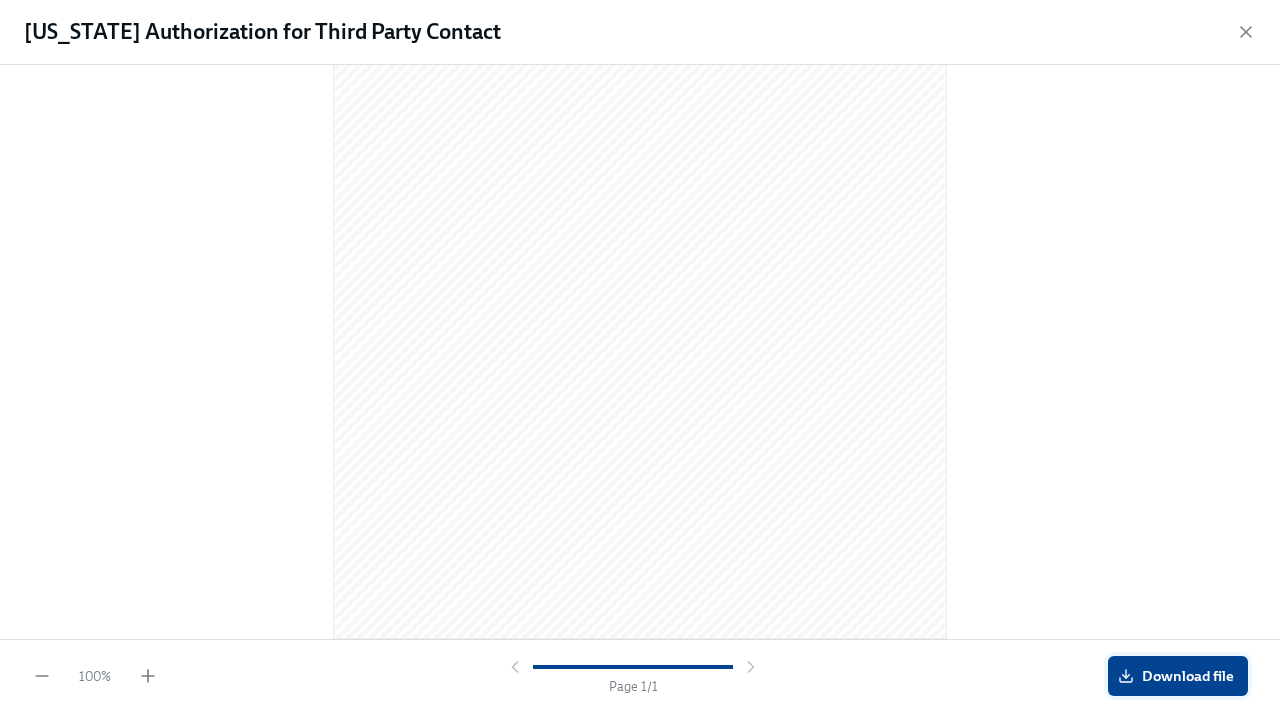 click on "Download file" at bounding box center (1178, 676) 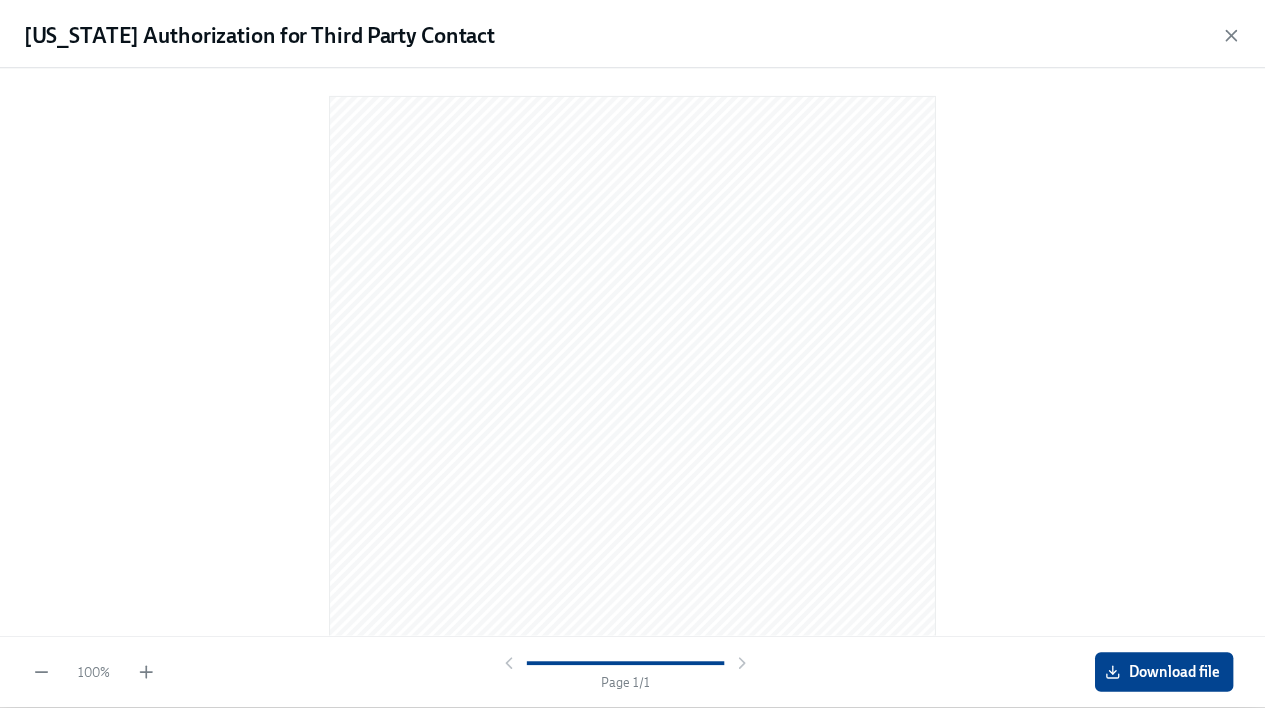 scroll, scrollTop: 0, scrollLeft: 0, axis: both 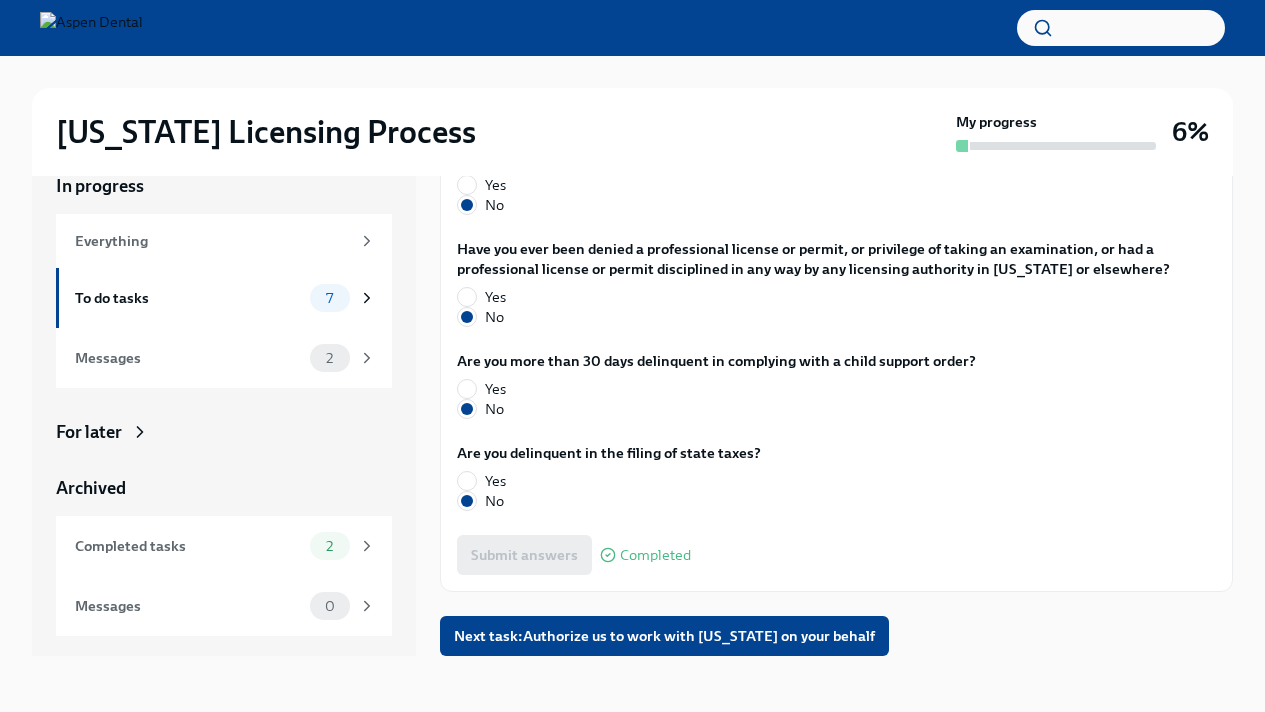 click on "Next task :  Authorize us to work with [US_STATE] on your behalf" at bounding box center [664, 636] 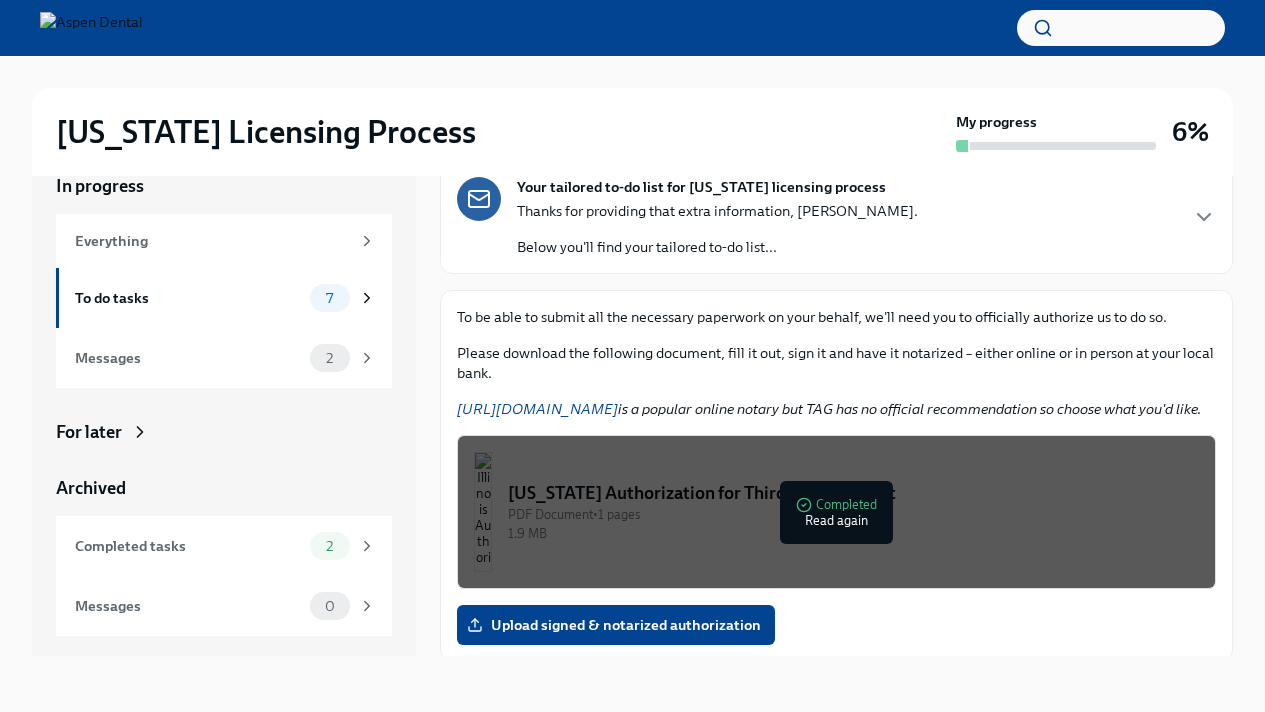 scroll, scrollTop: 190, scrollLeft: 0, axis: vertical 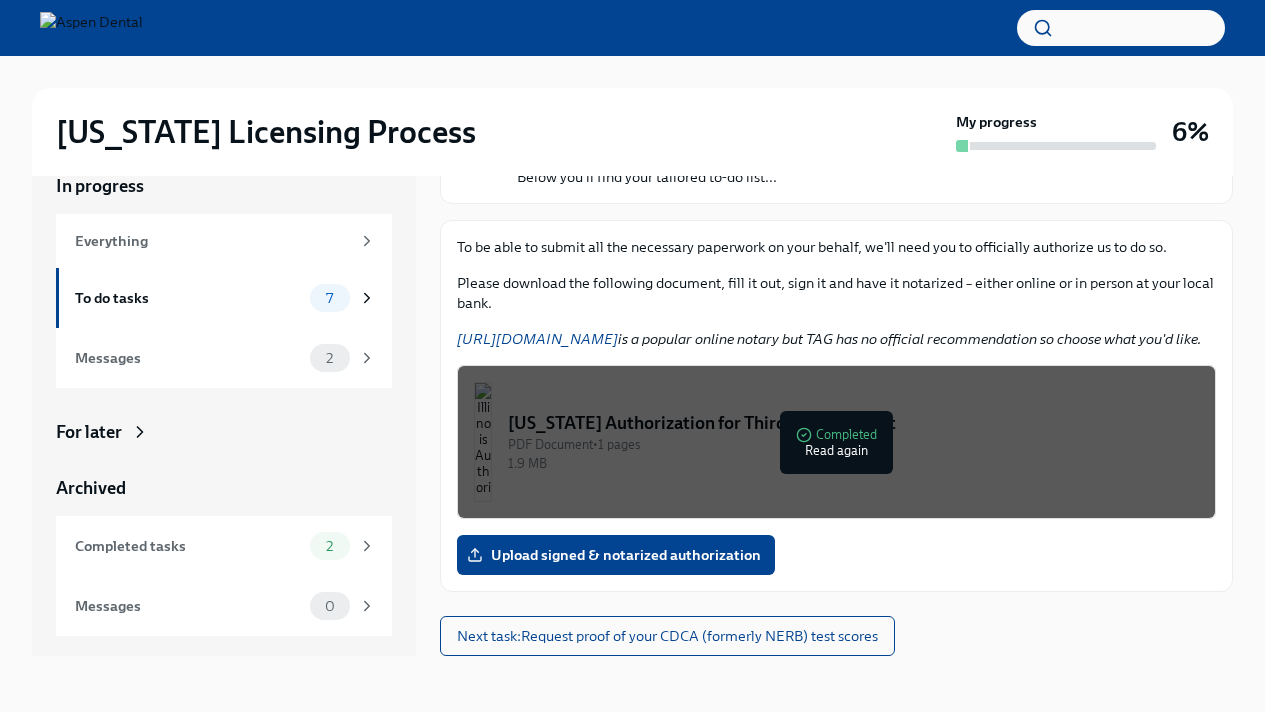 click on "[URL][DOMAIN_NAME]" at bounding box center [537, 339] 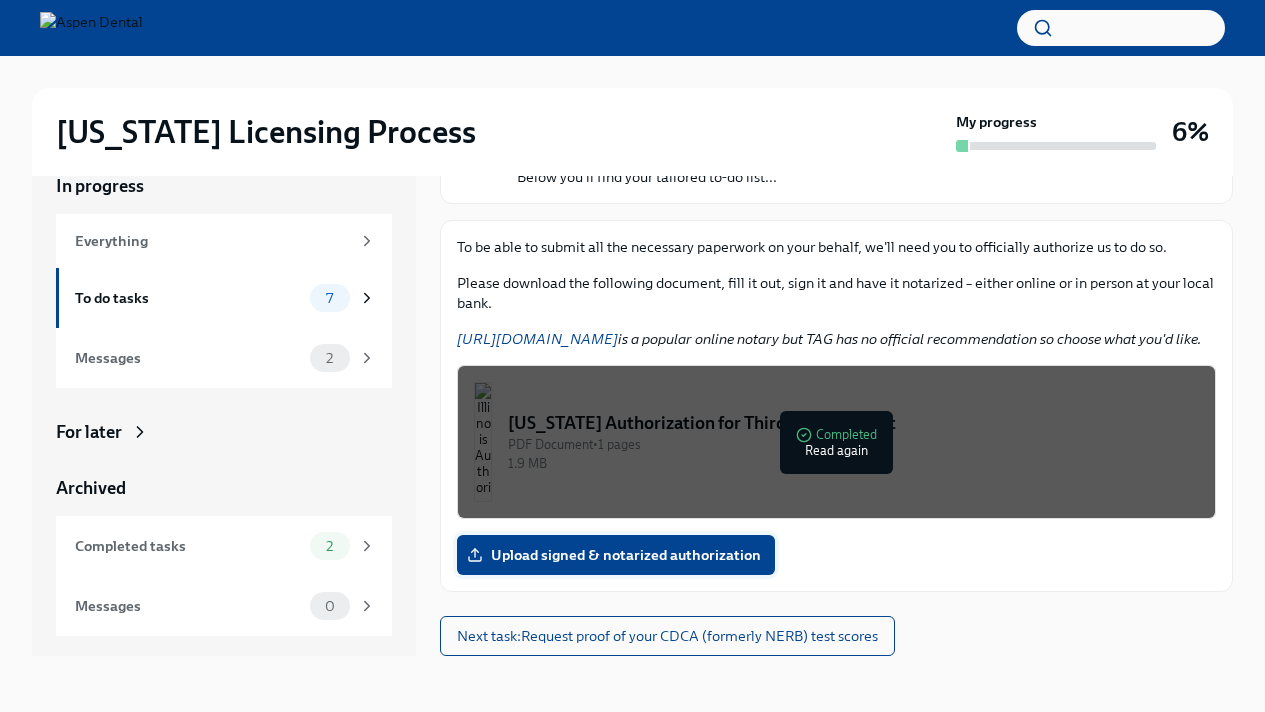 click on "Upload signed & notarized authorization" at bounding box center [616, 555] 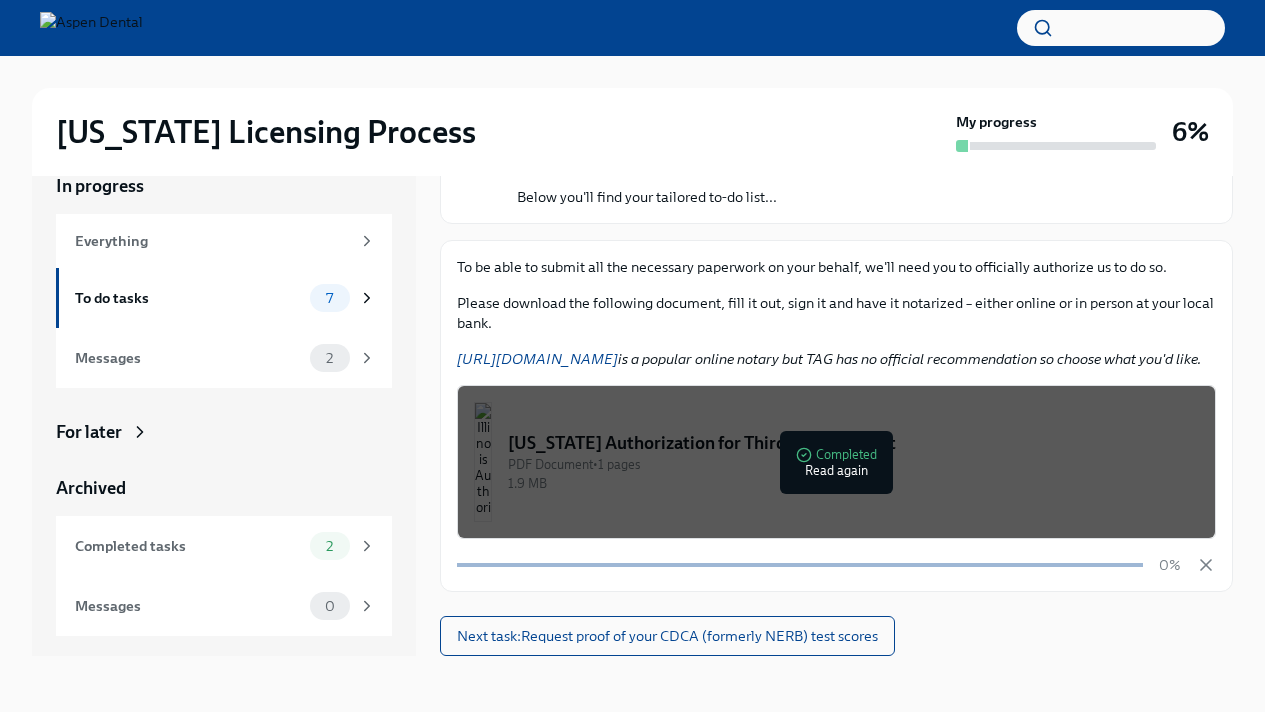 scroll, scrollTop: 170, scrollLeft: 0, axis: vertical 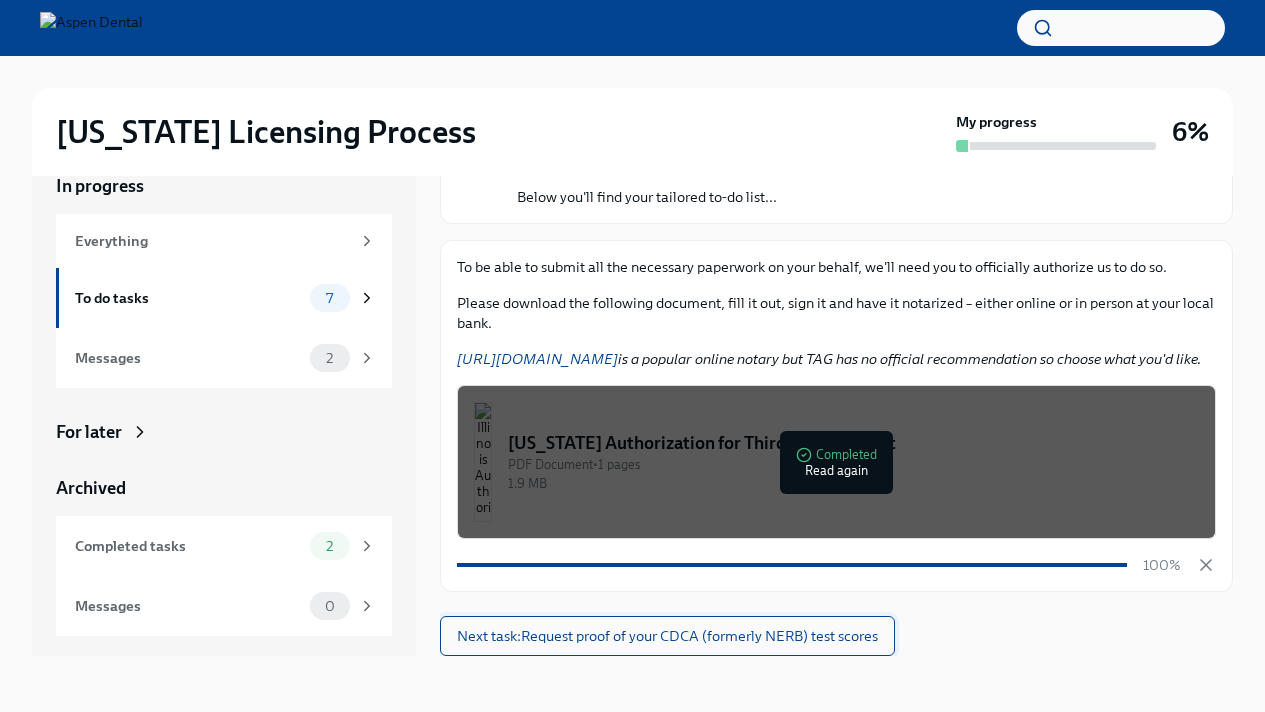 click on "Next task :  Request proof of your CDCA (formerly NERB) test scores" at bounding box center (667, 636) 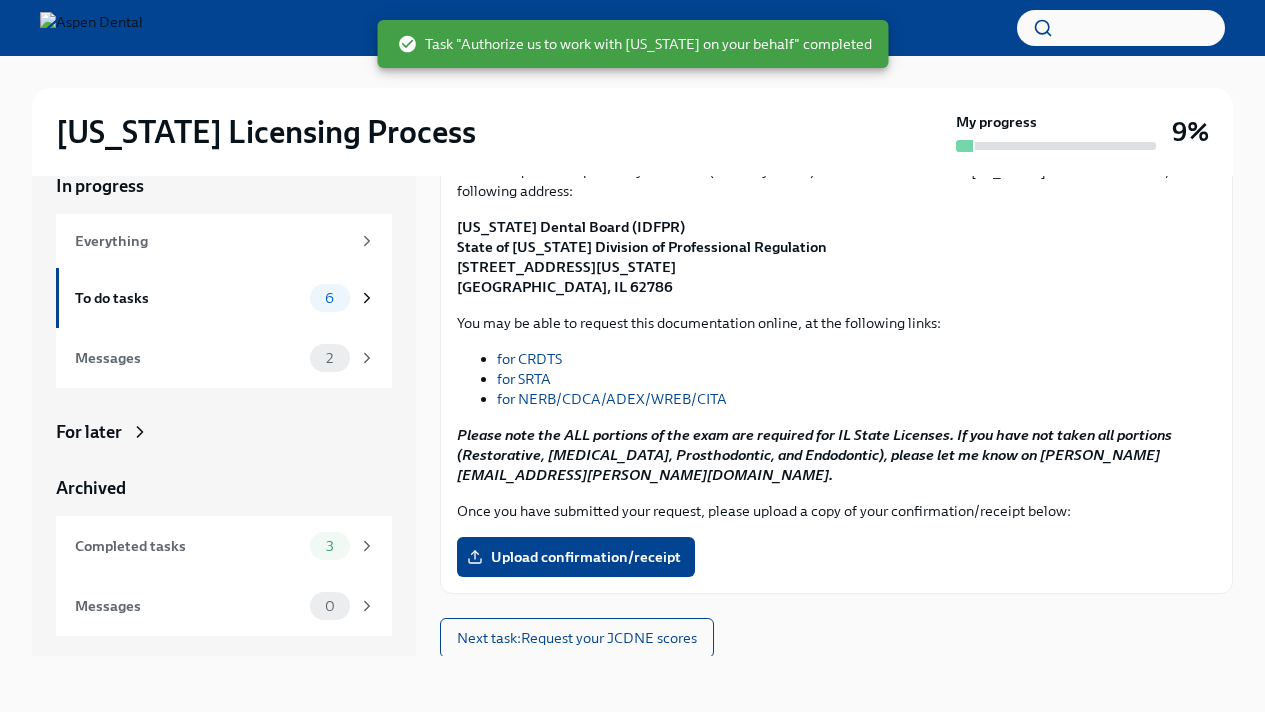 scroll, scrollTop: 248, scrollLeft: 0, axis: vertical 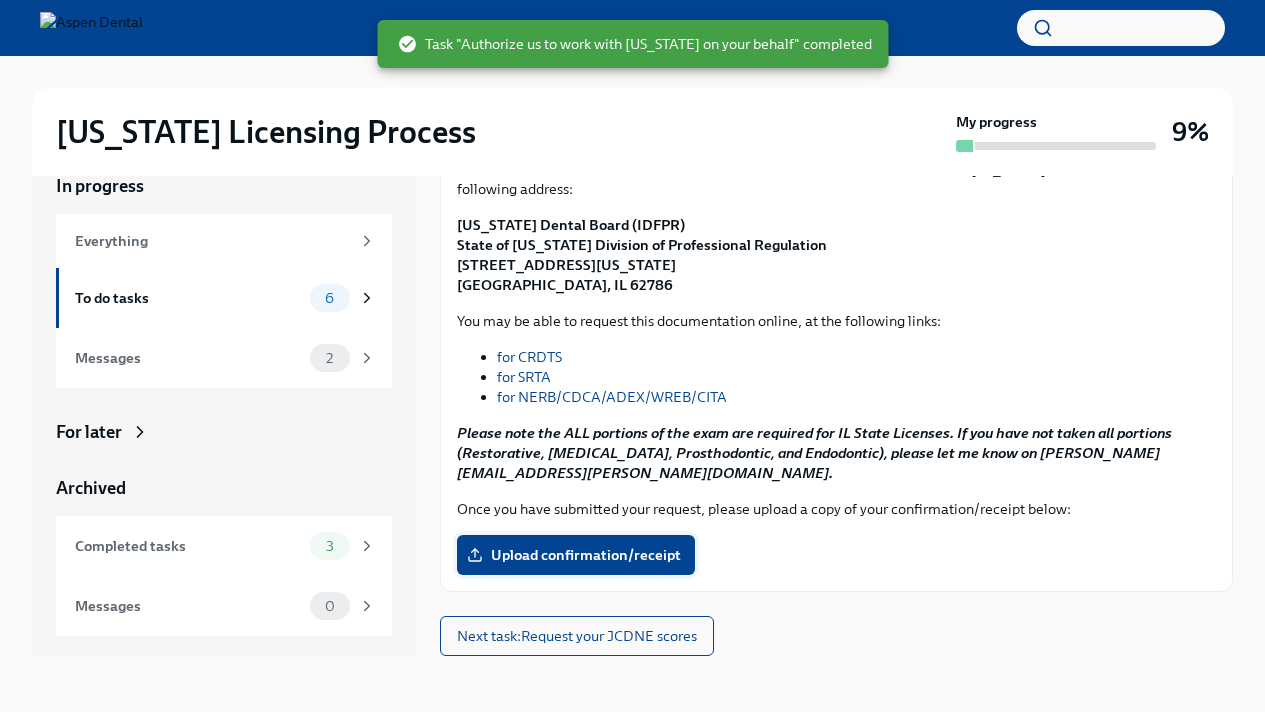 click on "Upload confirmation/receipt" at bounding box center [576, 555] 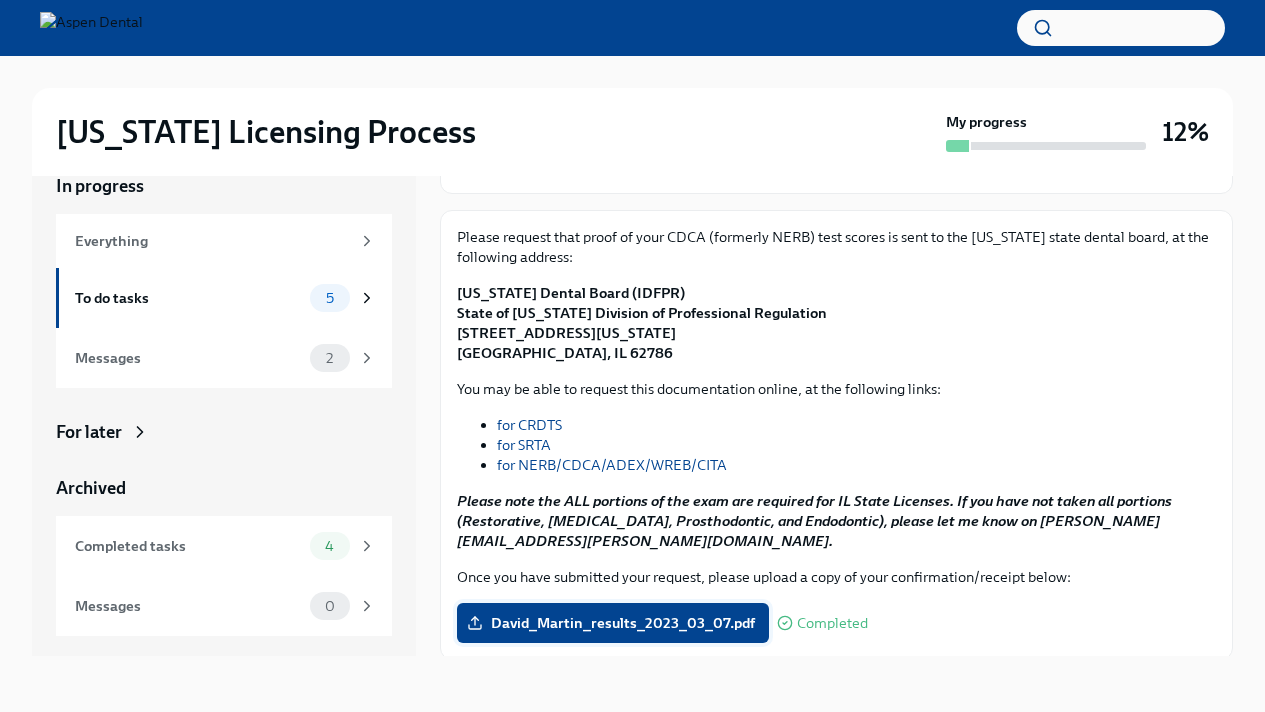 scroll, scrollTop: 248, scrollLeft: 0, axis: vertical 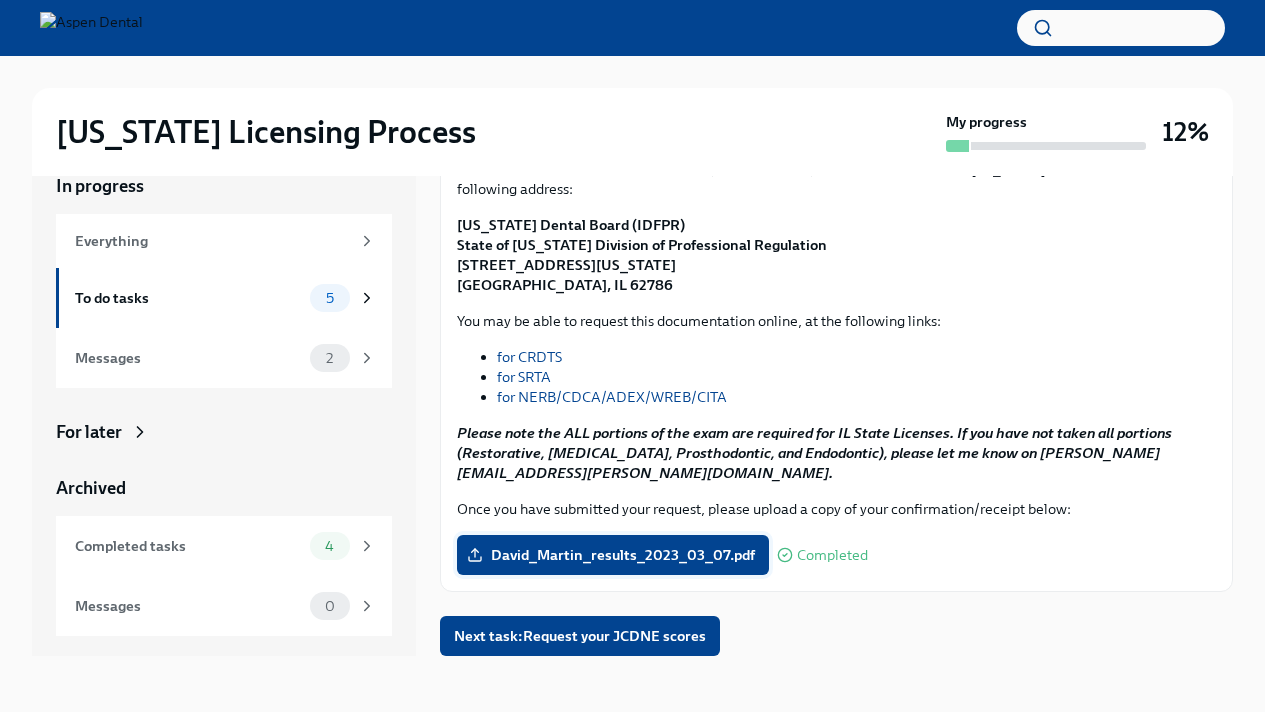 click on "David_Martin_results_2023_03_07.pdf" at bounding box center (613, 555) 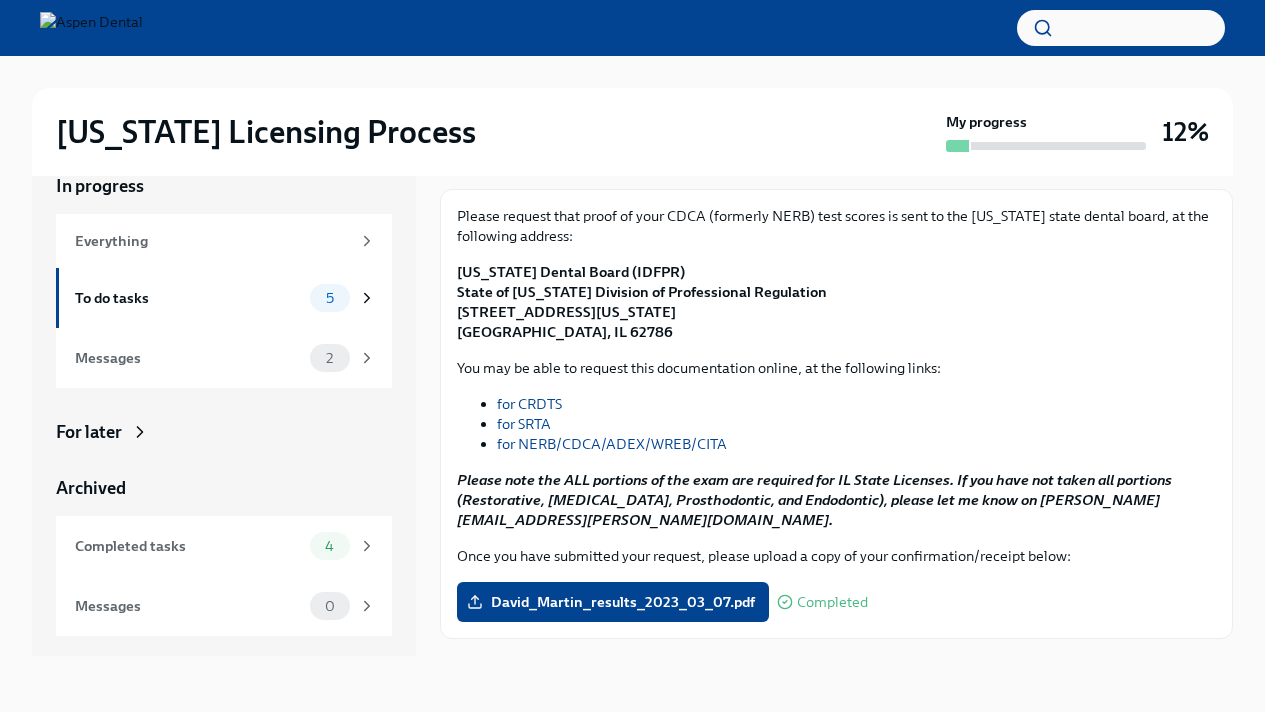 scroll, scrollTop: 207, scrollLeft: 0, axis: vertical 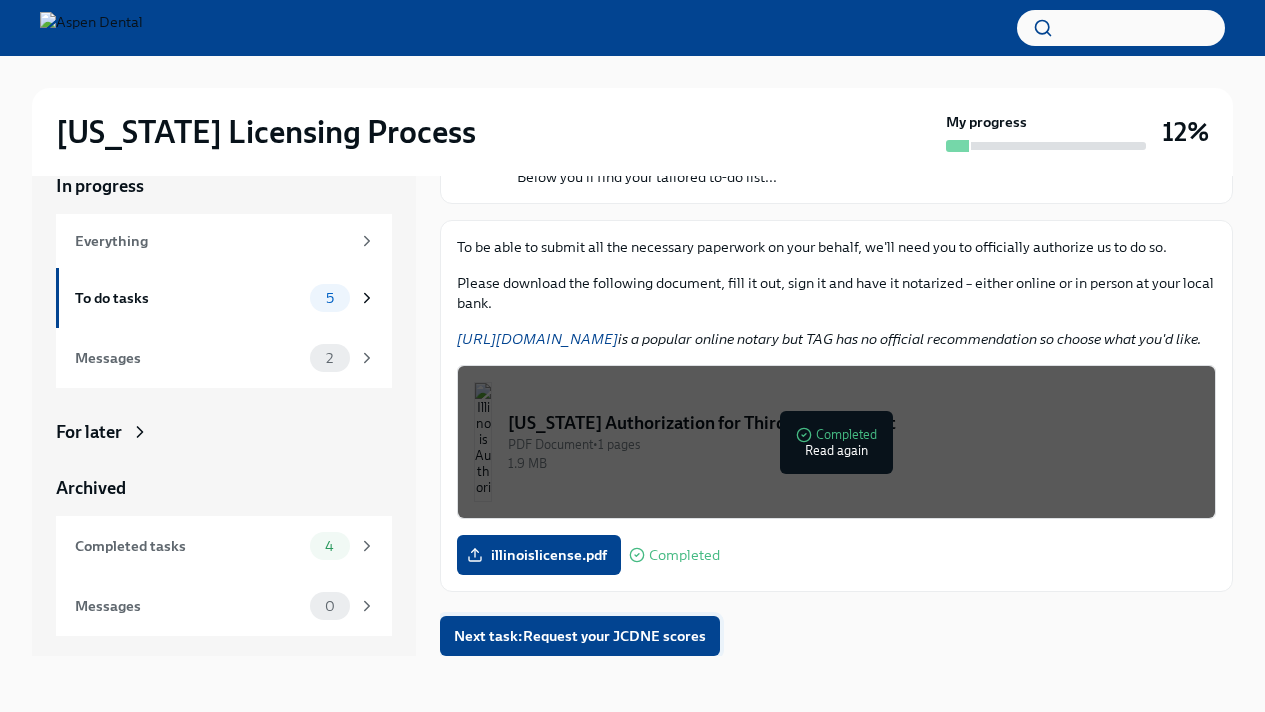 click on "Next task :  Request your JCDNE scores" at bounding box center [580, 636] 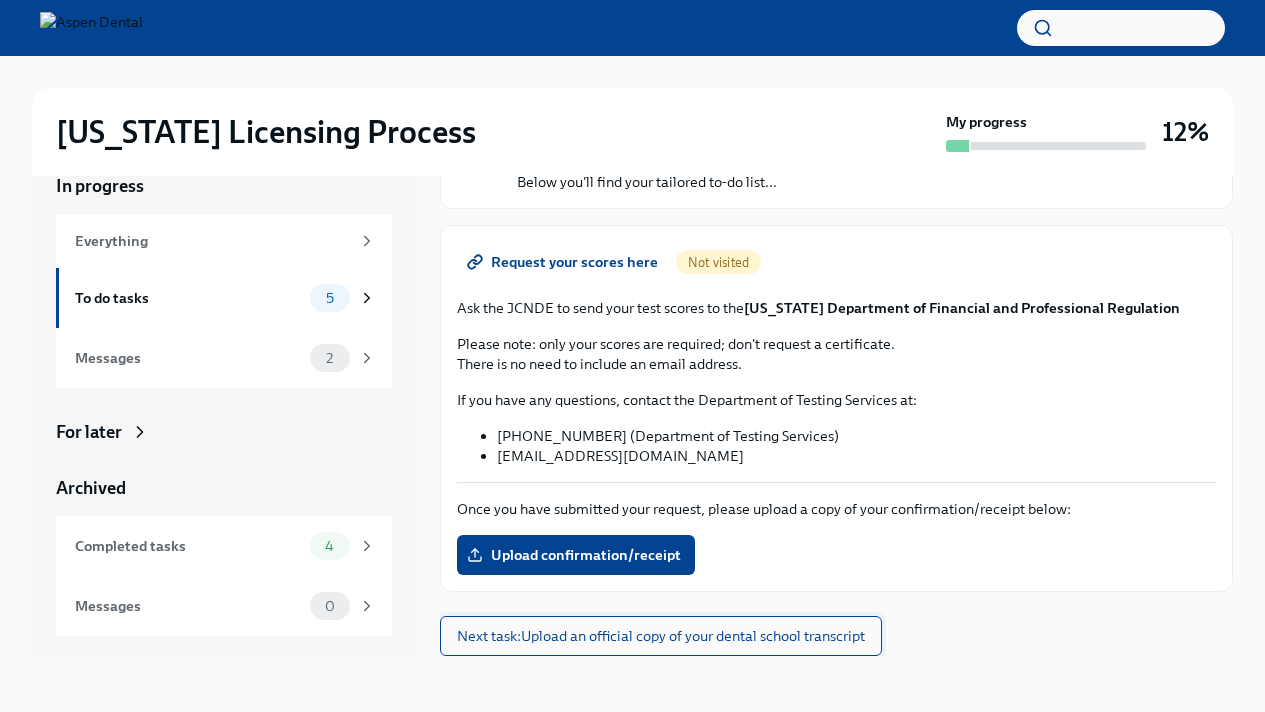 scroll, scrollTop: 0, scrollLeft: 0, axis: both 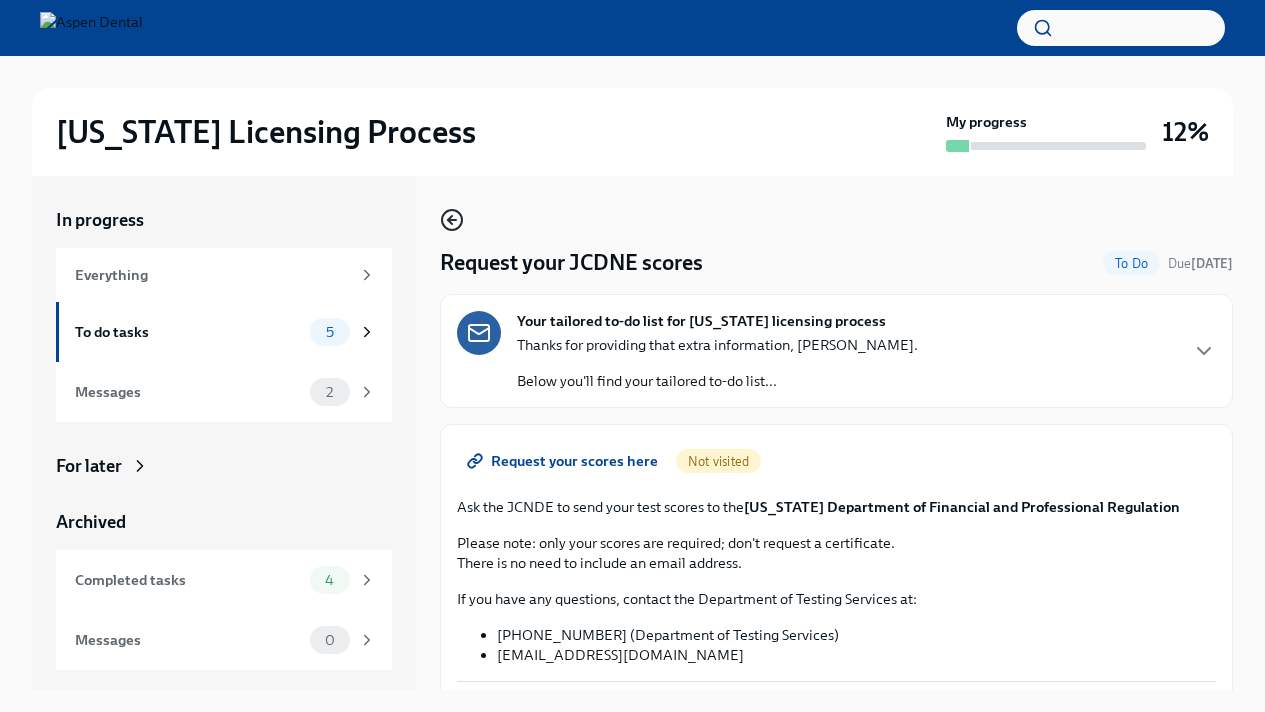 click 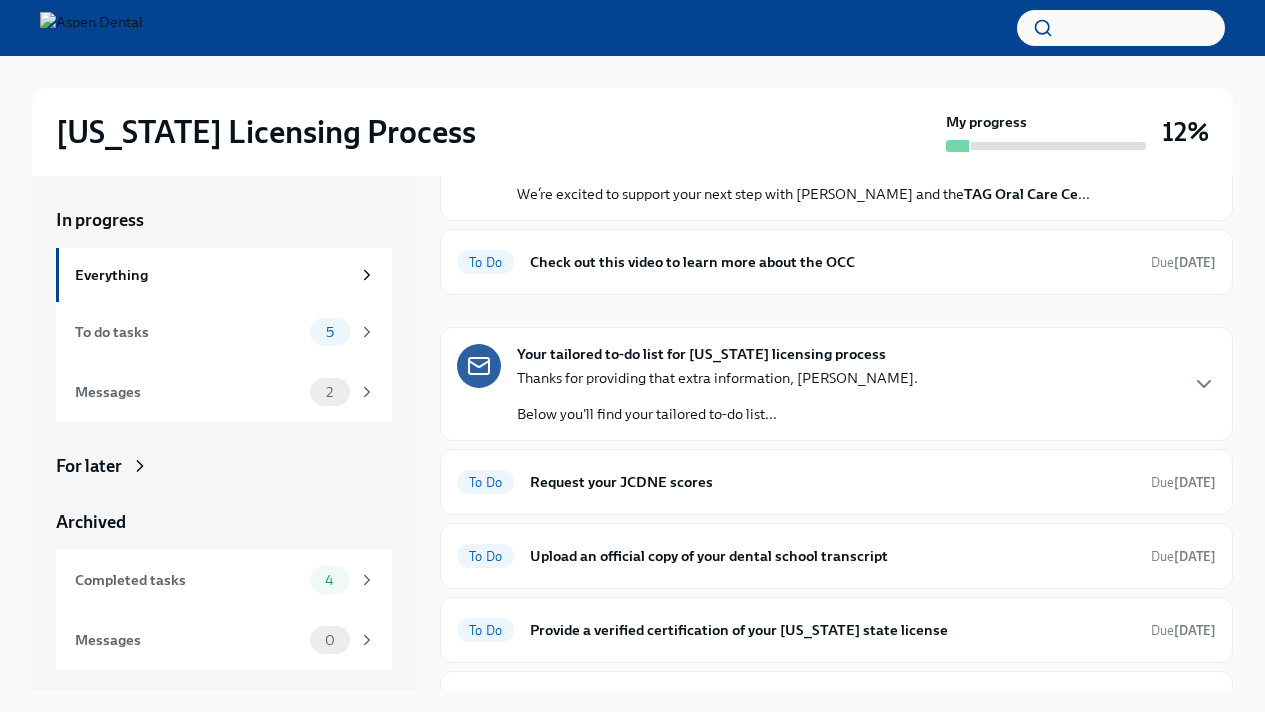 scroll, scrollTop: 142, scrollLeft: 0, axis: vertical 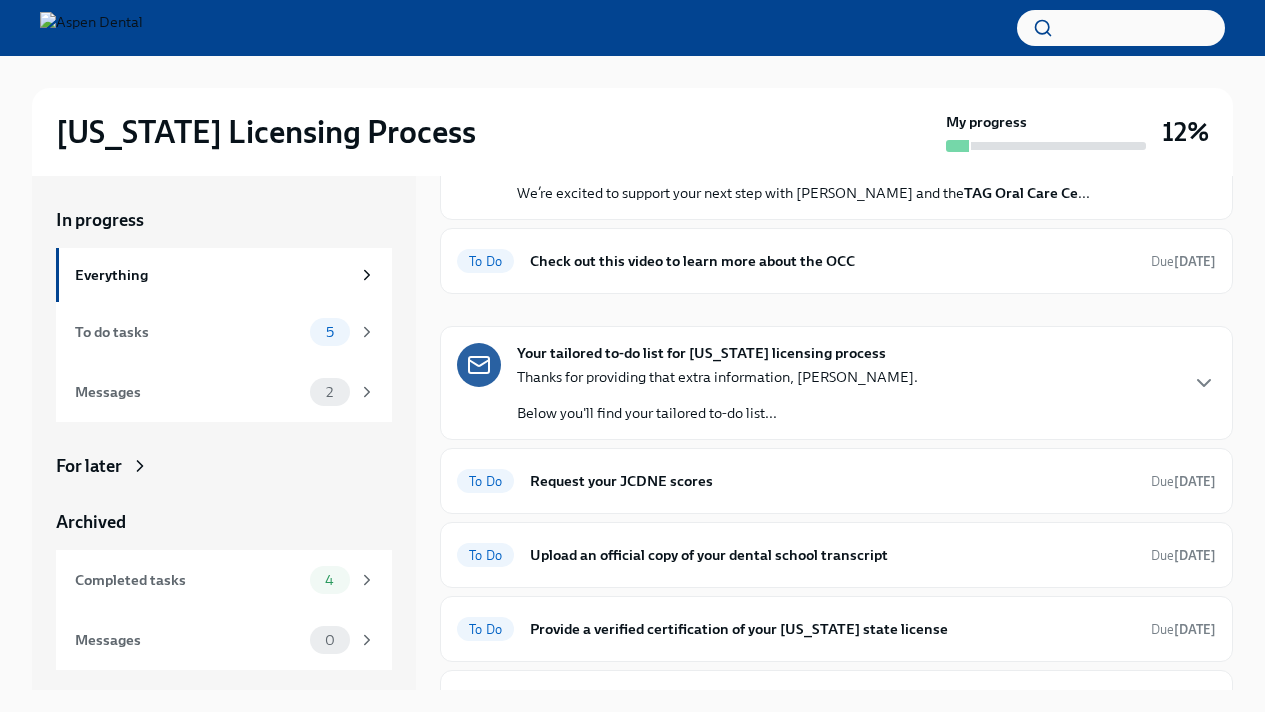 click on "Below you'll find your tailored to-do list..." at bounding box center [717, 413] 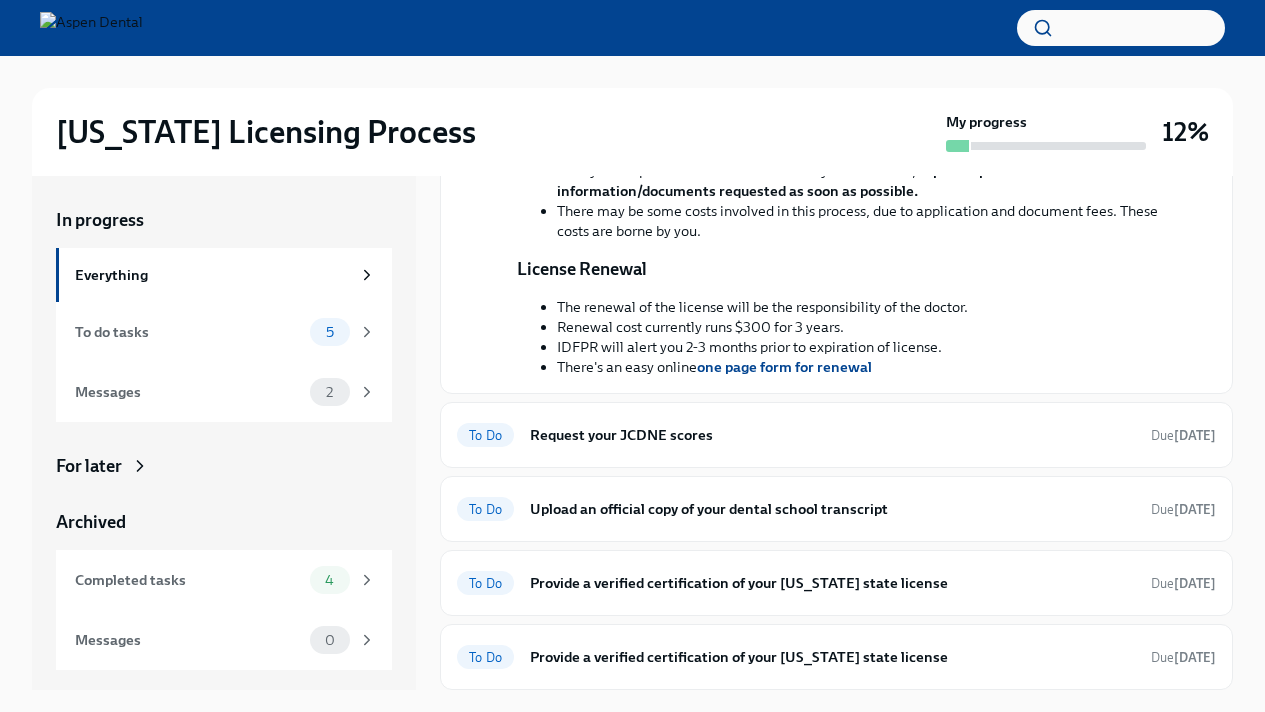 scroll, scrollTop: 873, scrollLeft: 0, axis: vertical 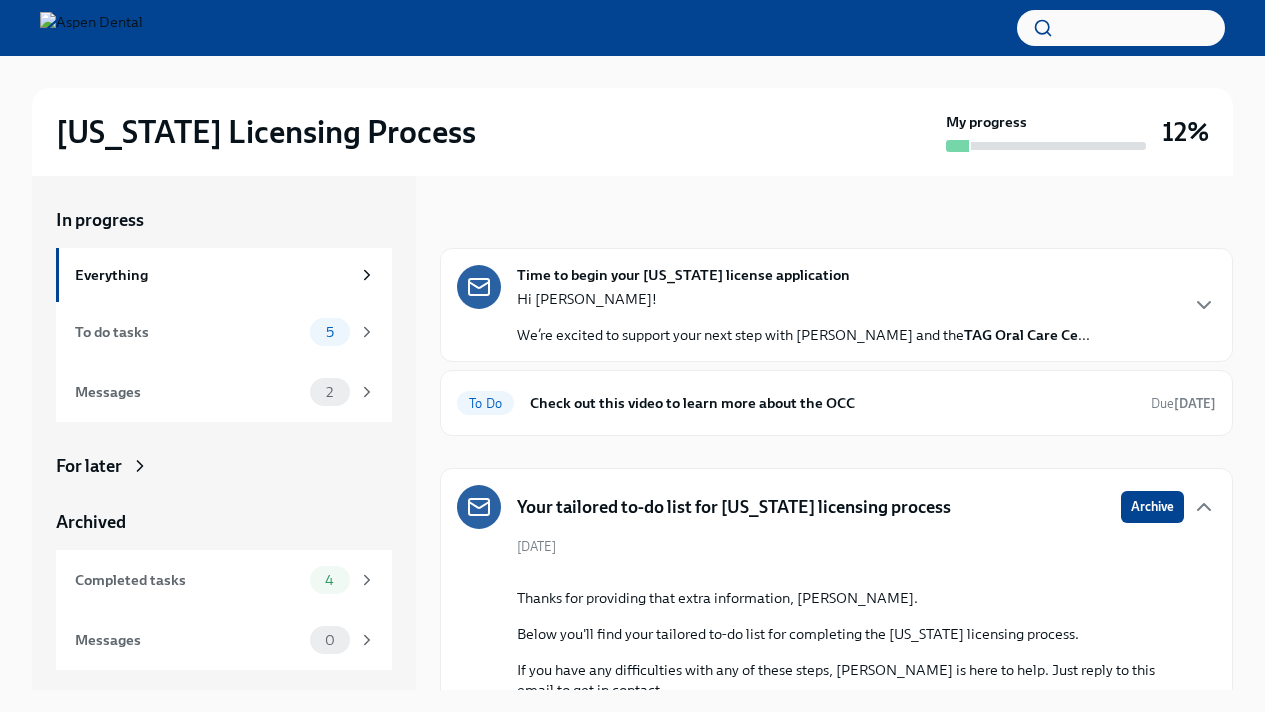click on "Time to begin your [US_STATE] license application Hi [PERSON_NAME]!
We’re excited to support your next step with Aspen Dental and the  TAG Oral Care Ce ..." at bounding box center (836, 305) 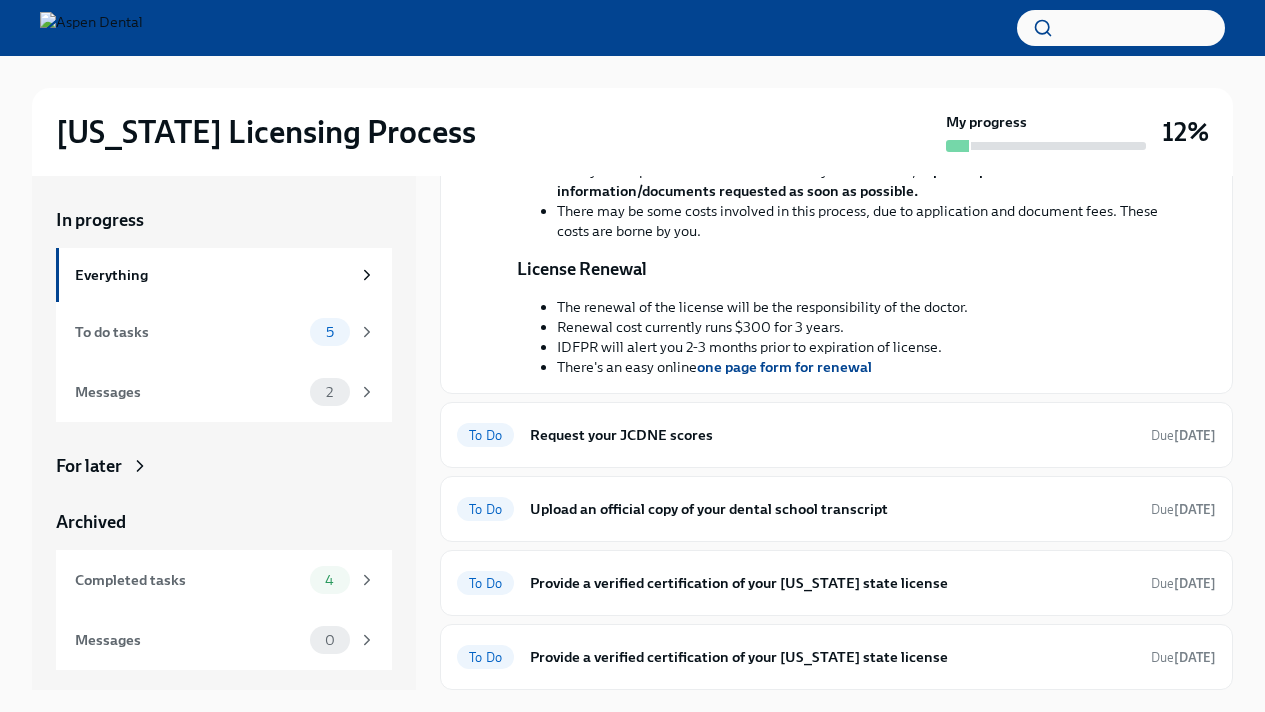 scroll, scrollTop: 1591, scrollLeft: 0, axis: vertical 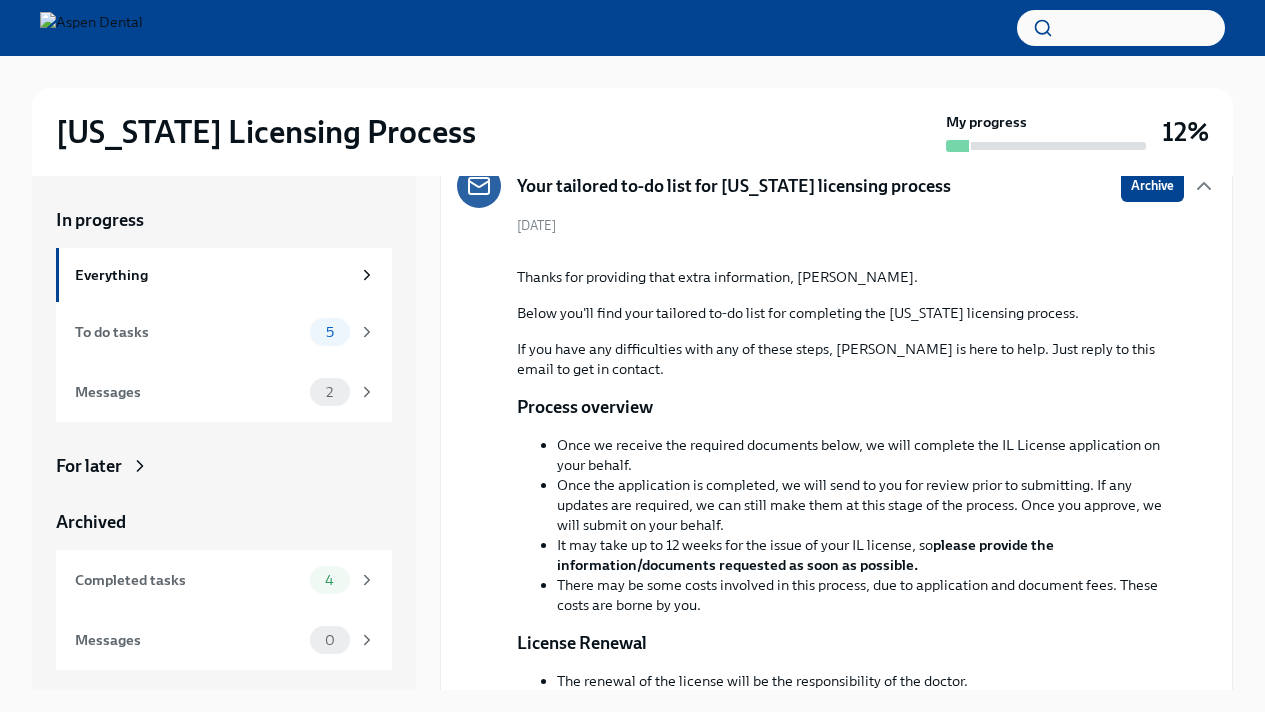 click on "Your tailored to-do list for [US_STATE] licensing process" at bounding box center (704, 186) 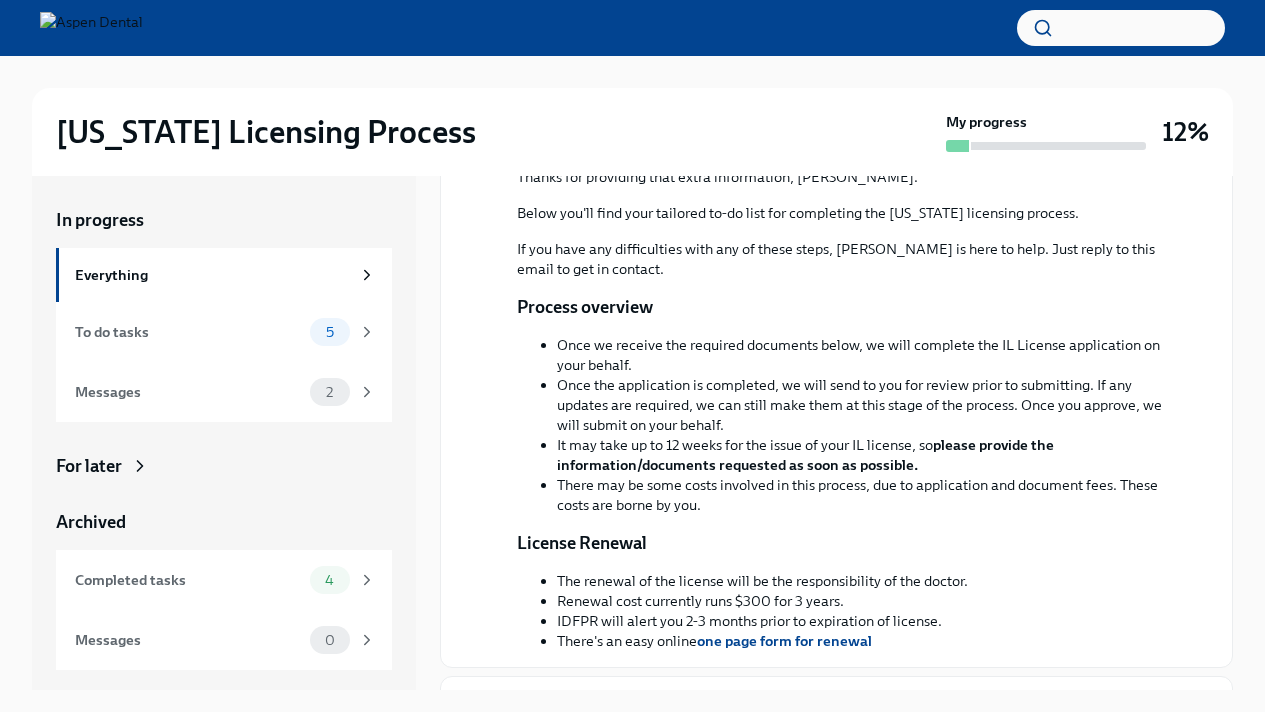 scroll, scrollTop: 827, scrollLeft: 0, axis: vertical 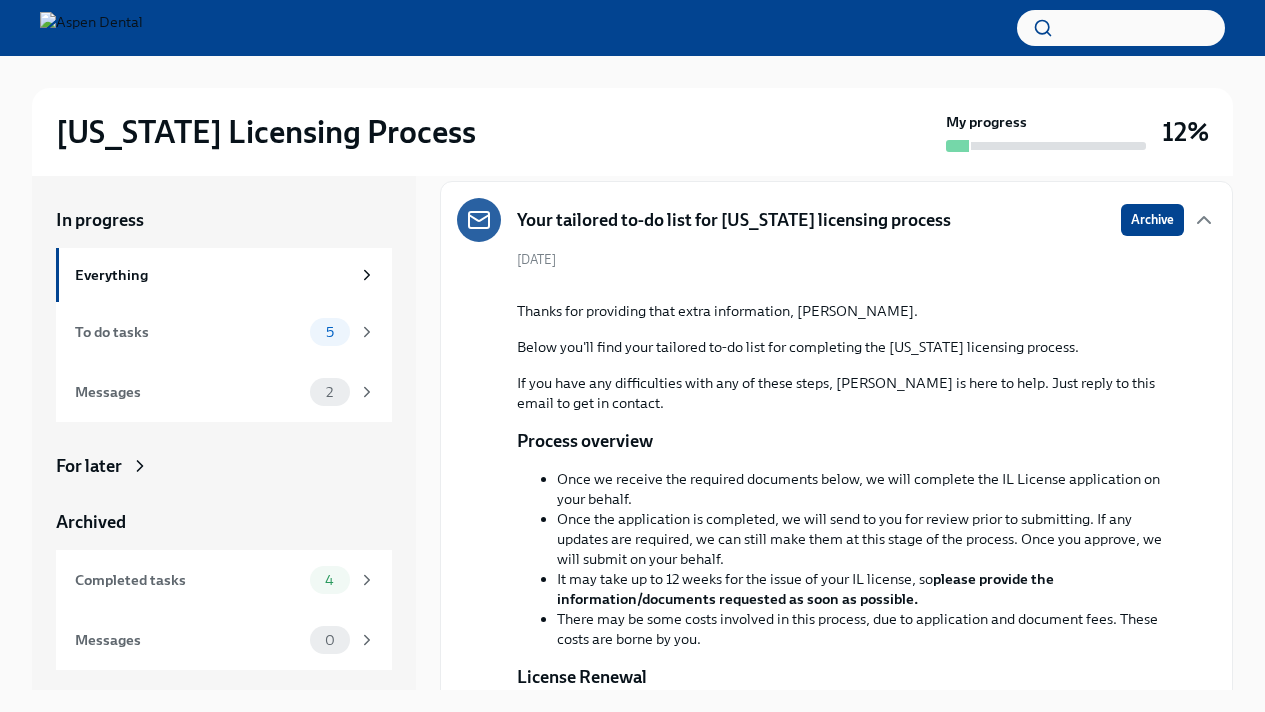 click on "Your tailored to-do list for [US_STATE] licensing process" at bounding box center (704, 220) 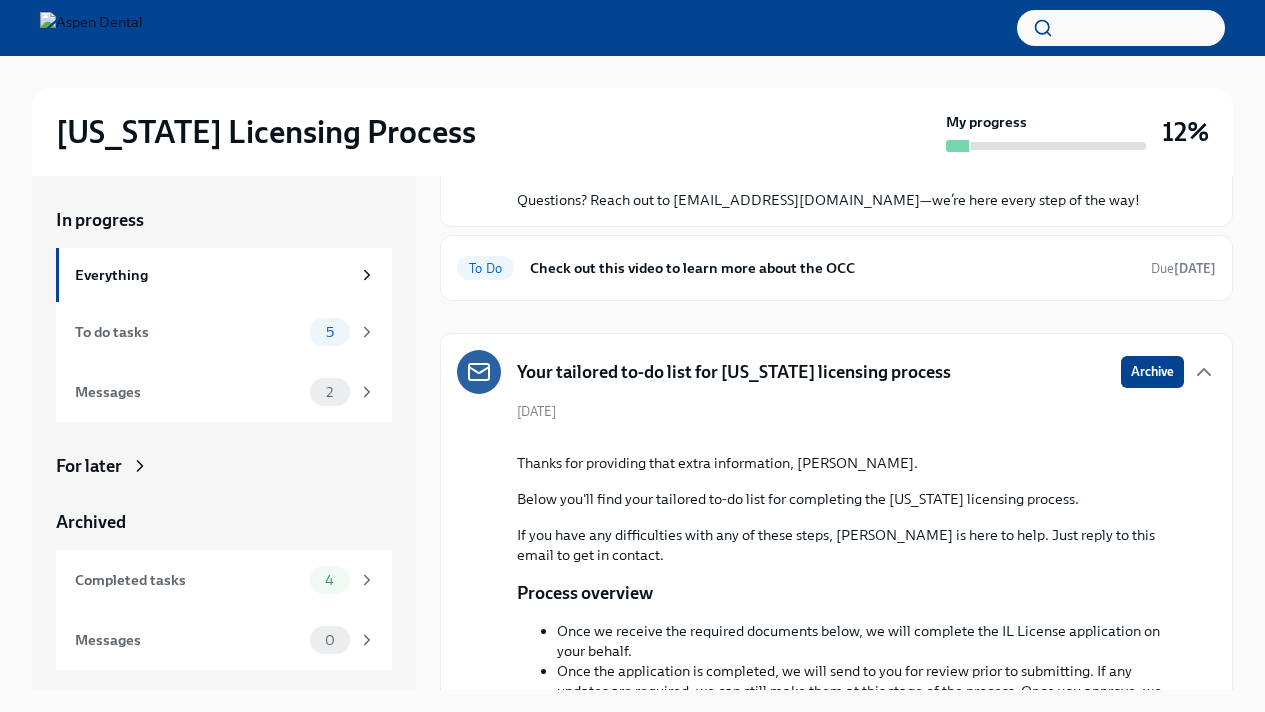 scroll, scrollTop: 616, scrollLeft: 0, axis: vertical 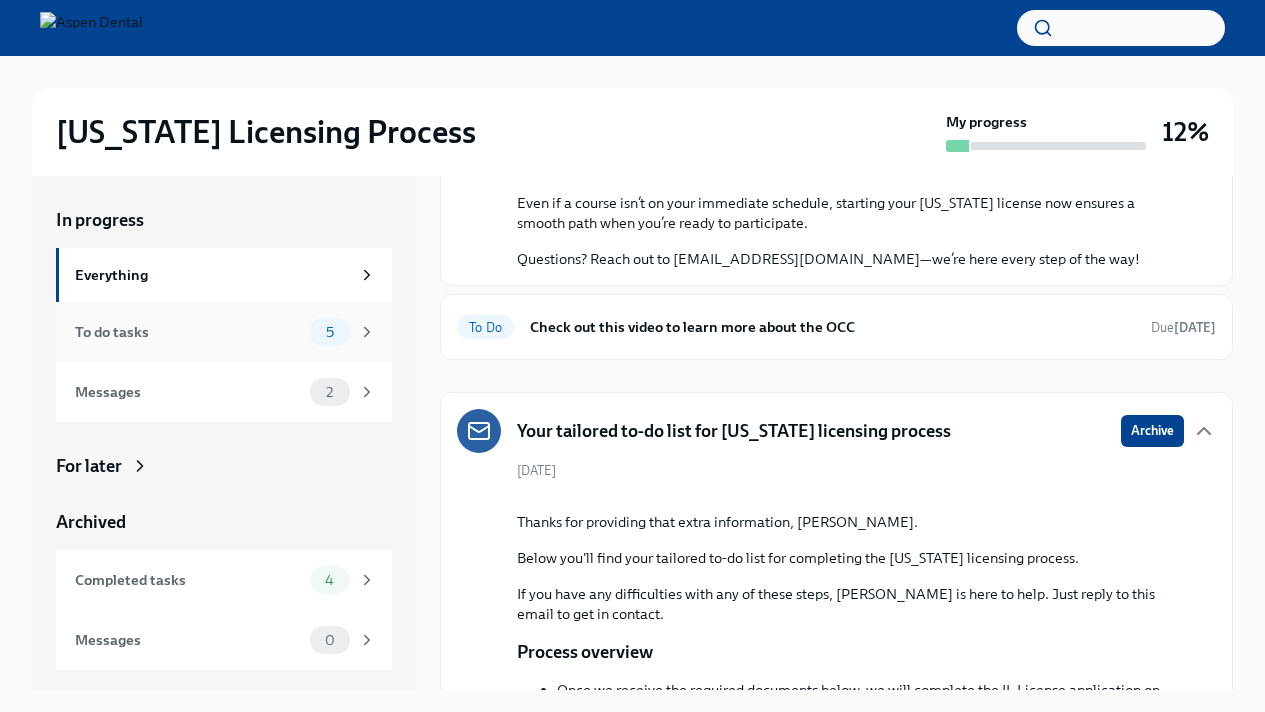 click on "5" at bounding box center (330, 332) 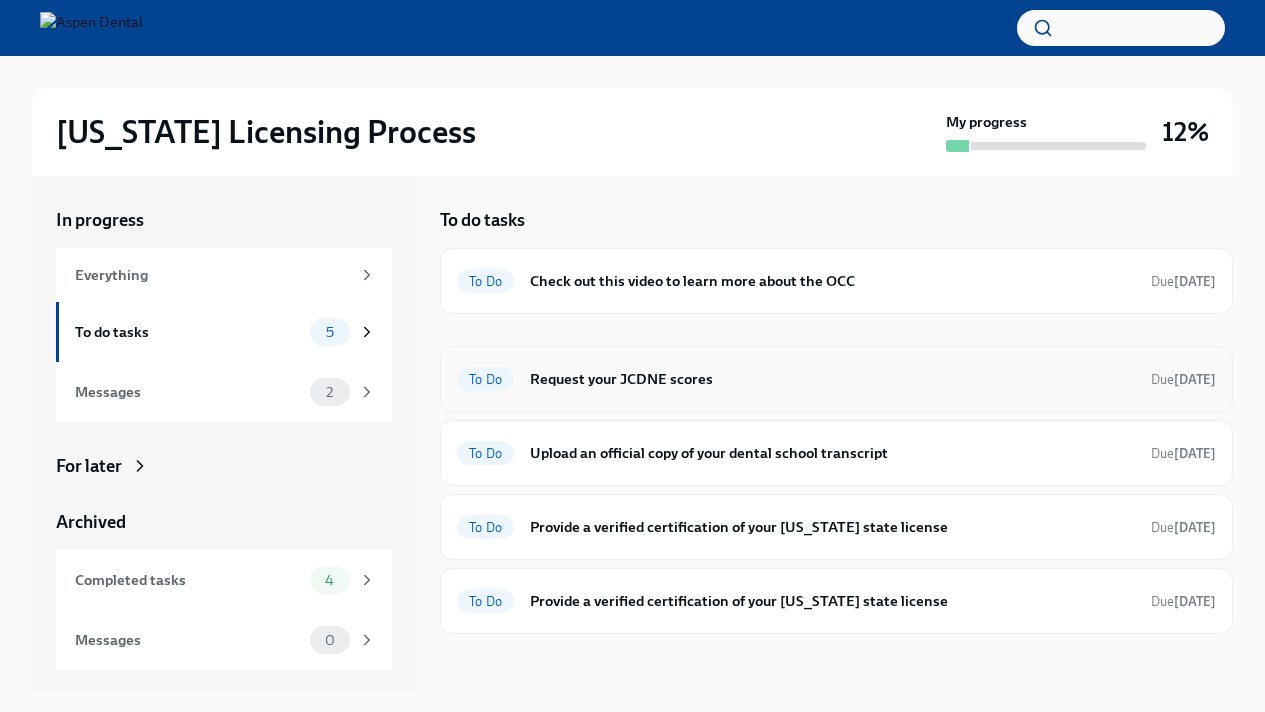 click on "Request your JCDNE scores" at bounding box center [832, 379] 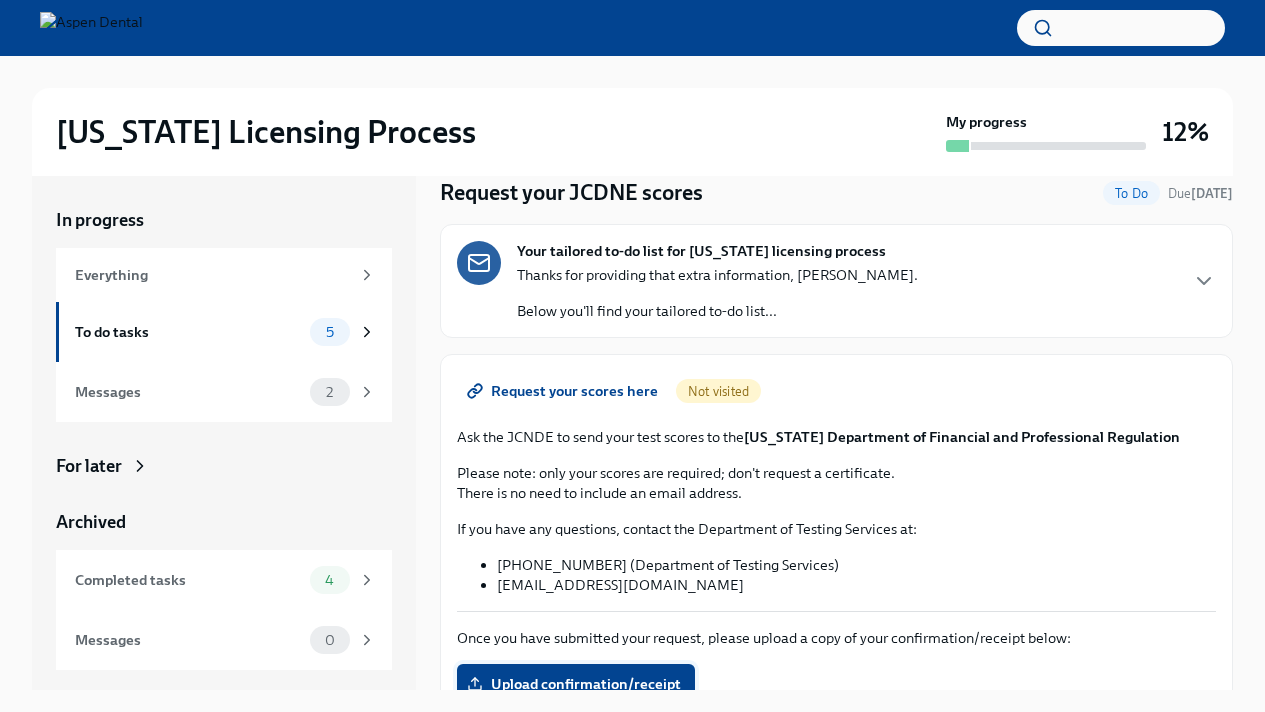 scroll, scrollTop: 0, scrollLeft: 0, axis: both 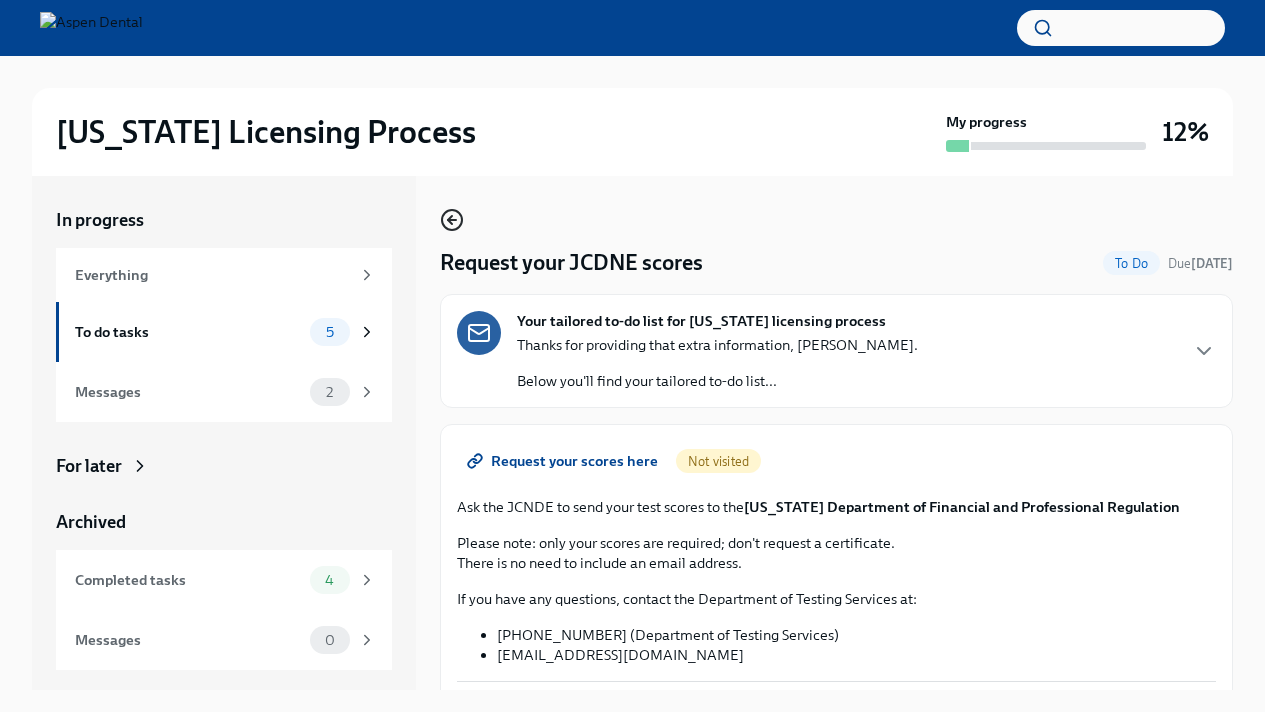 click 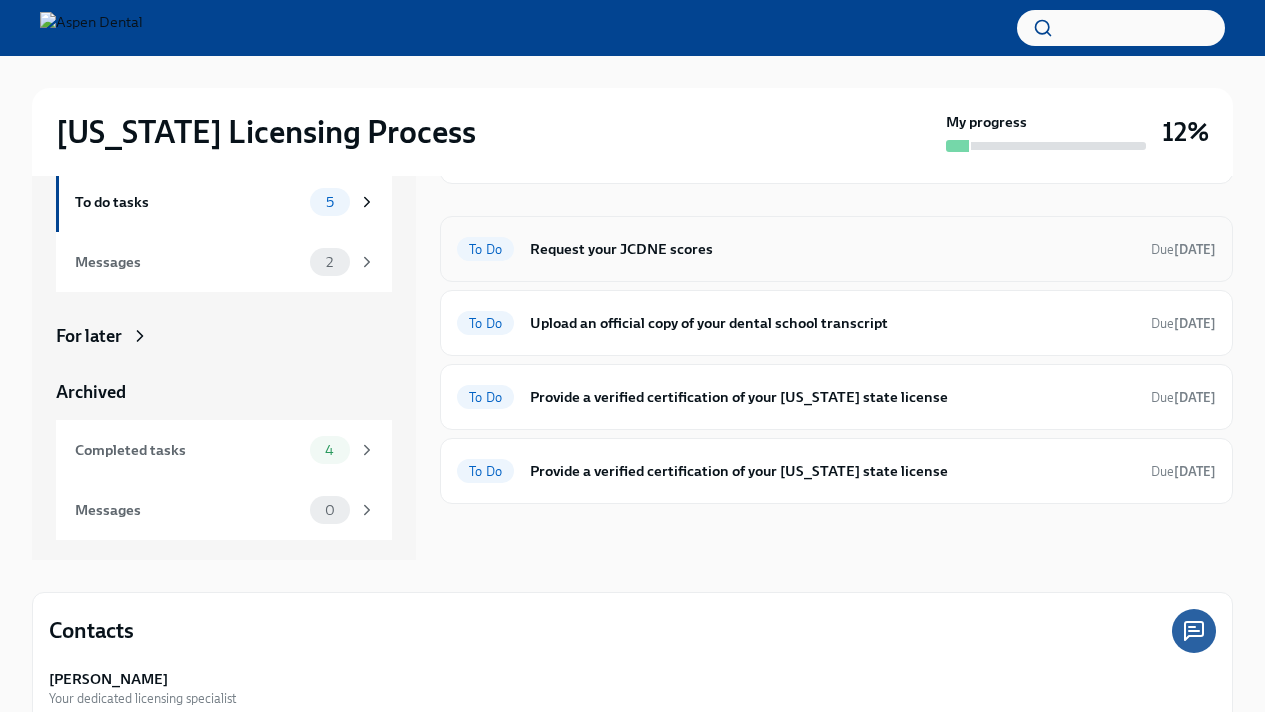 scroll, scrollTop: 132, scrollLeft: 0, axis: vertical 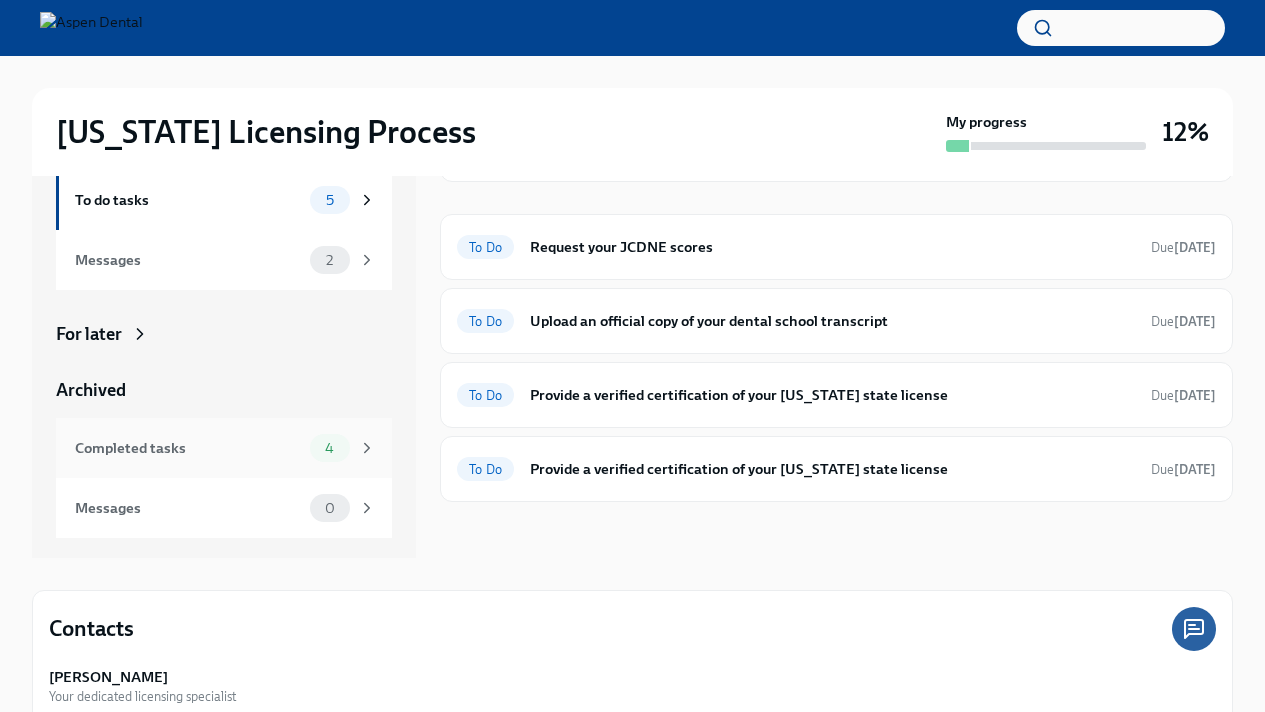 click on "4" at bounding box center (329, 448) 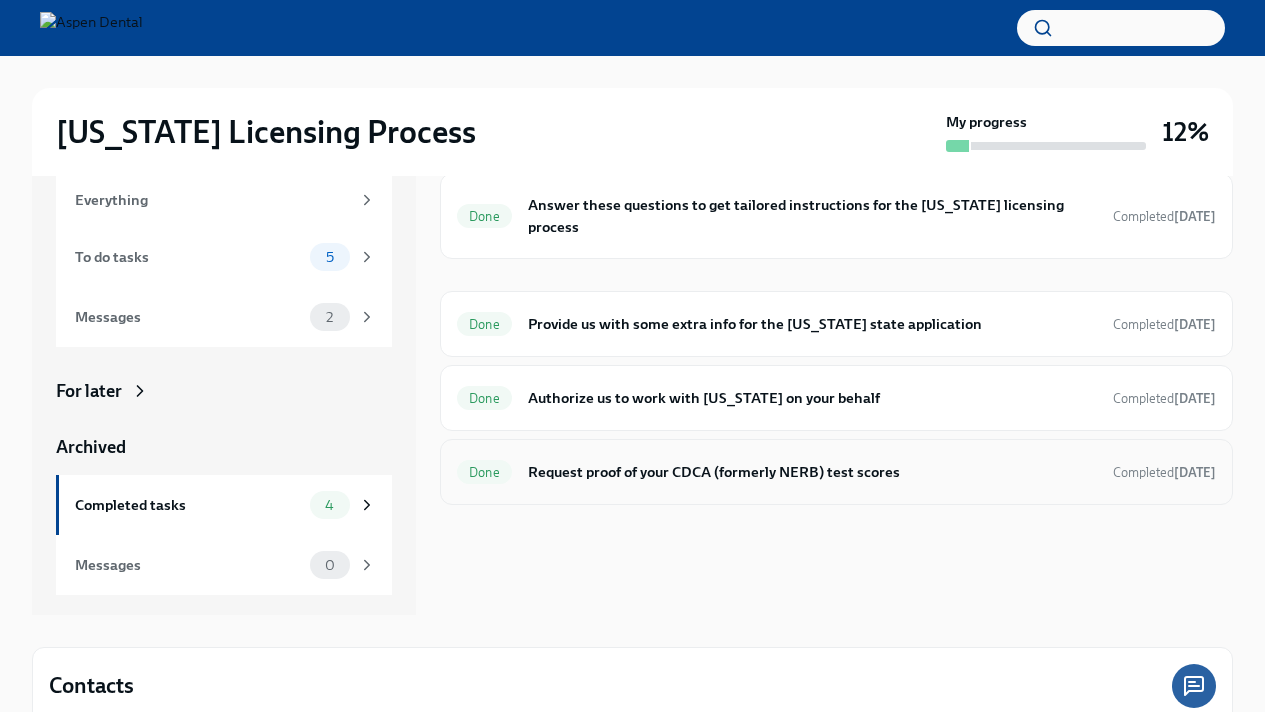 click on "Request proof of your CDCA (formerly NERB) test scores" at bounding box center (812, 472) 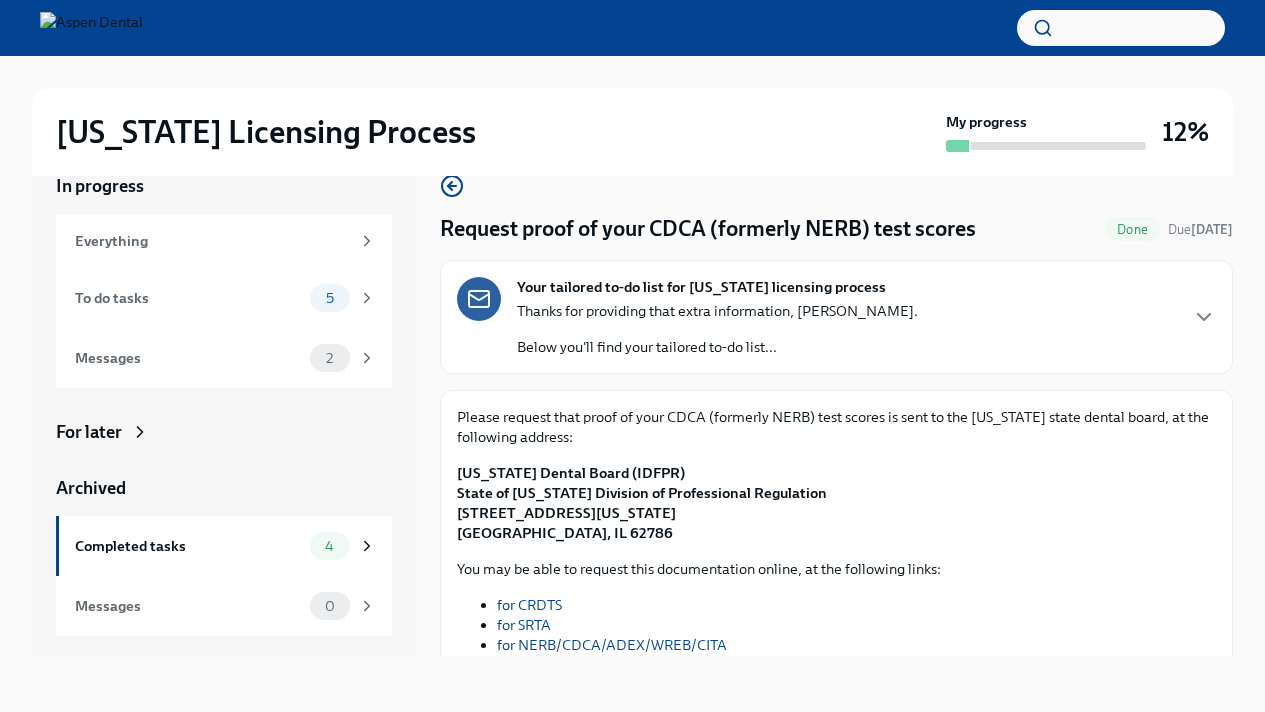 scroll, scrollTop: 34, scrollLeft: 0, axis: vertical 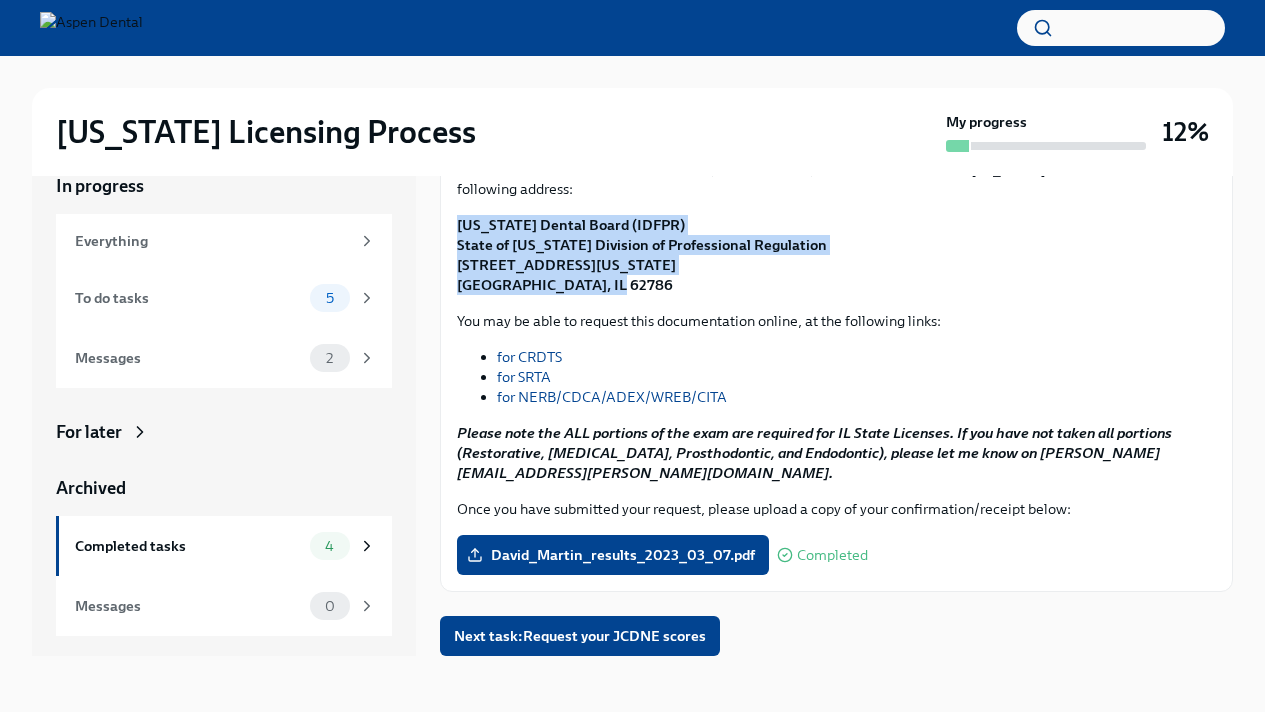 drag, startPoint x: 631, startPoint y: 294, endPoint x: 456, endPoint y: 224, distance: 188.48077 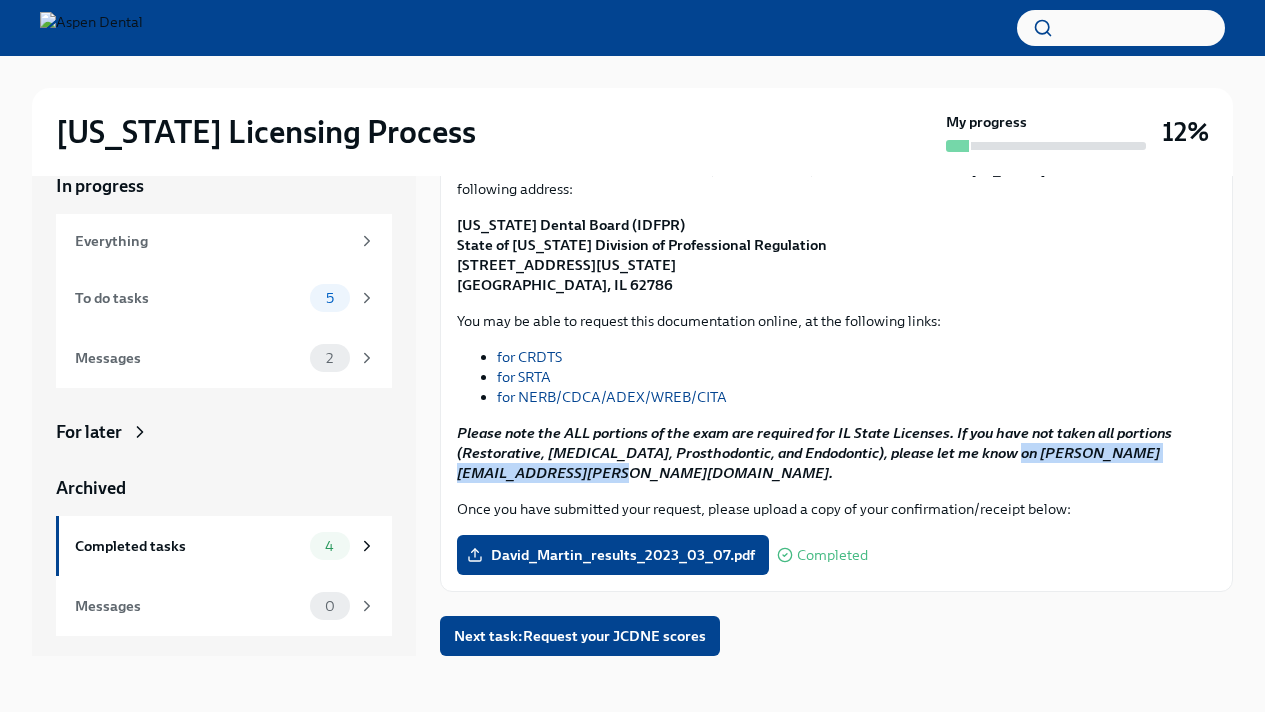 drag, startPoint x: 447, startPoint y: 473, endPoint x: 729, endPoint y: 482, distance: 282.1436 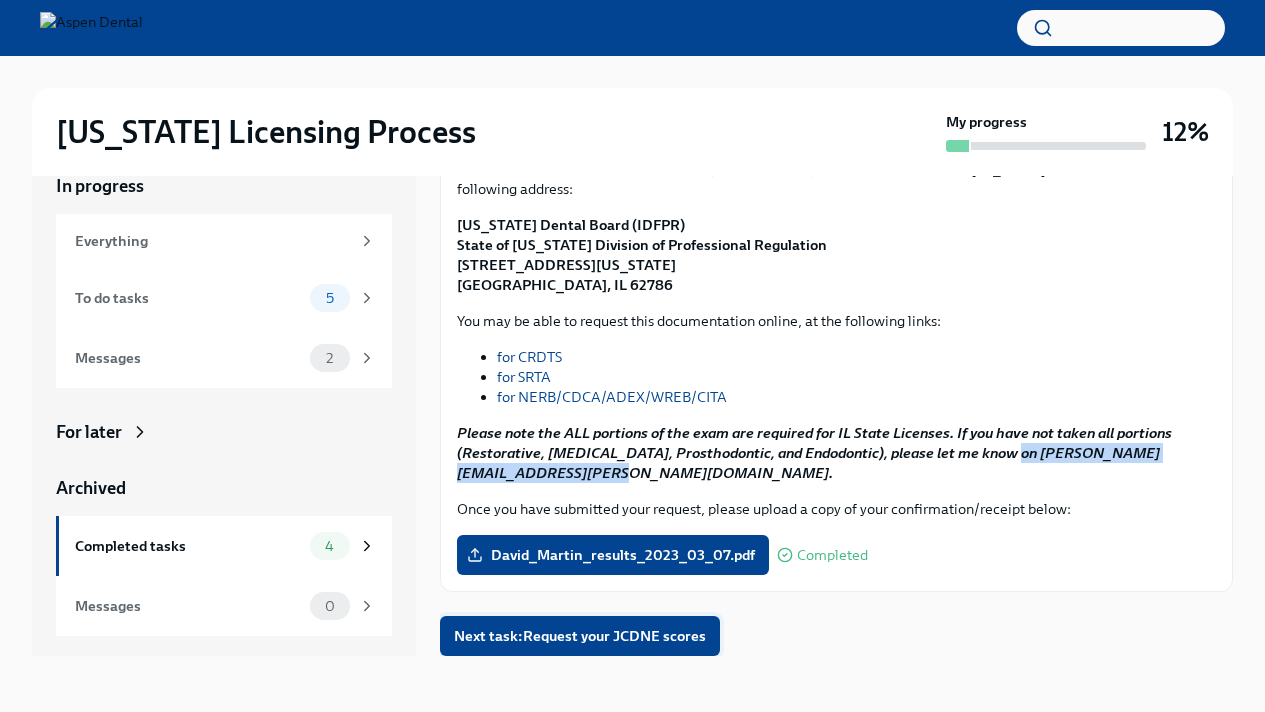 click on "Next task :  Request your JCDNE scores" at bounding box center [580, 636] 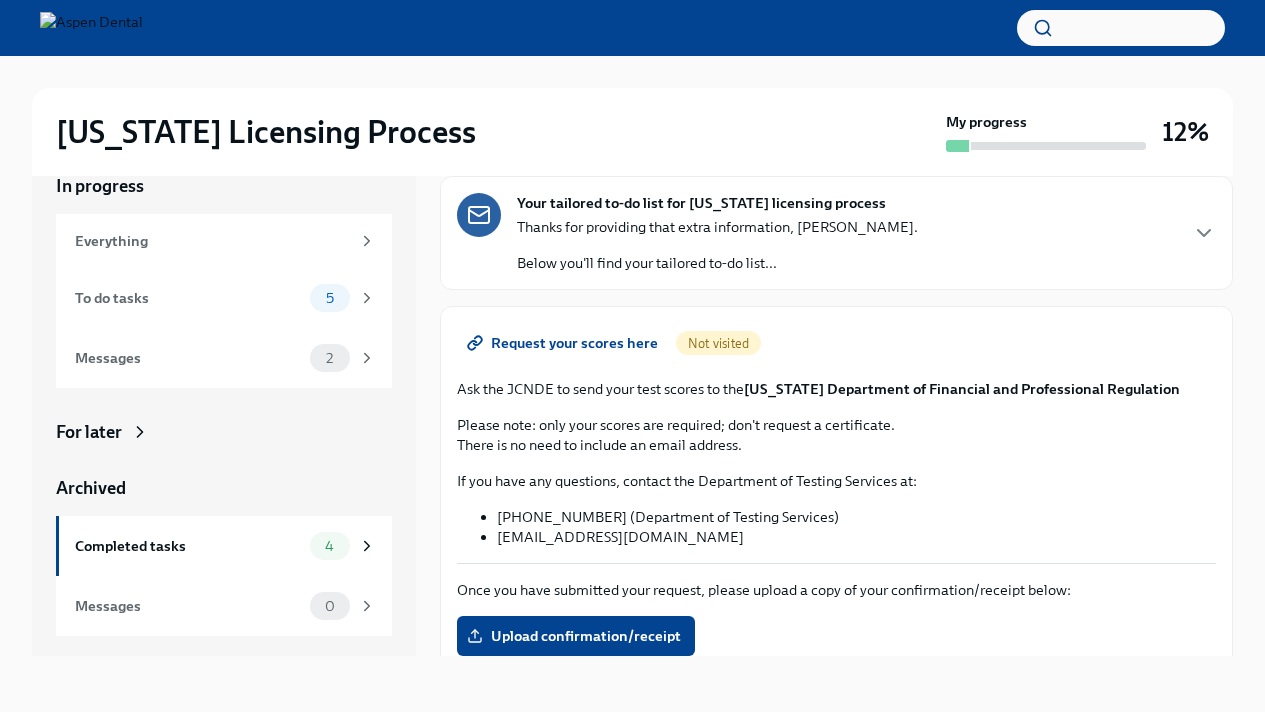 scroll, scrollTop: 39, scrollLeft: 0, axis: vertical 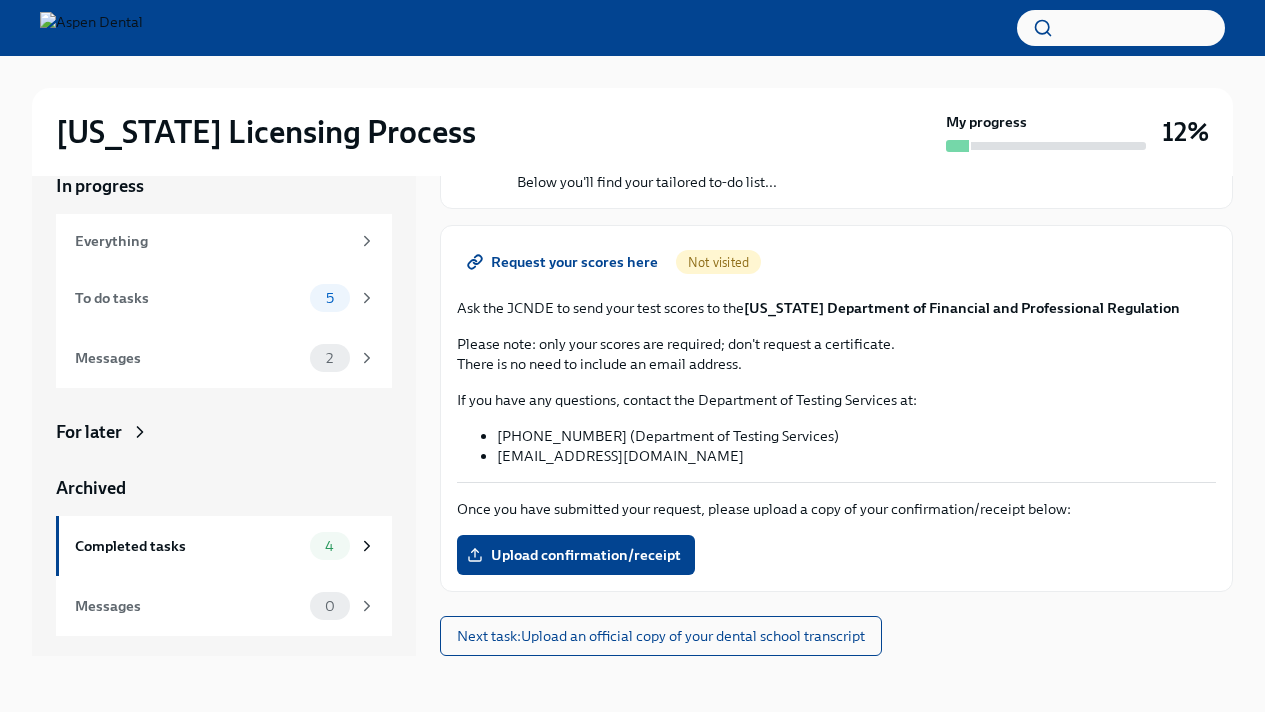 click on "Request your scores here" at bounding box center (564, 262) 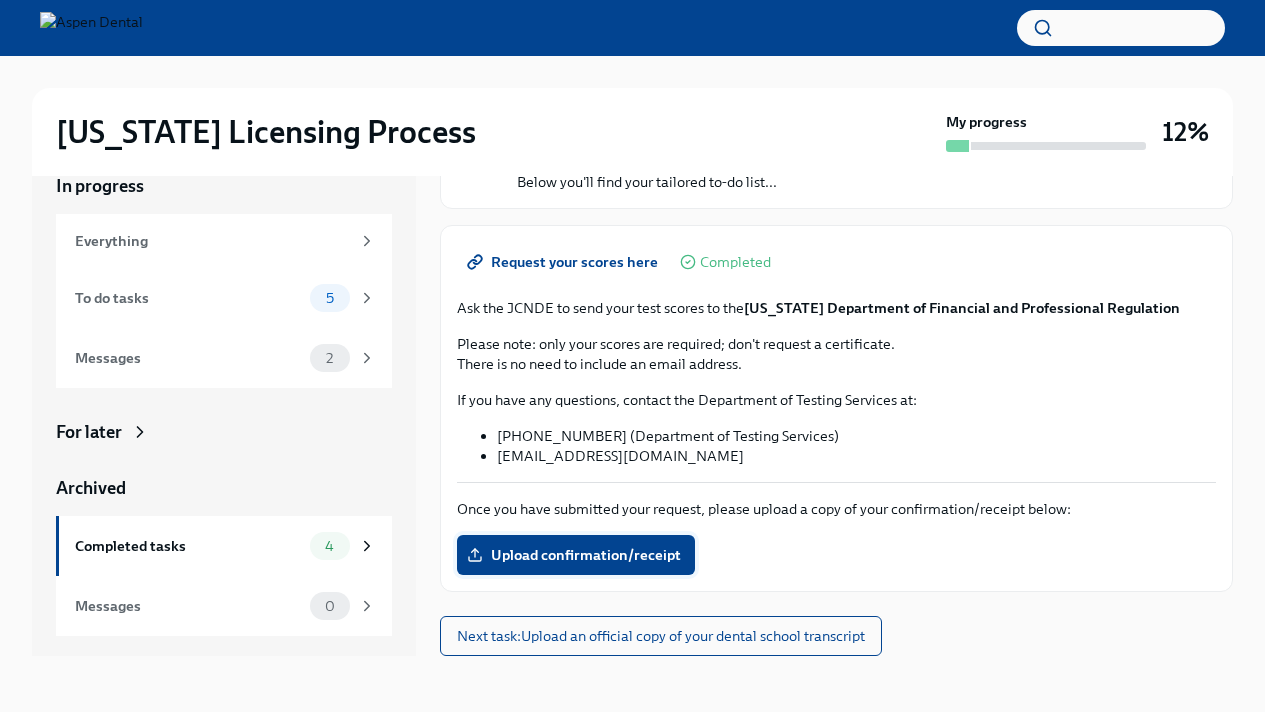 click on "Upload confirmation/receipt" at bounding box center (576, 555) 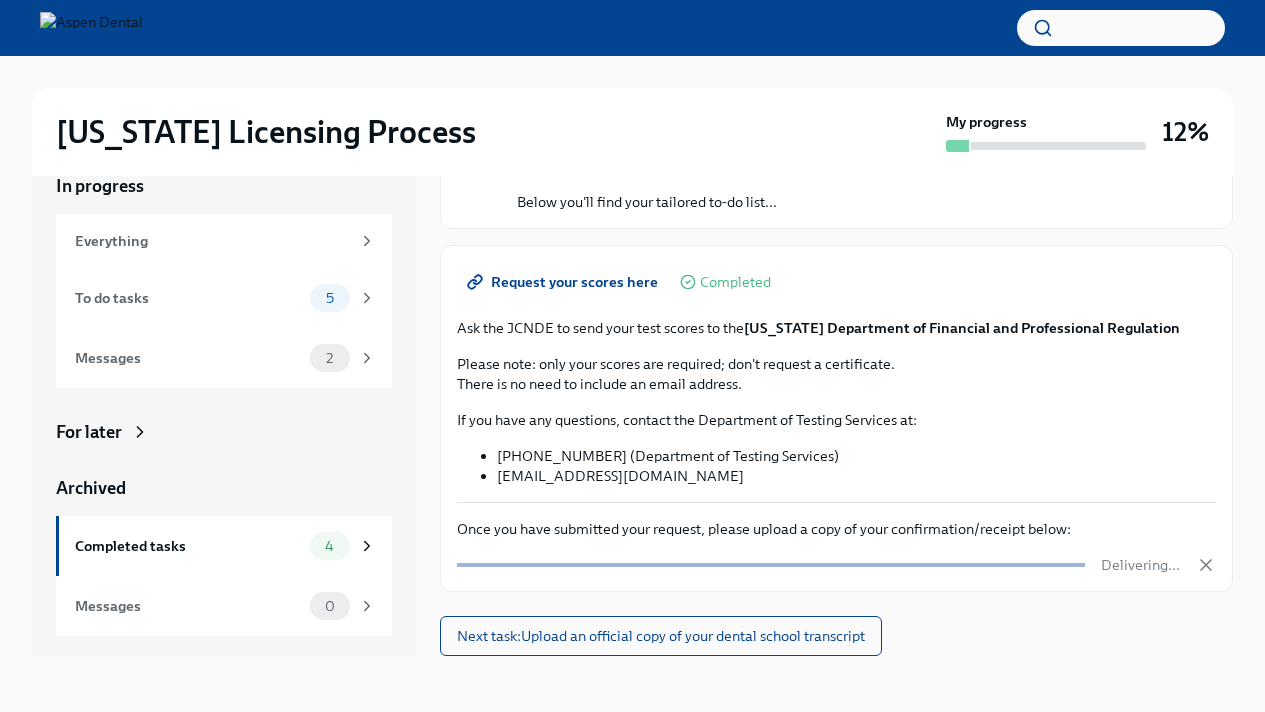 scroll, scrollTop: 165, scrollLeft: 0, axis: vertical 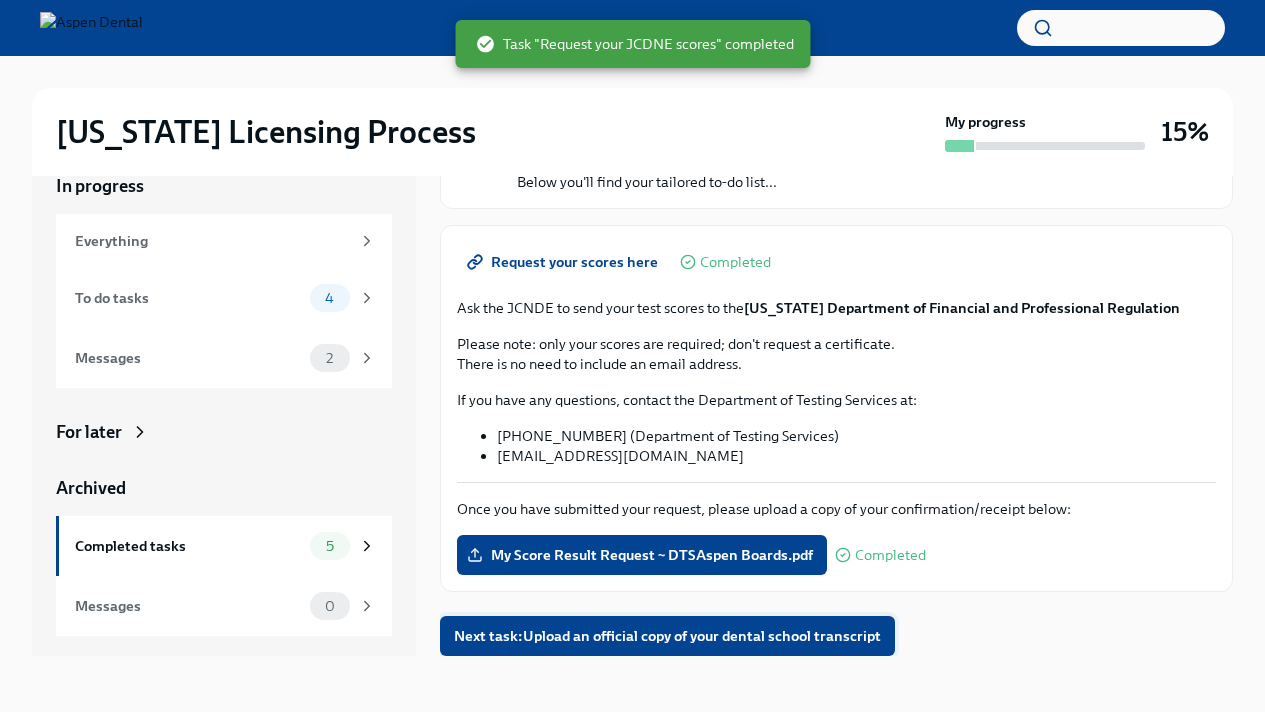 click on "Next task :  Upload an official copy of your dental school transcript" at bounding box center (667, 636) 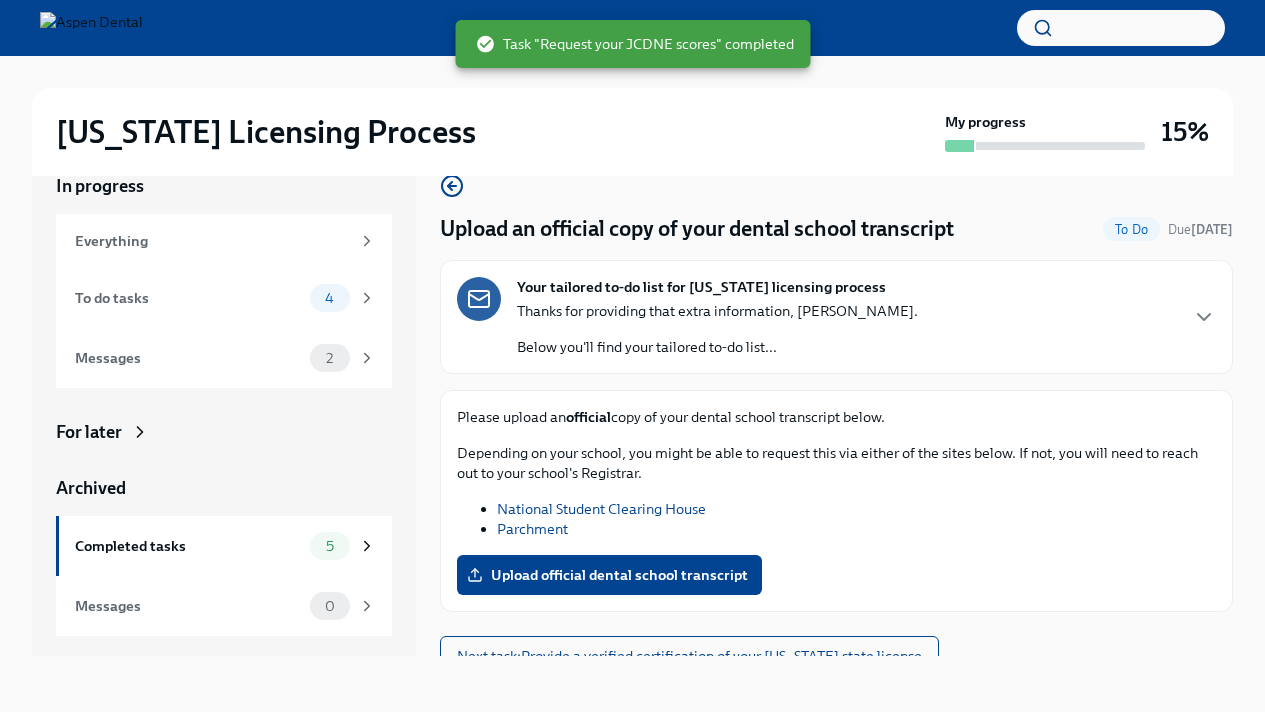 scroll, scrollTop: 20, scrollLeft: 0, axis: vertical 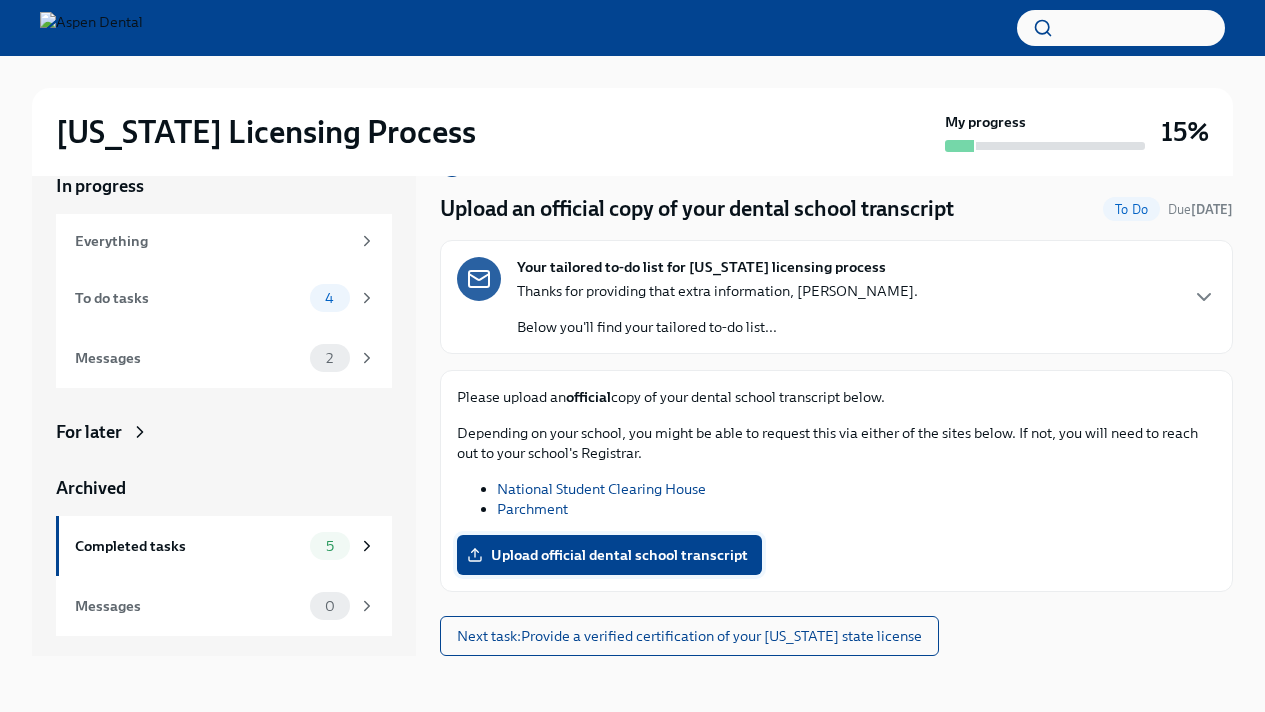 click on "Upload official dental school transcript" at bounding box center [609, 555] 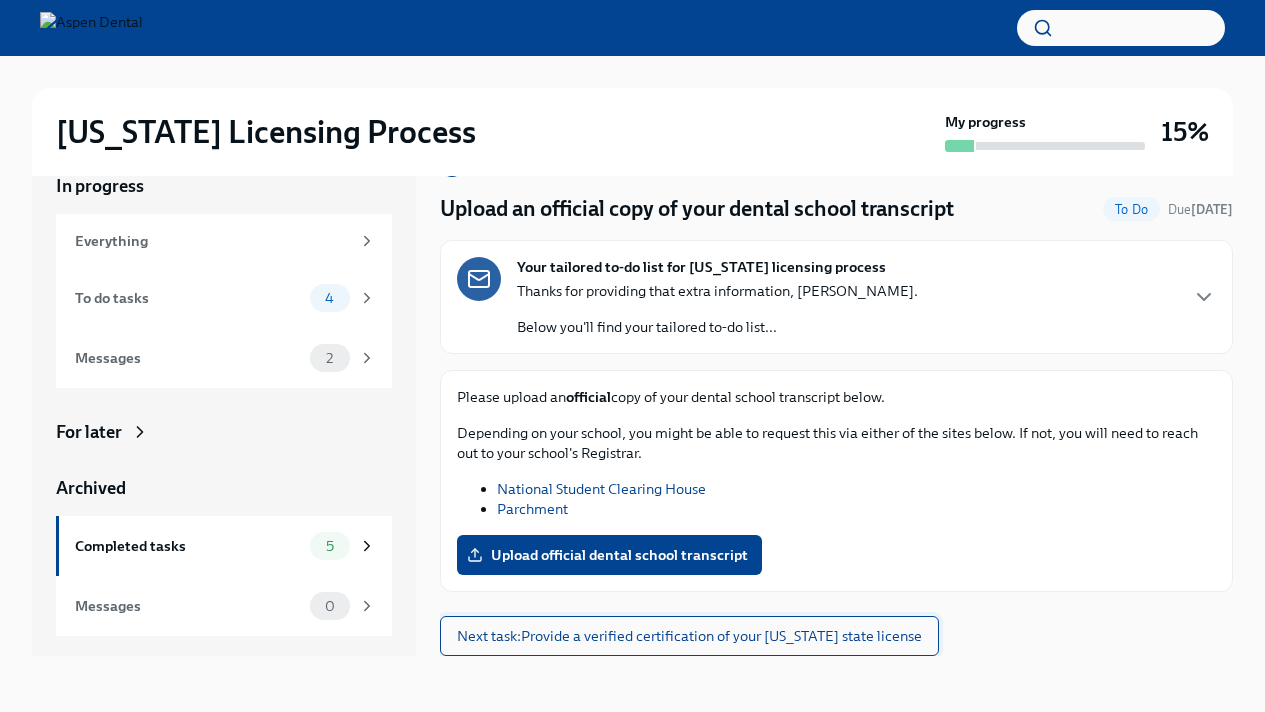 click on "Next task :  Provide a verified certification of your [US_STATE] state license" at bounding box center [689, 636] 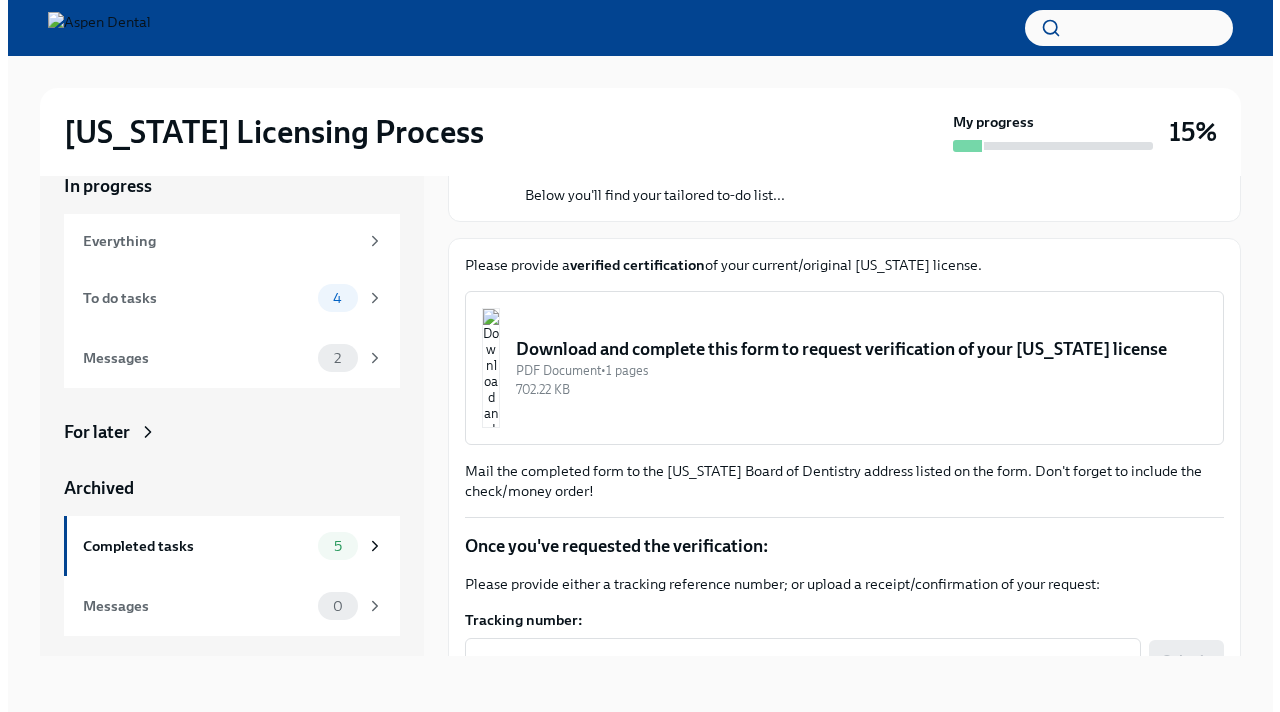 scroll, scrollTop: 103, scrollLeft: 0, axis: vertical 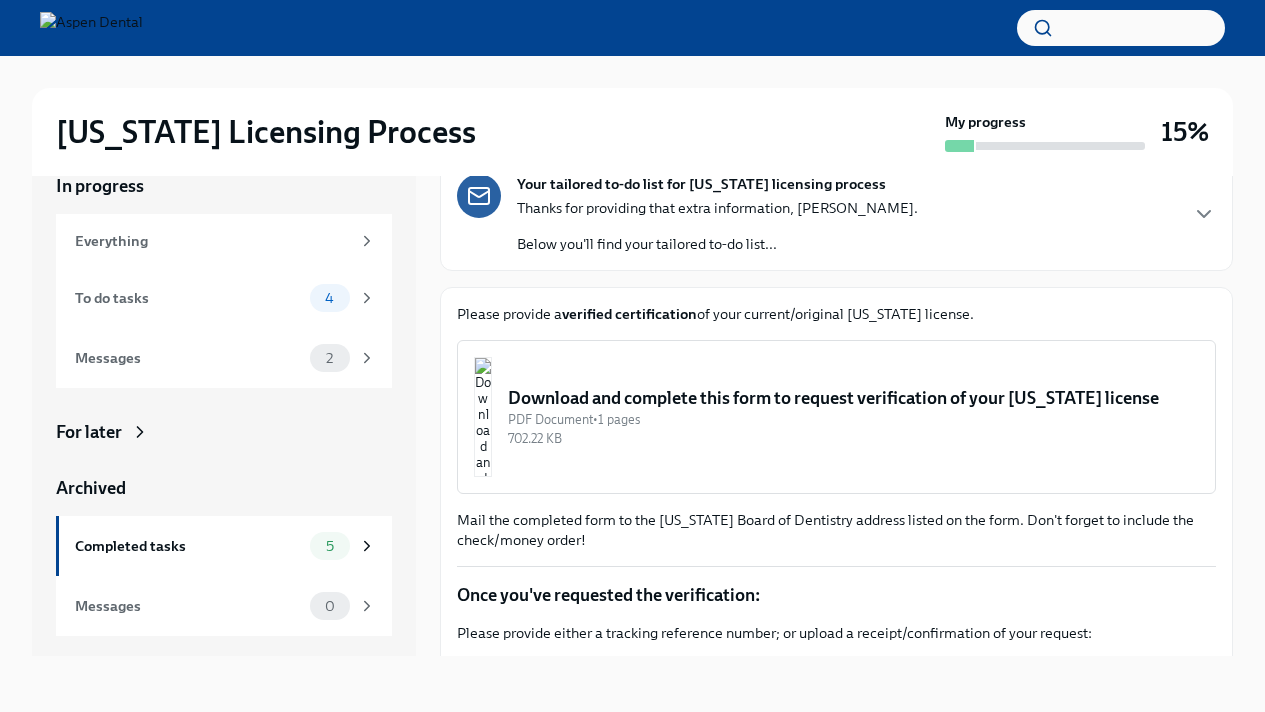 click at bounding box center [483, 417] 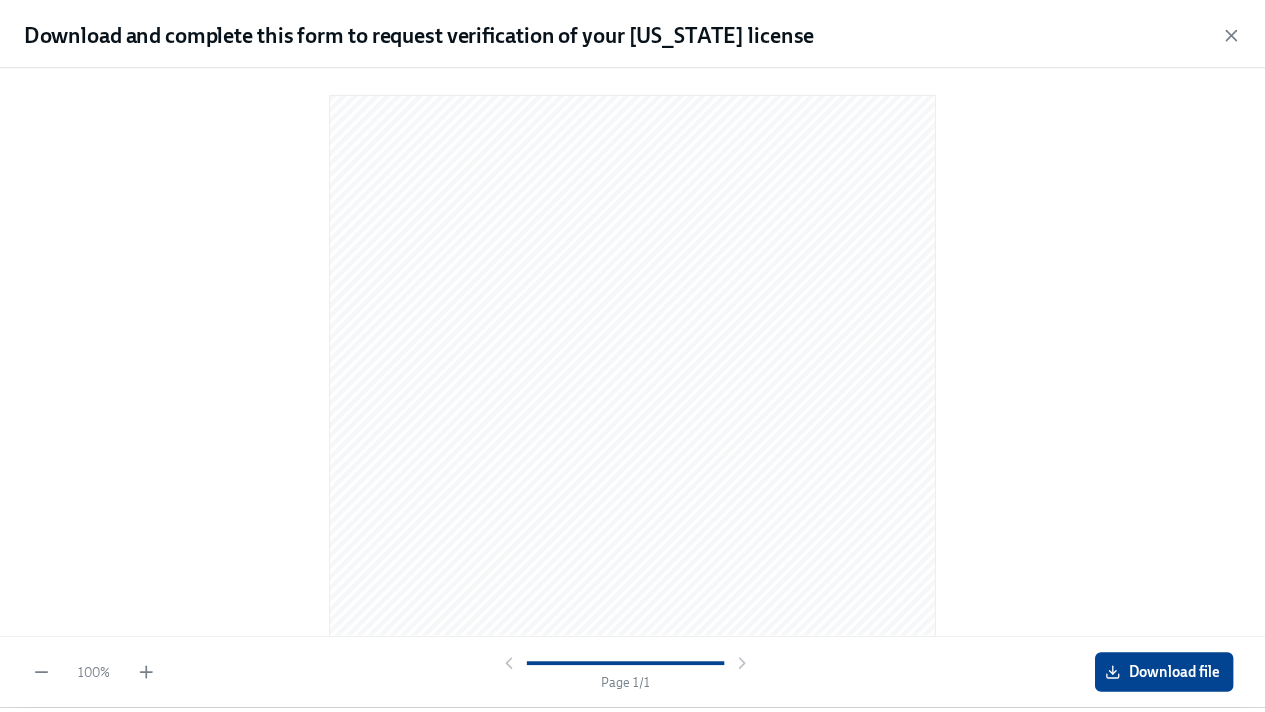 scroll, scrollTop: 0, scrollLeft: 0, axis: both 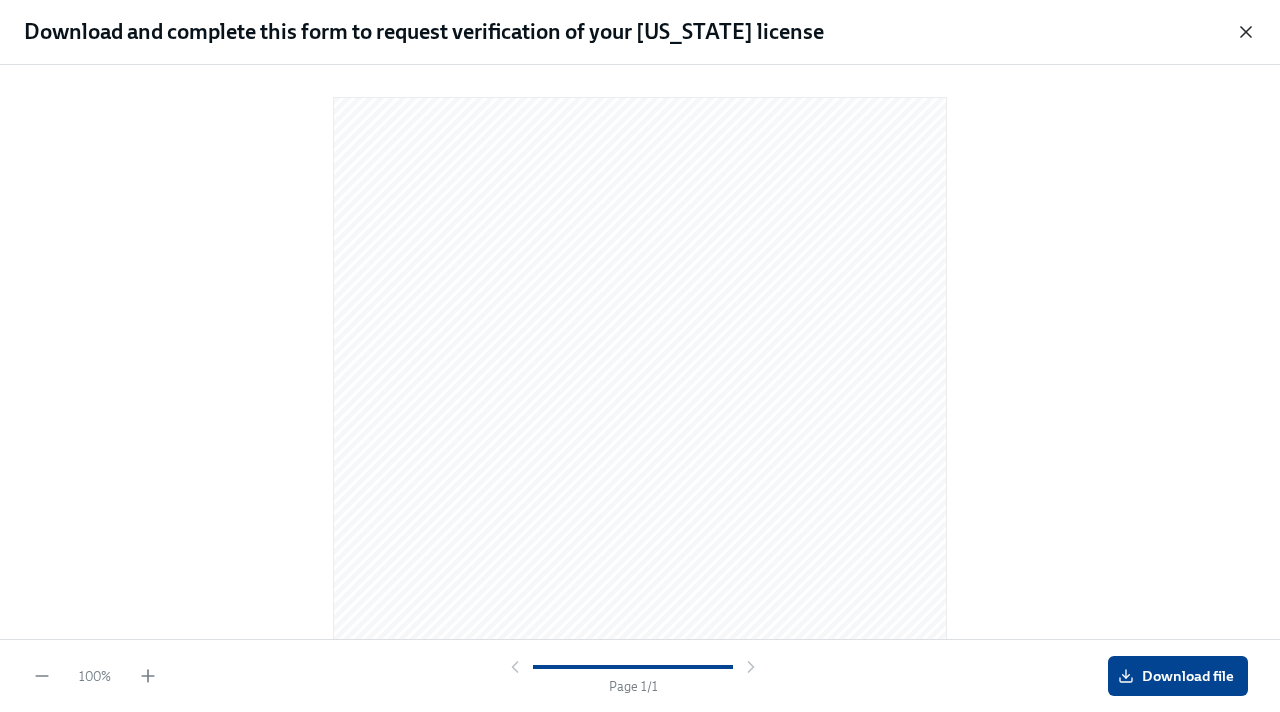 click 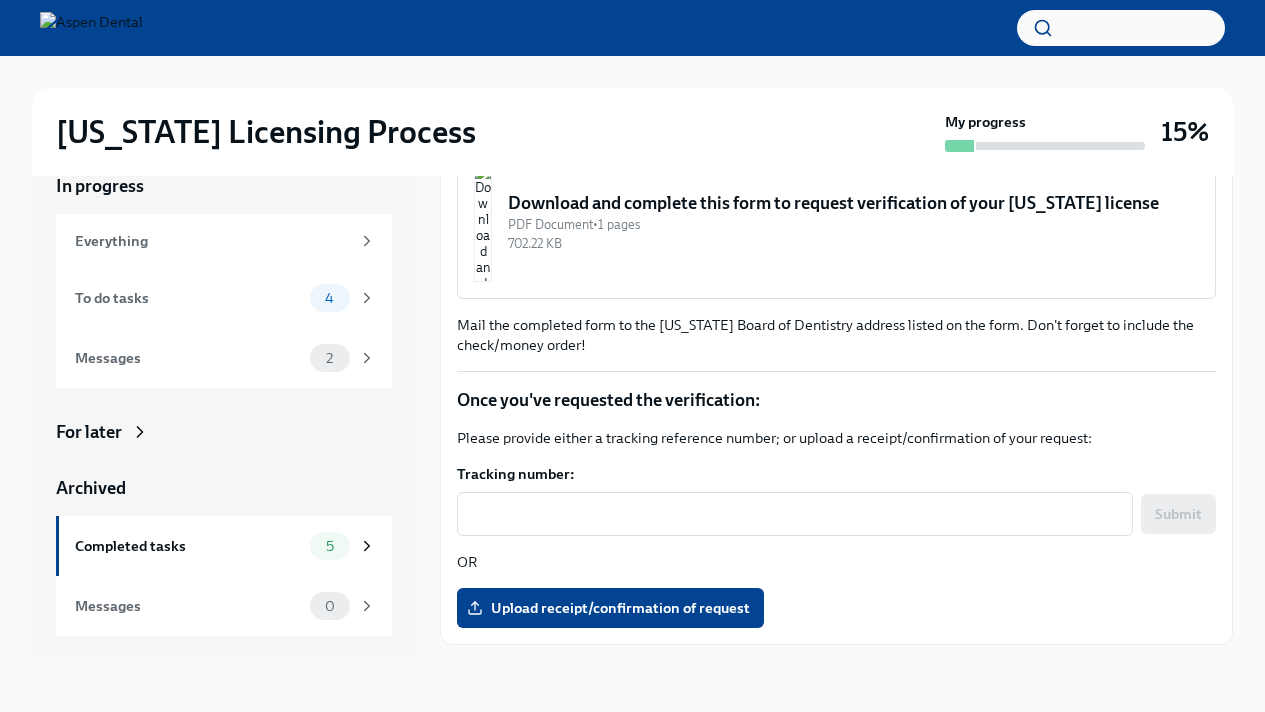 scroll, scrollTop: 351, scrollLeft: 0, axis: vertical 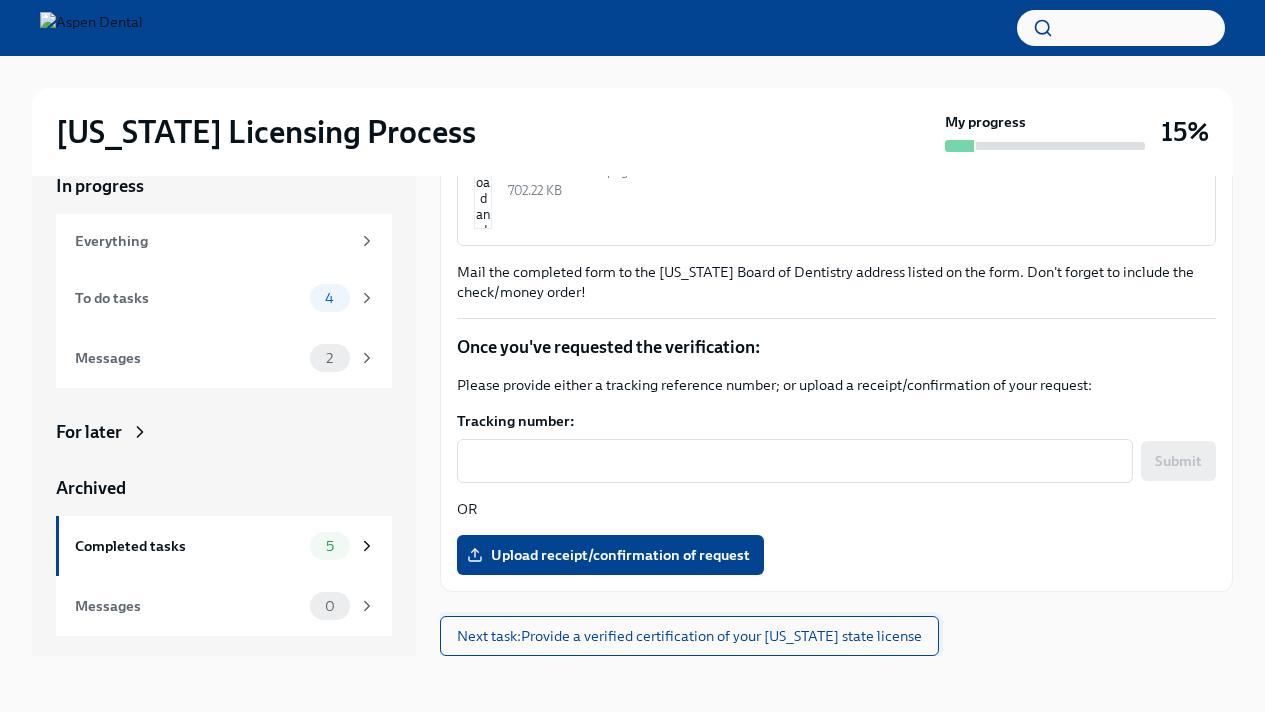 click on "Next task :  Provide a verified certification of your [US_STATE] state license" at bounding box center (689, 636) 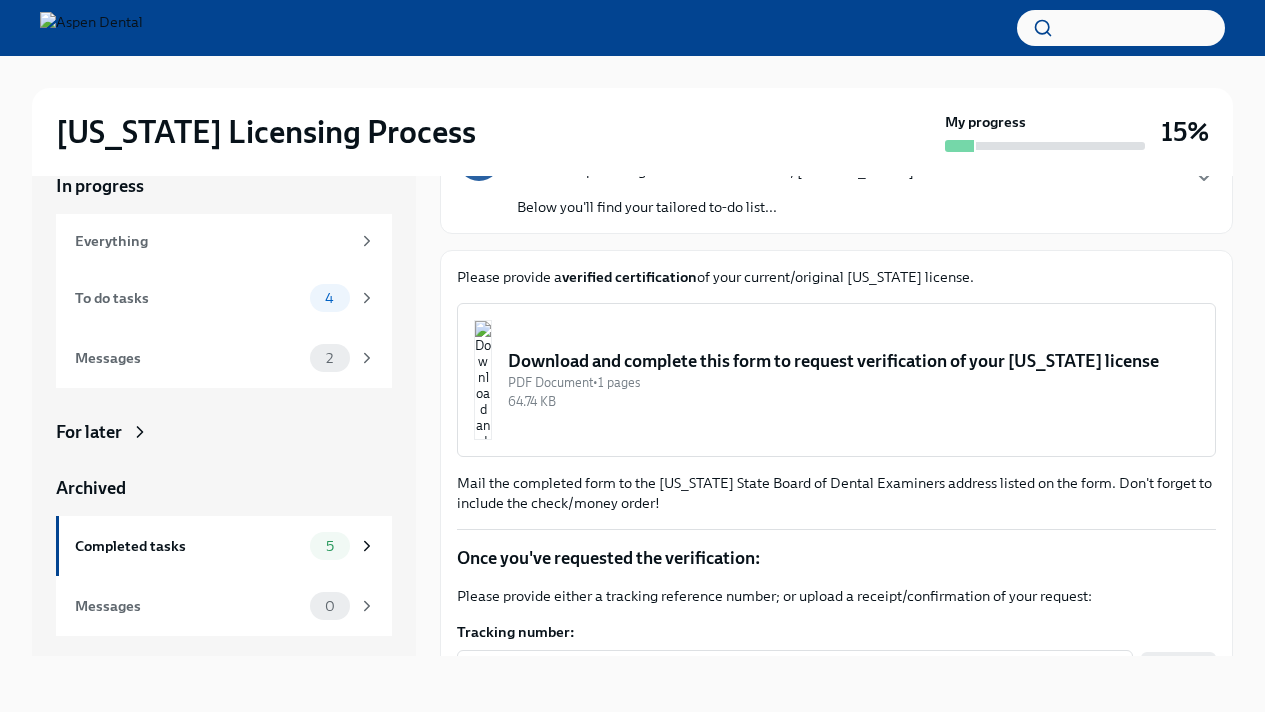 scroll, scrollTop: 0, scrollLeft: 0, axis: both 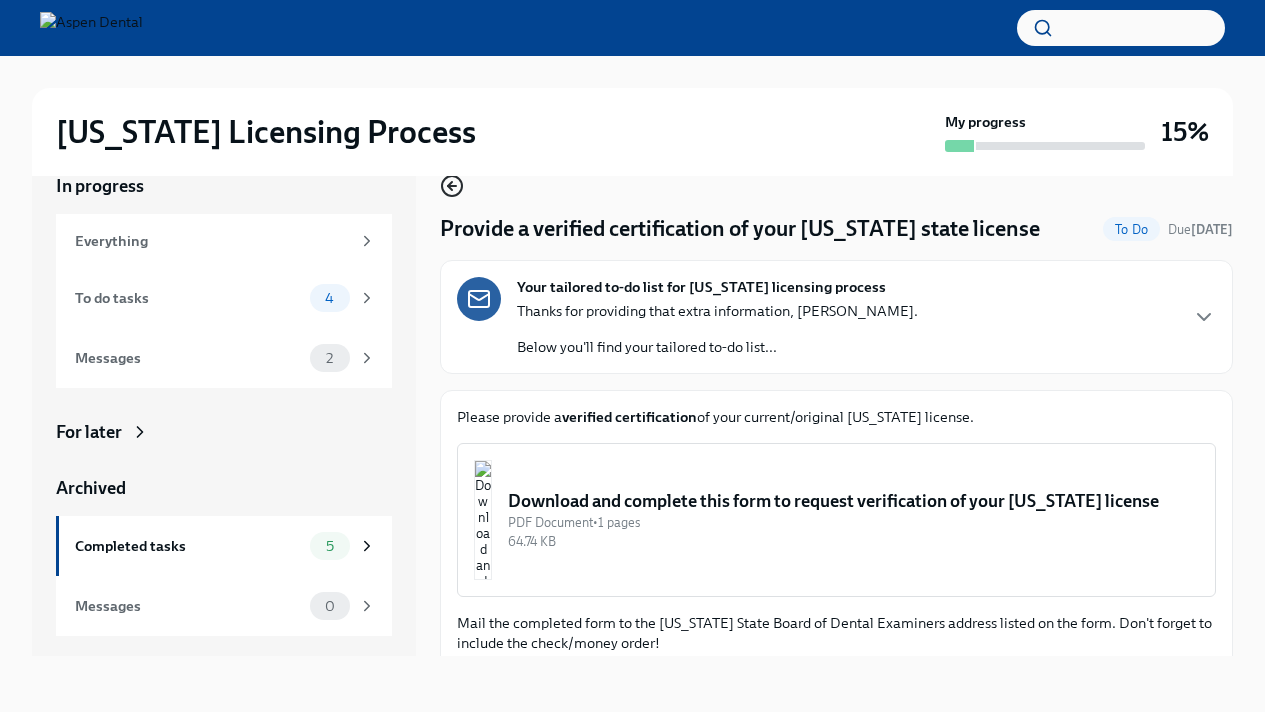click 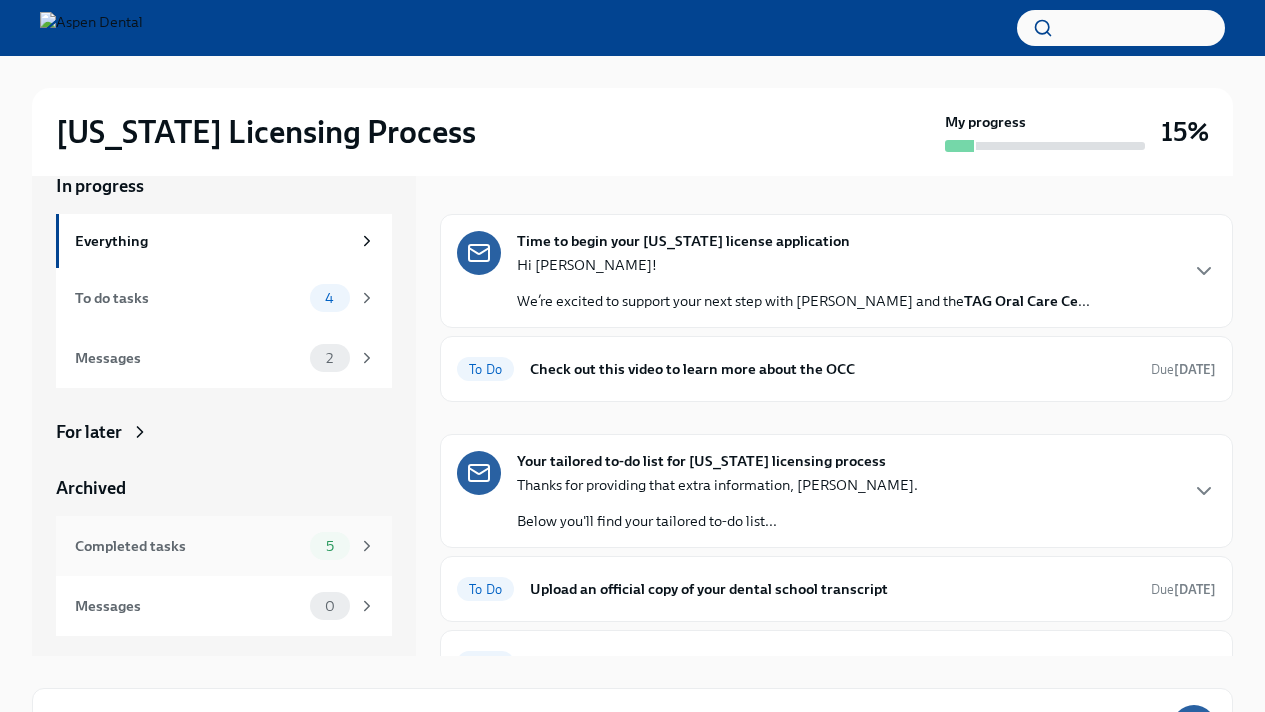 click on "5" at bounding box center [330, 546] 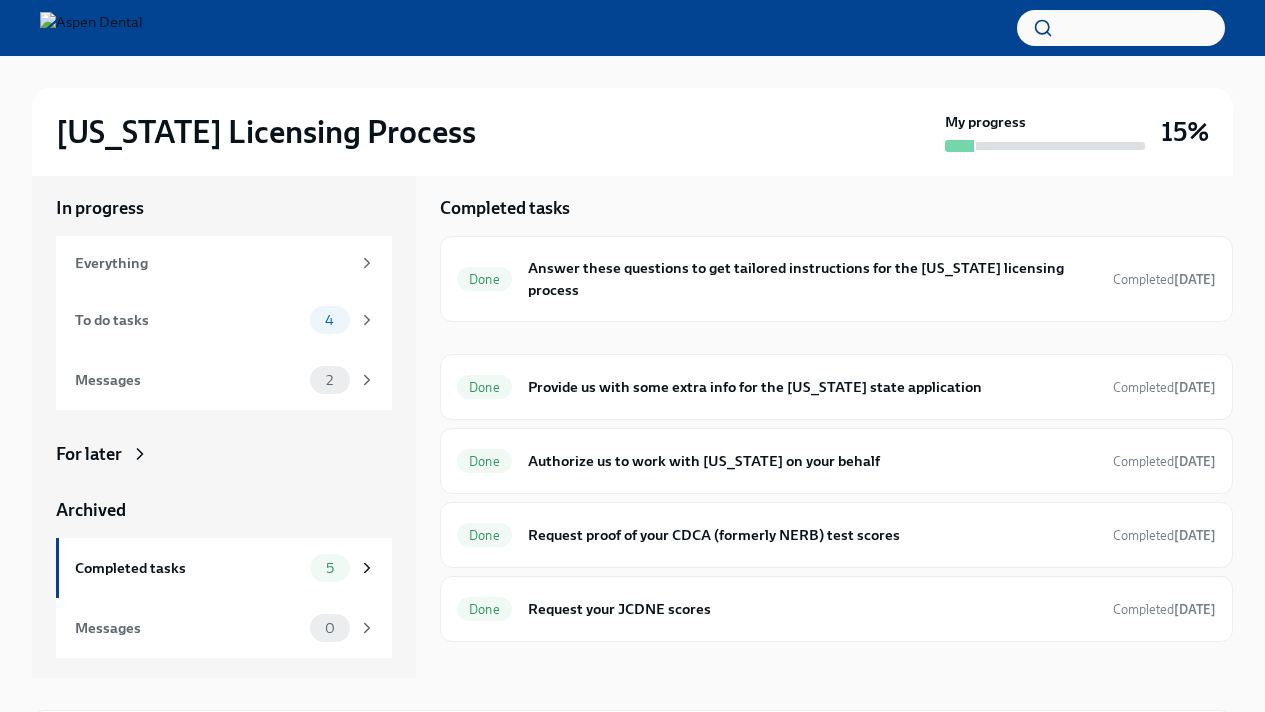 scroll, scrollTop: 0, scrollLeft: 0, axis: both 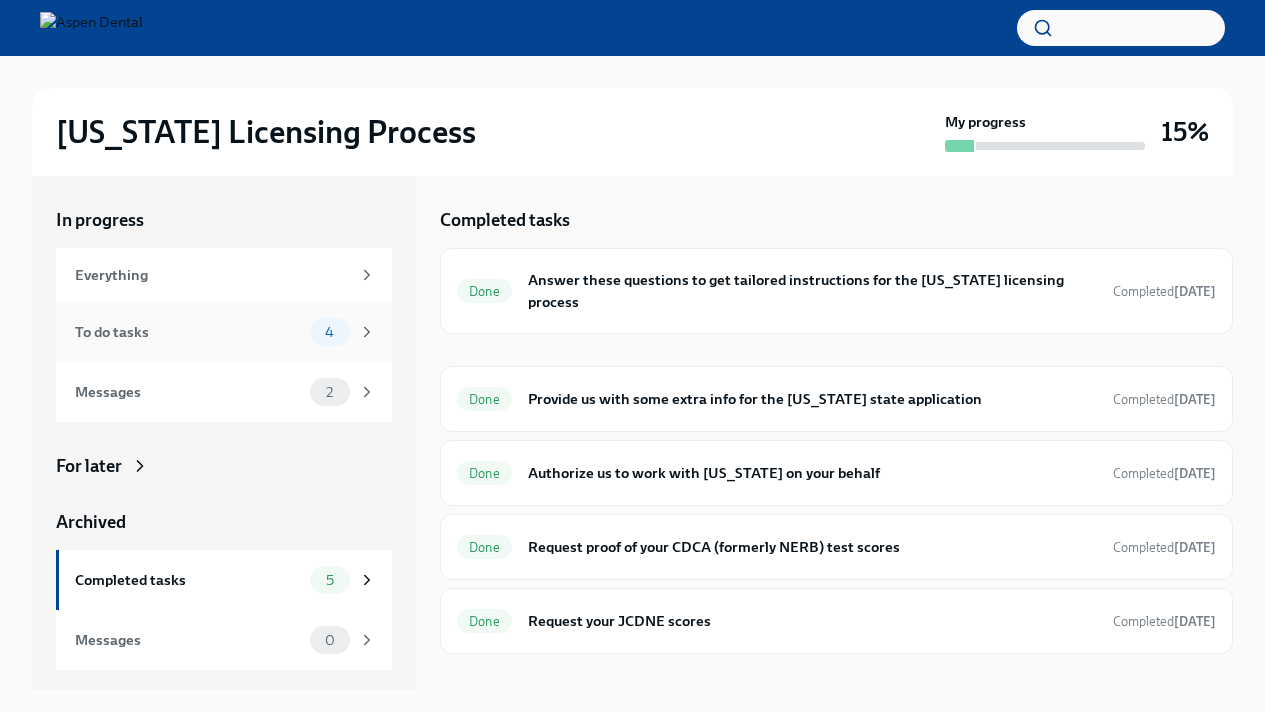 click on "4" at bounding box center [329, 332] 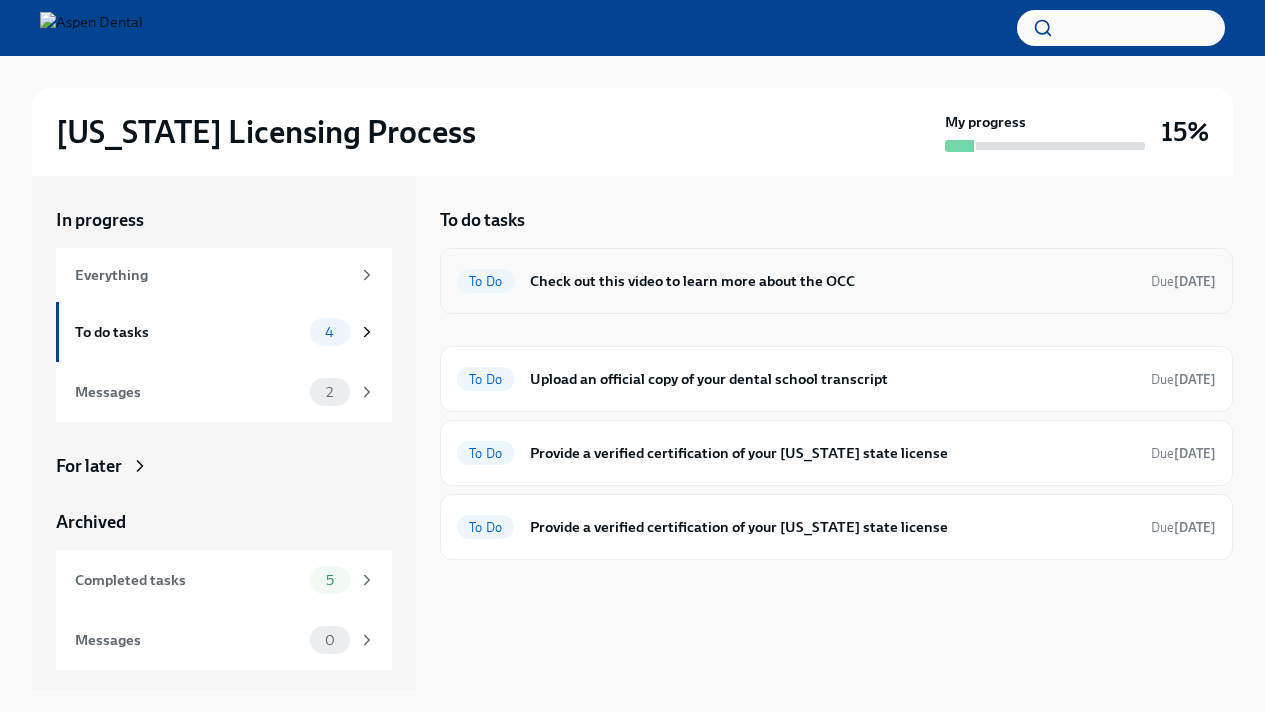 click on "To Do" at bounding box center (485, 281) 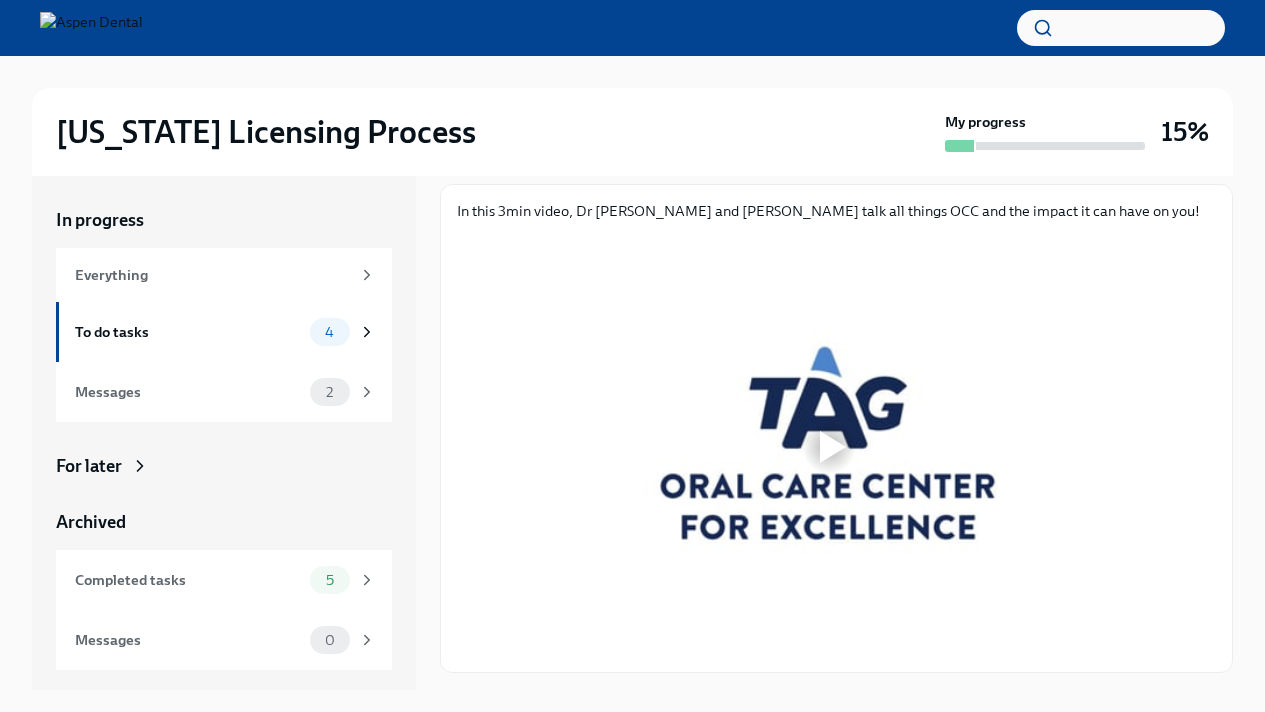 scroll, scrollTop: 287, scrollLeft: 0, axis: vertical 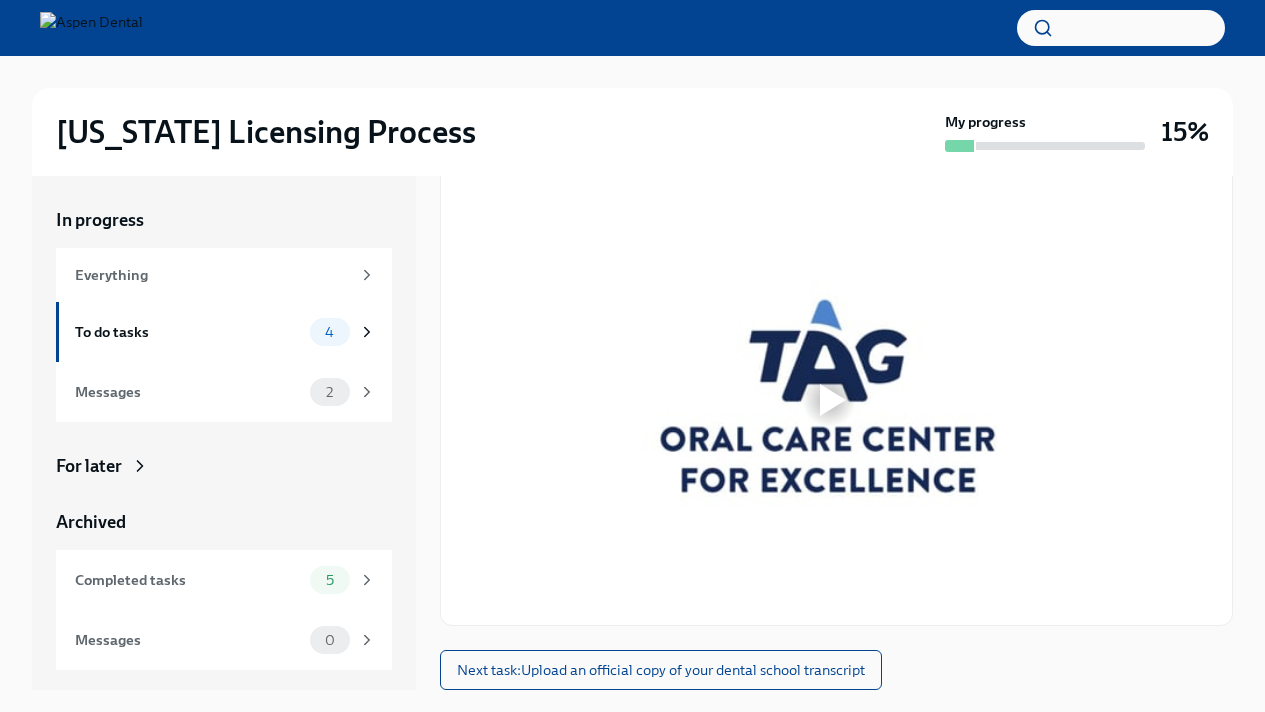 click at bounding box center (829, 400) 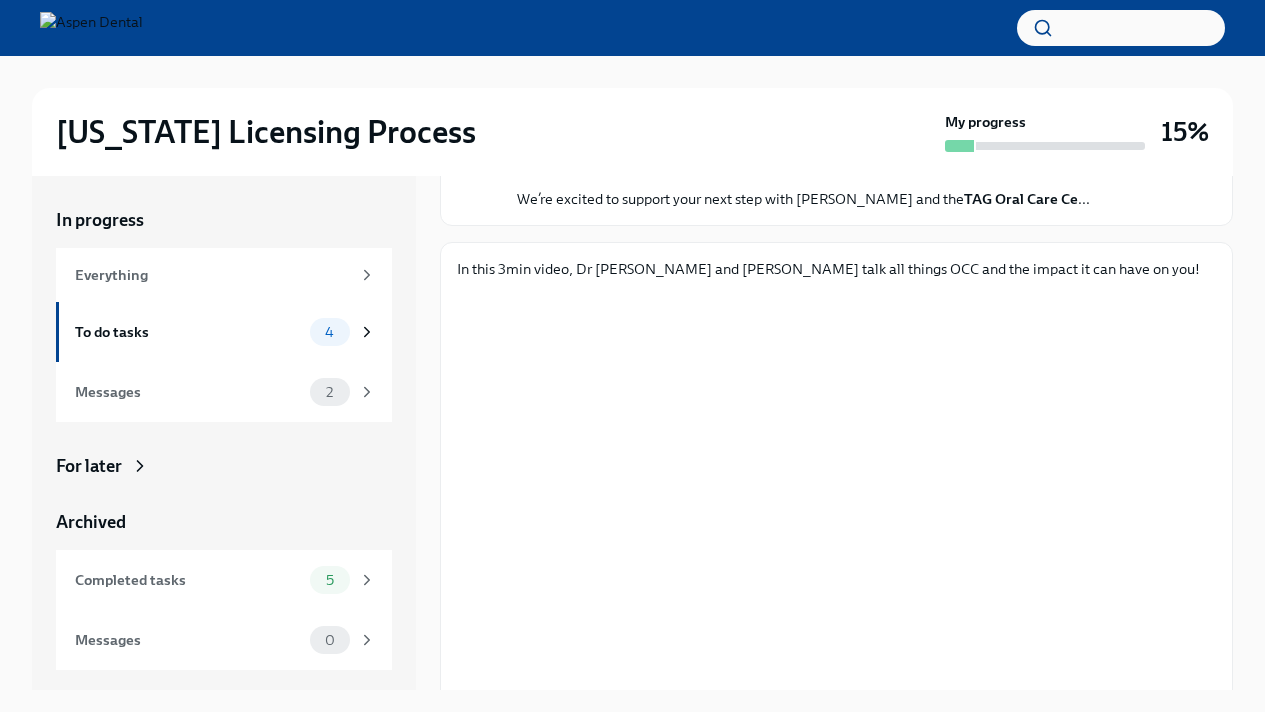 scroll, scrollTop: 287, scrollLeft: 0, axis: vertical 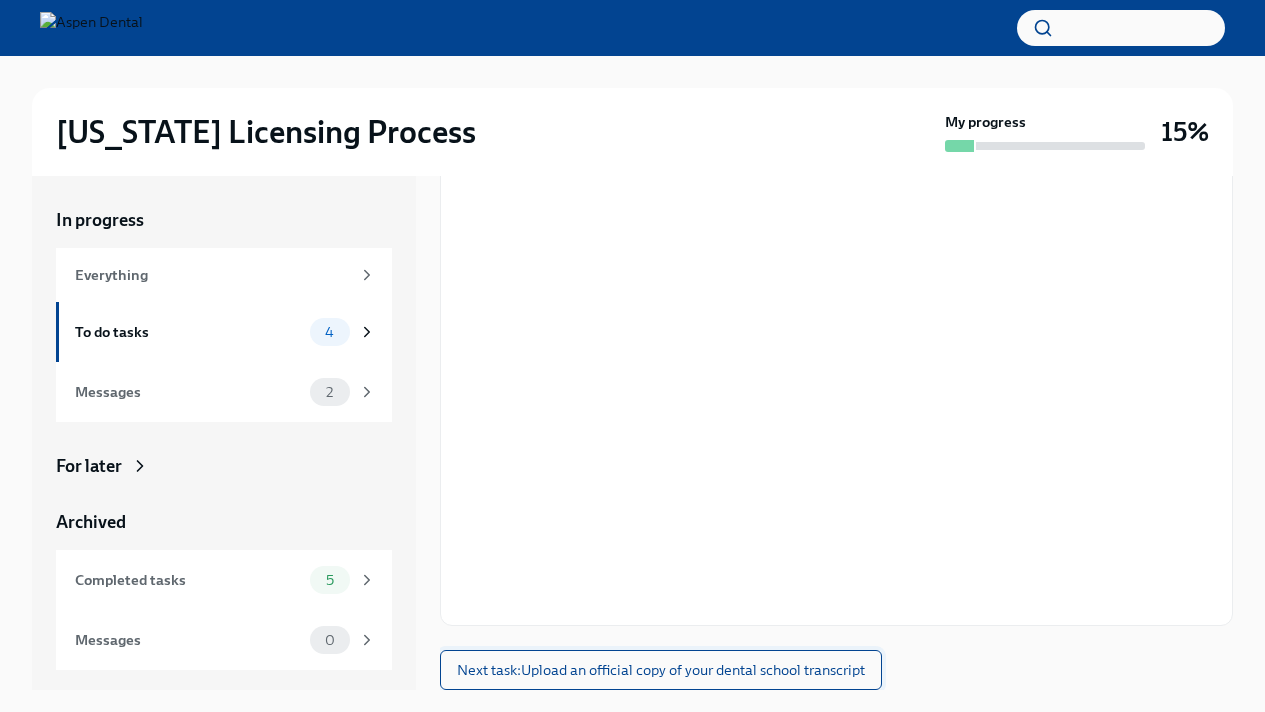 click on "Next task :  Upload an official copy of your dental school transcript" at bounding box center [661, 670] 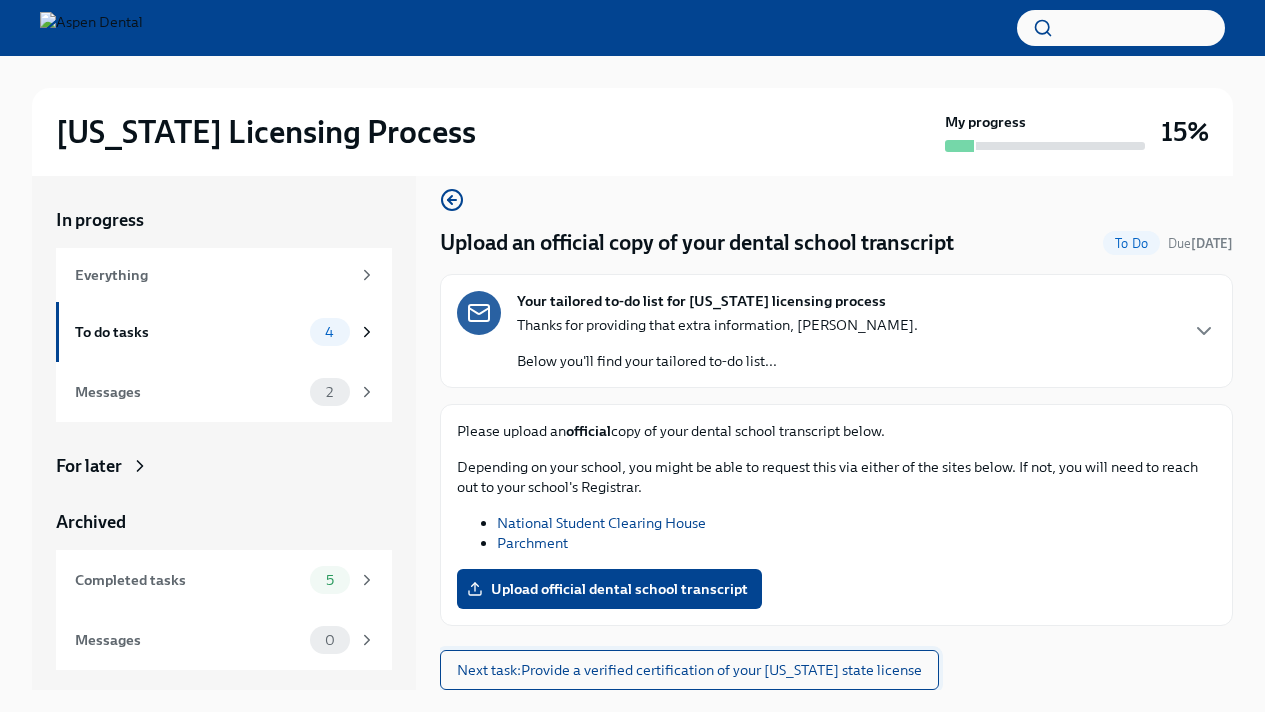 scroll, scrollTop: 0, scrollLeft: 0, axis: both 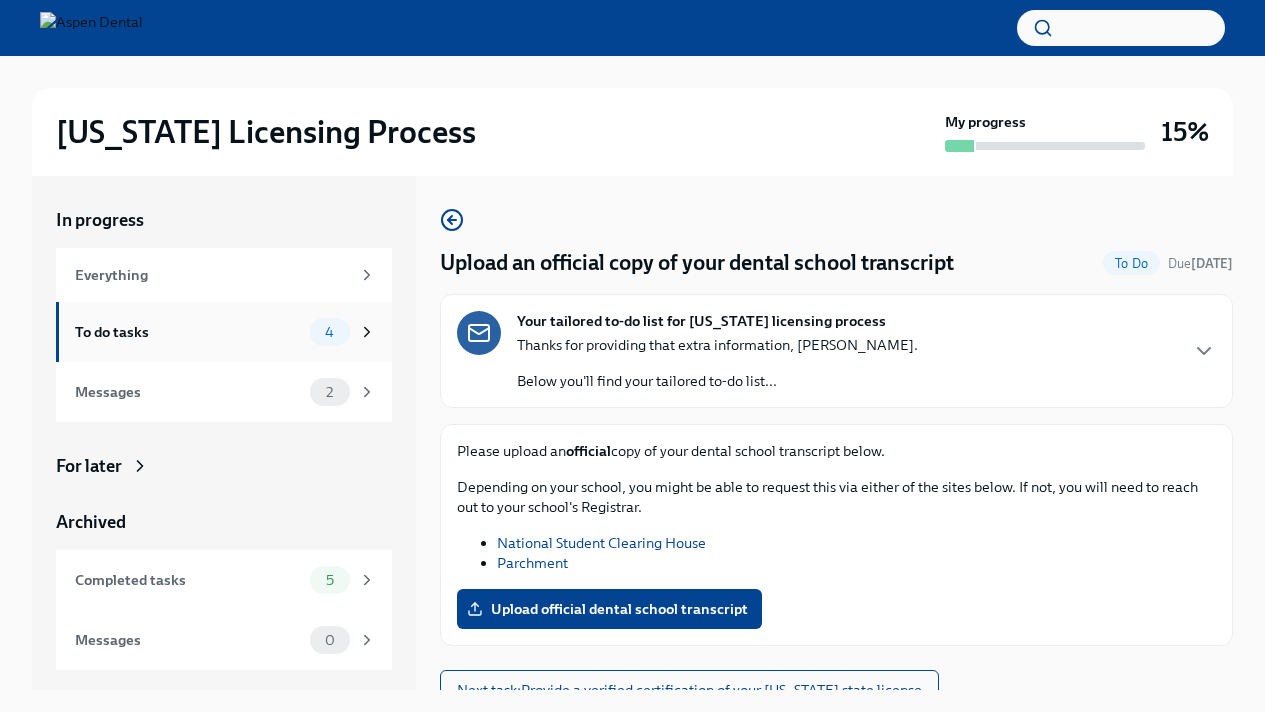 click on "To do tasks 4" at bounding box center (225, 332) 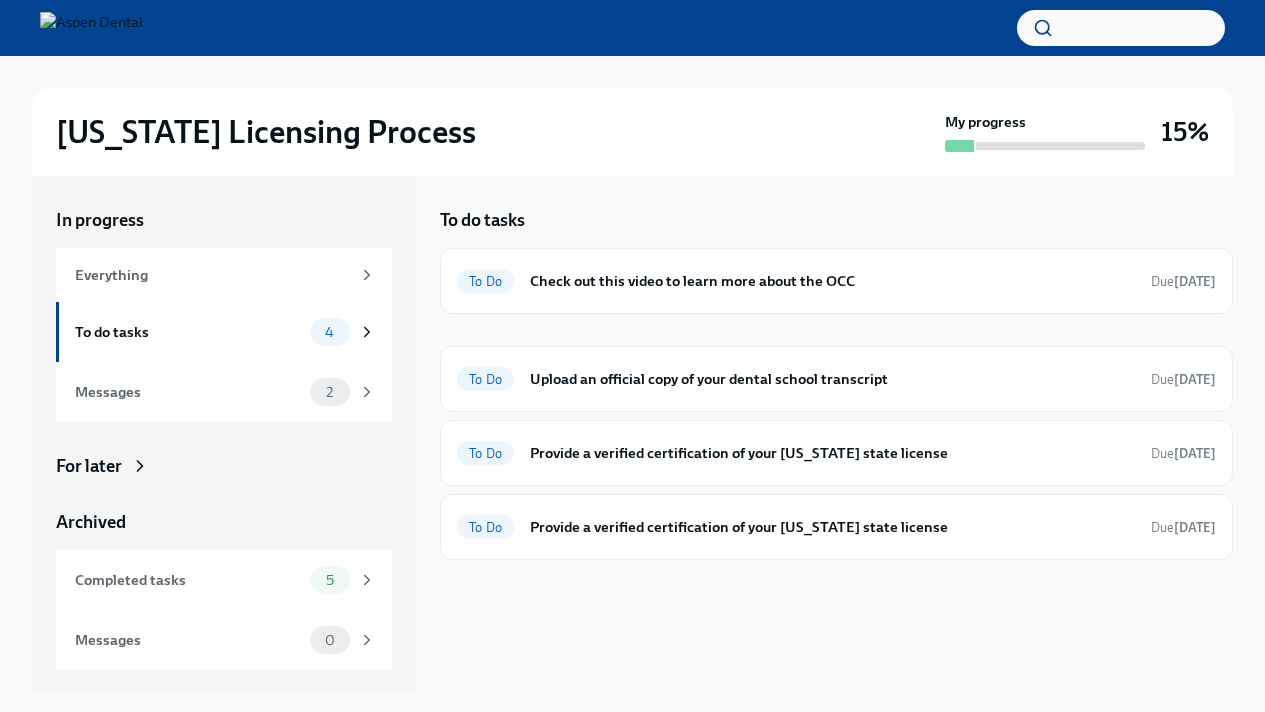 click on "To Do Check out this video to learn more about the OCC Due  [DATE] To Do Upload an official copy of your dental school transcript Due  [DATE] To Do Provide a verified certification of your [US_STATE] state license Due  [DATE] To Do Provide a verified certification of your [US_STATE] state license Due  [DATE]" at bounding box center [836, 404] 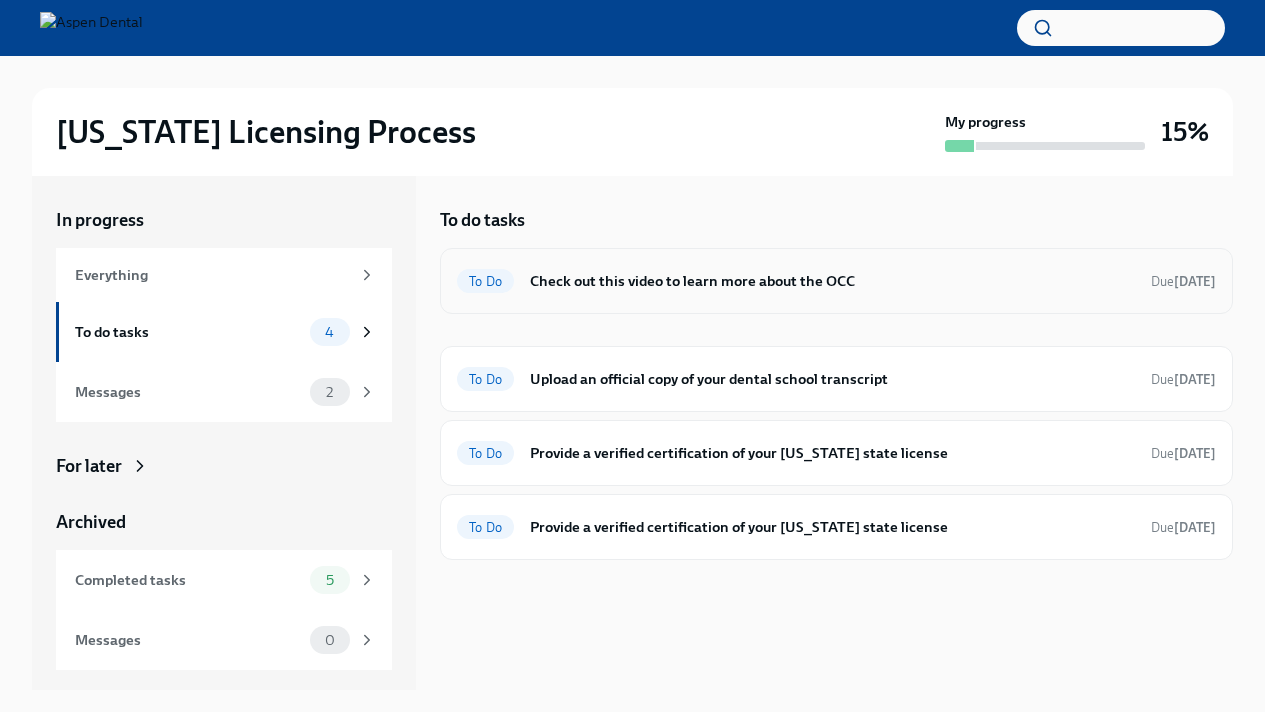 click on "Check out this video to learn more about the OCC" at bounding box center (832, 281) 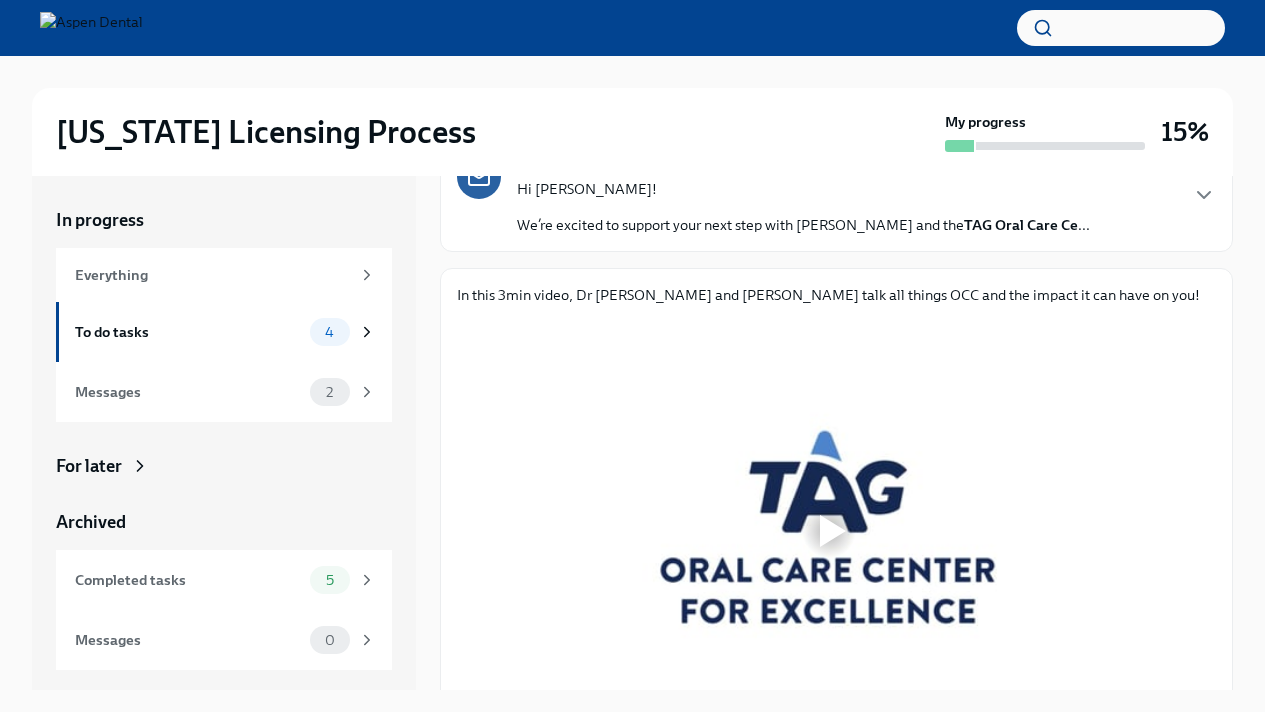 scroll, scrollTop: 287, scrollLeft: 0, axis: vertical 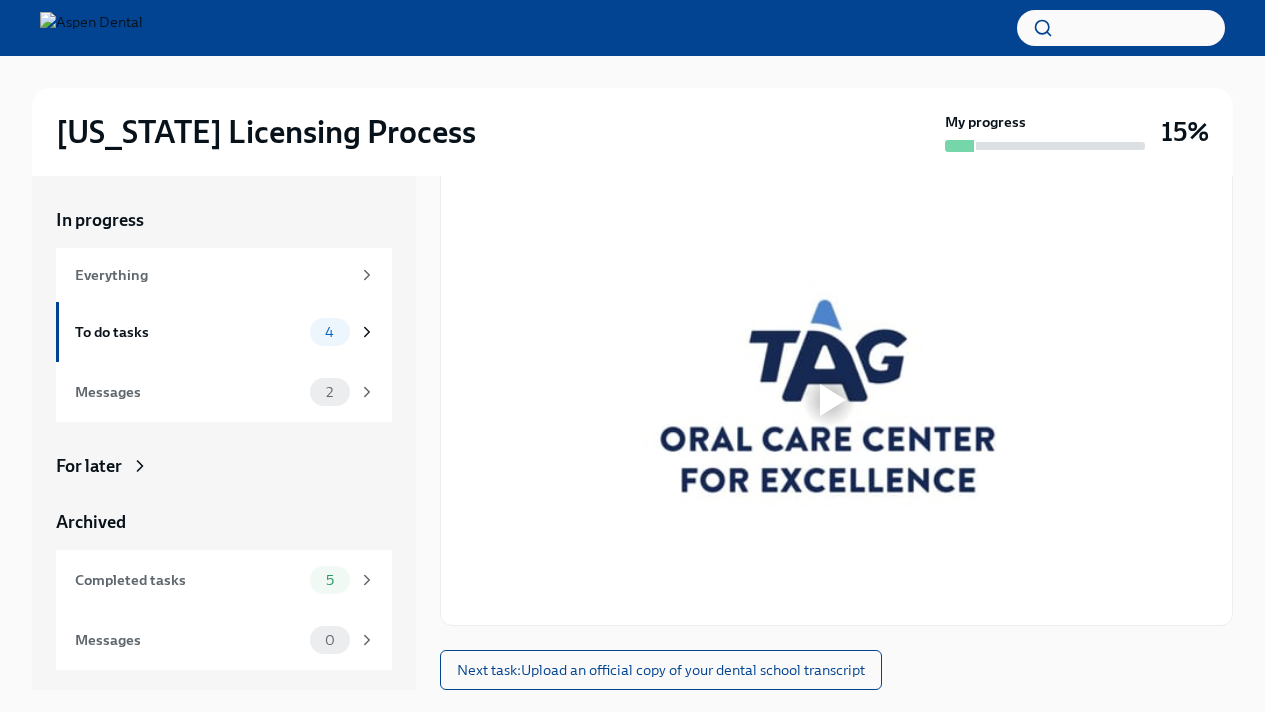 click at bounding box center [833, 400] 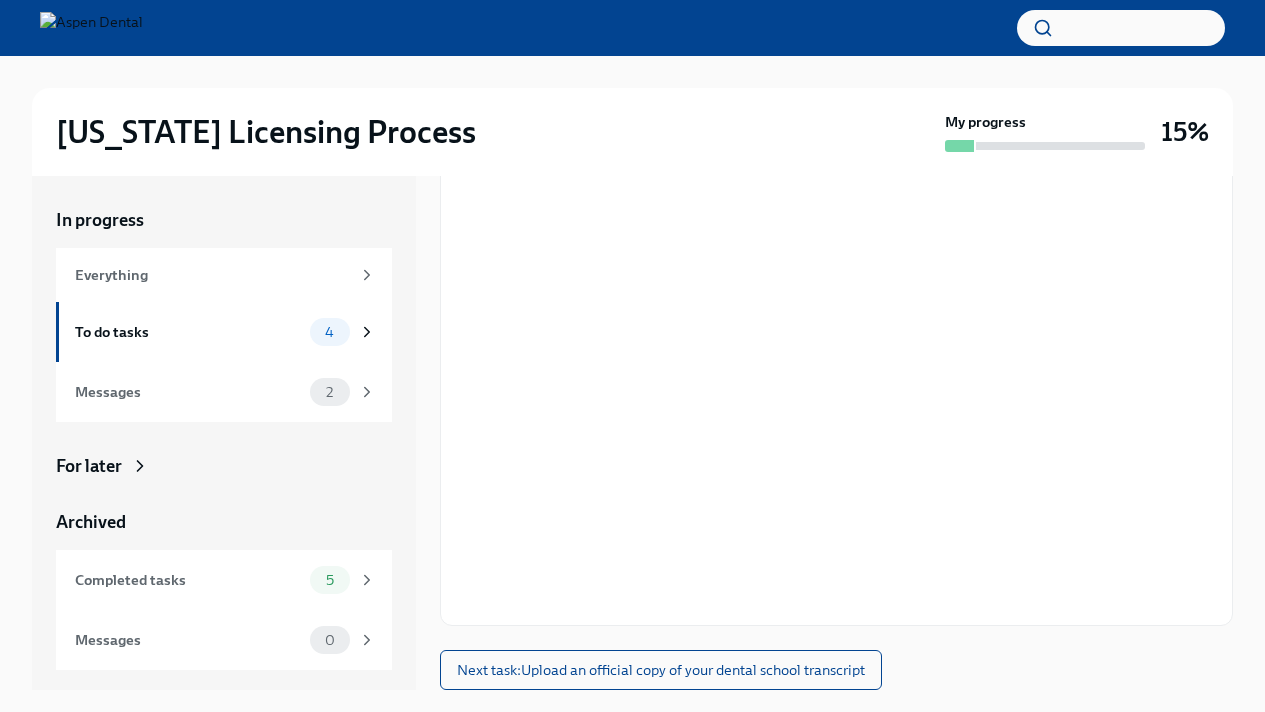 scroll, scrollTop: 34, scrollLeft: 0, axis: vertical 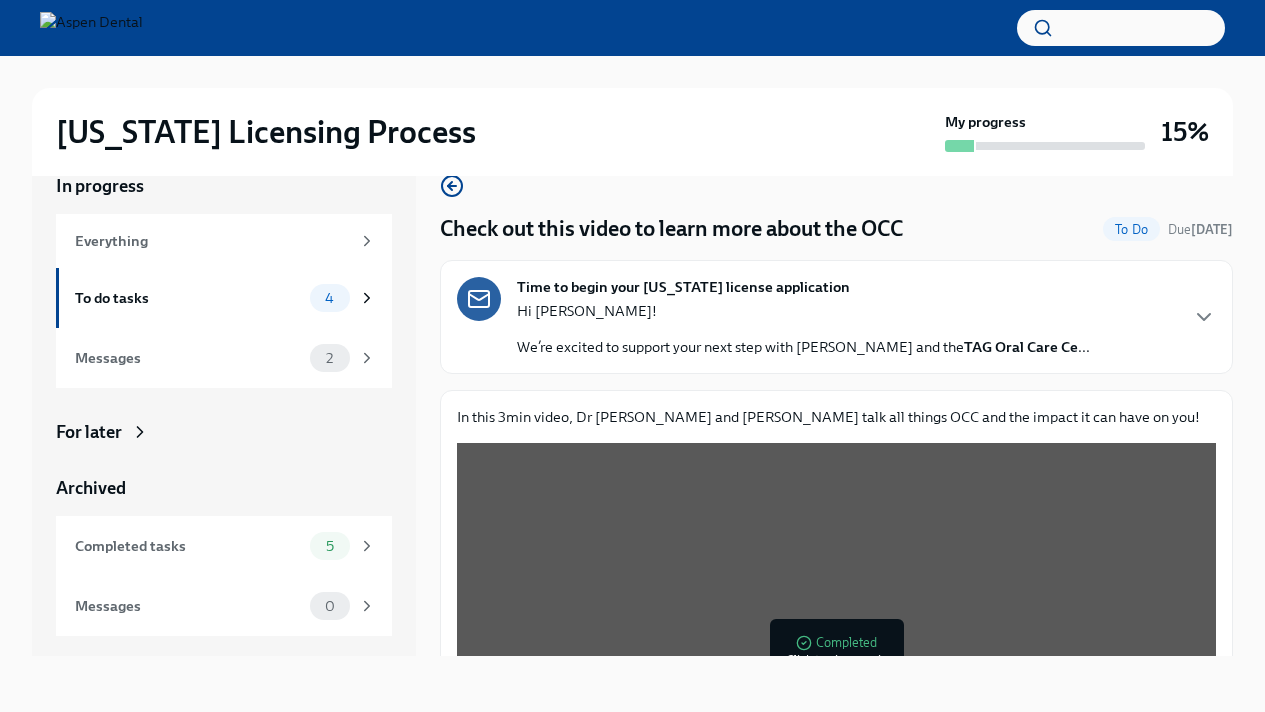 click on "Hi [PERSON_NAME]!
We’re excited to support your next step with Aspen Dental and the  TAG Oral Care Ce ..." at bounding box center (803, 329) 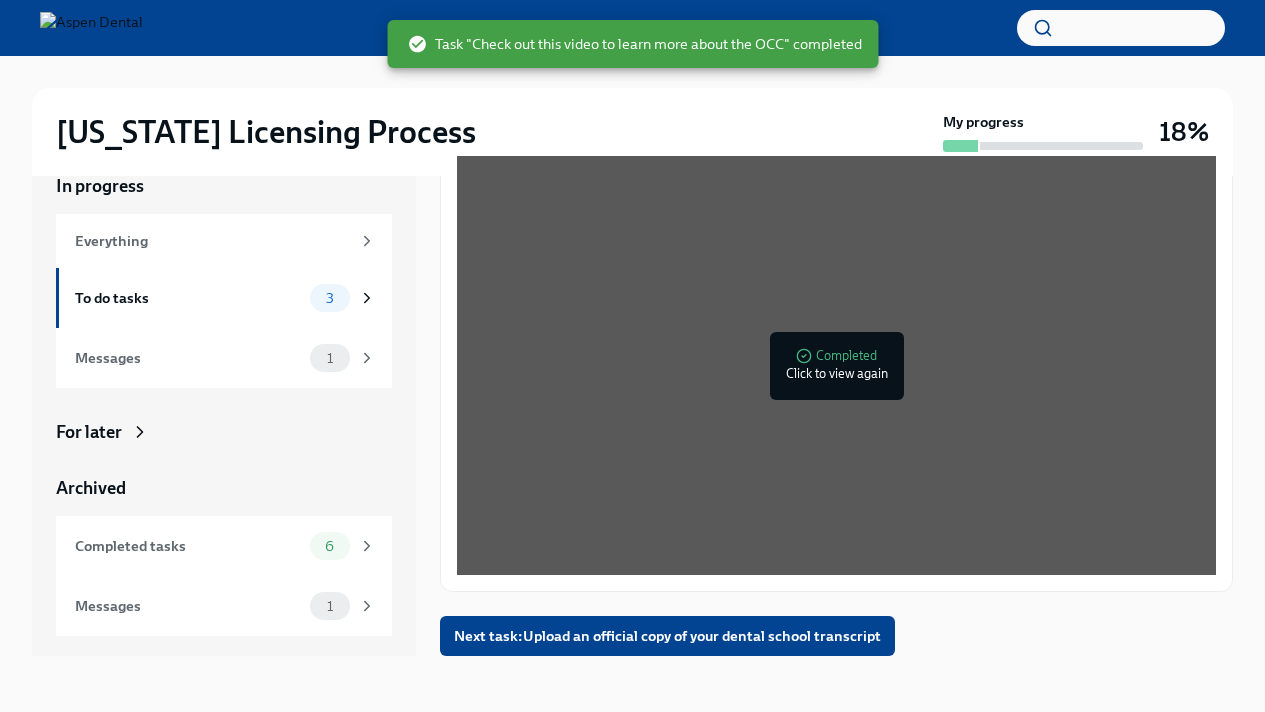 scroll, scrollTop: 1005, scrollLeft: 0, axis: vertical 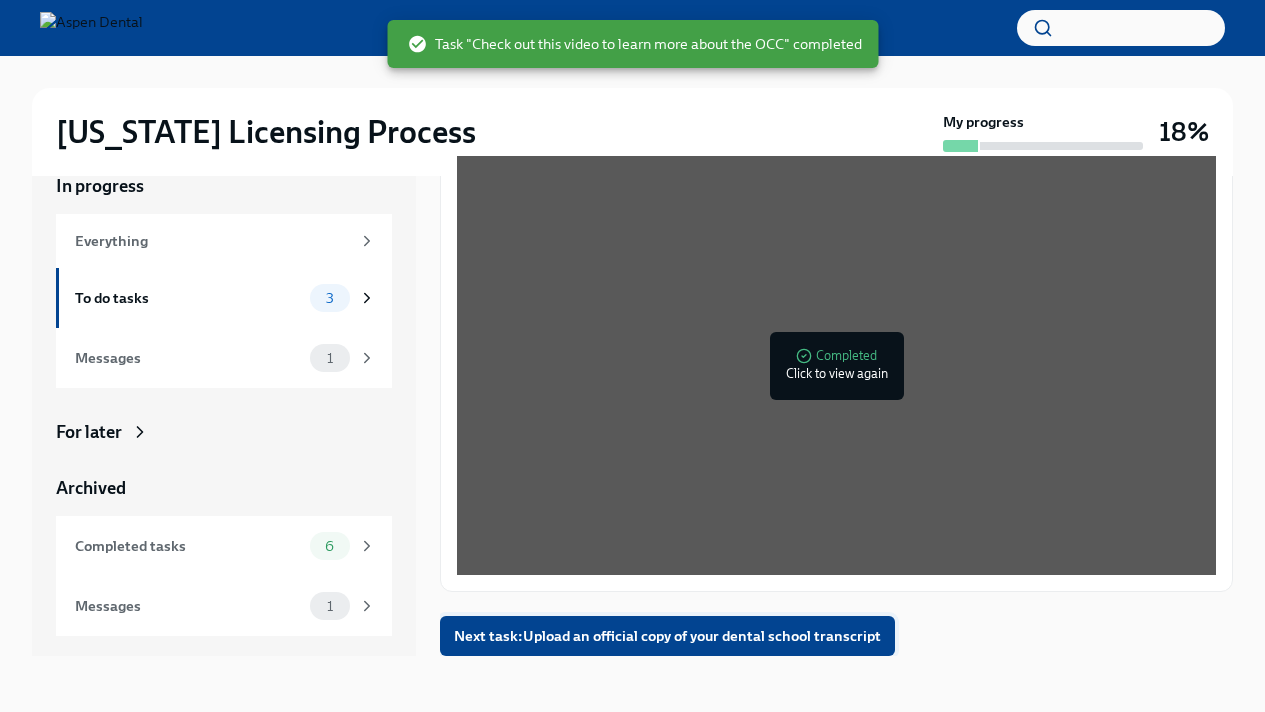 click on "Next task :  Upload an official copy of your dental school transcript" at bounding box center [667, 636] 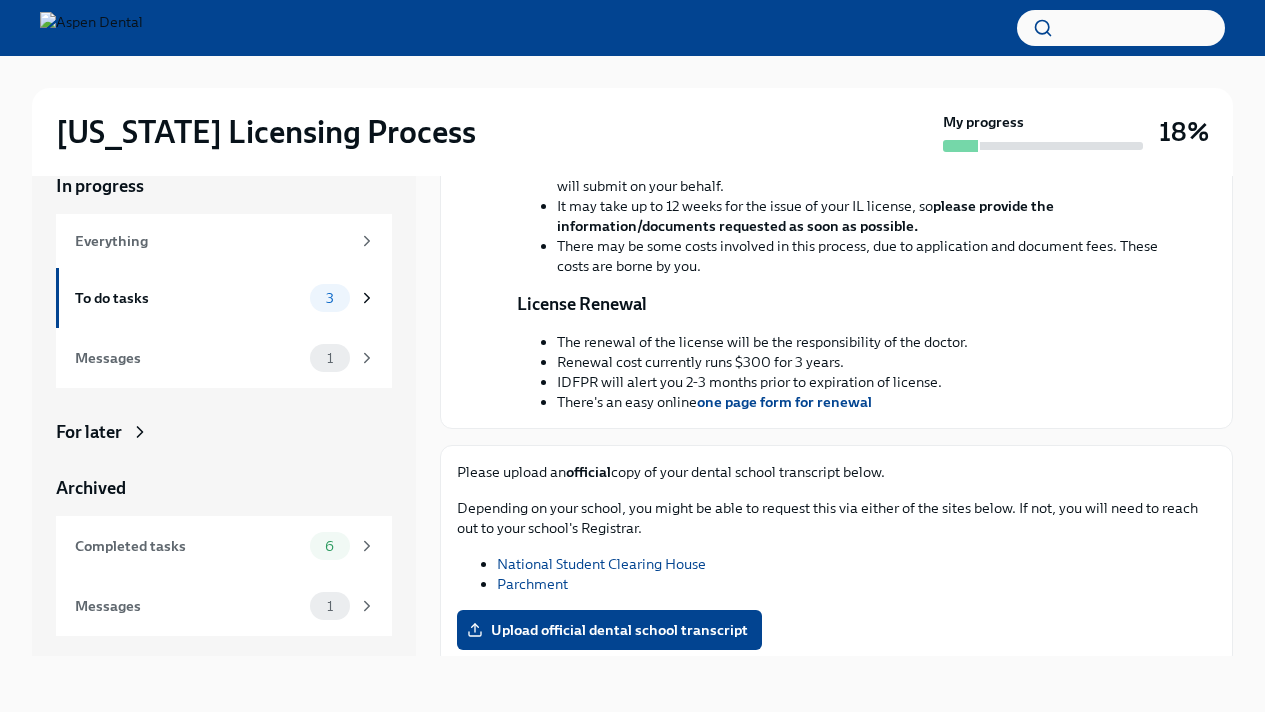 scroll, scrollTop: 451, scrollLeft: 0, axis: vertical 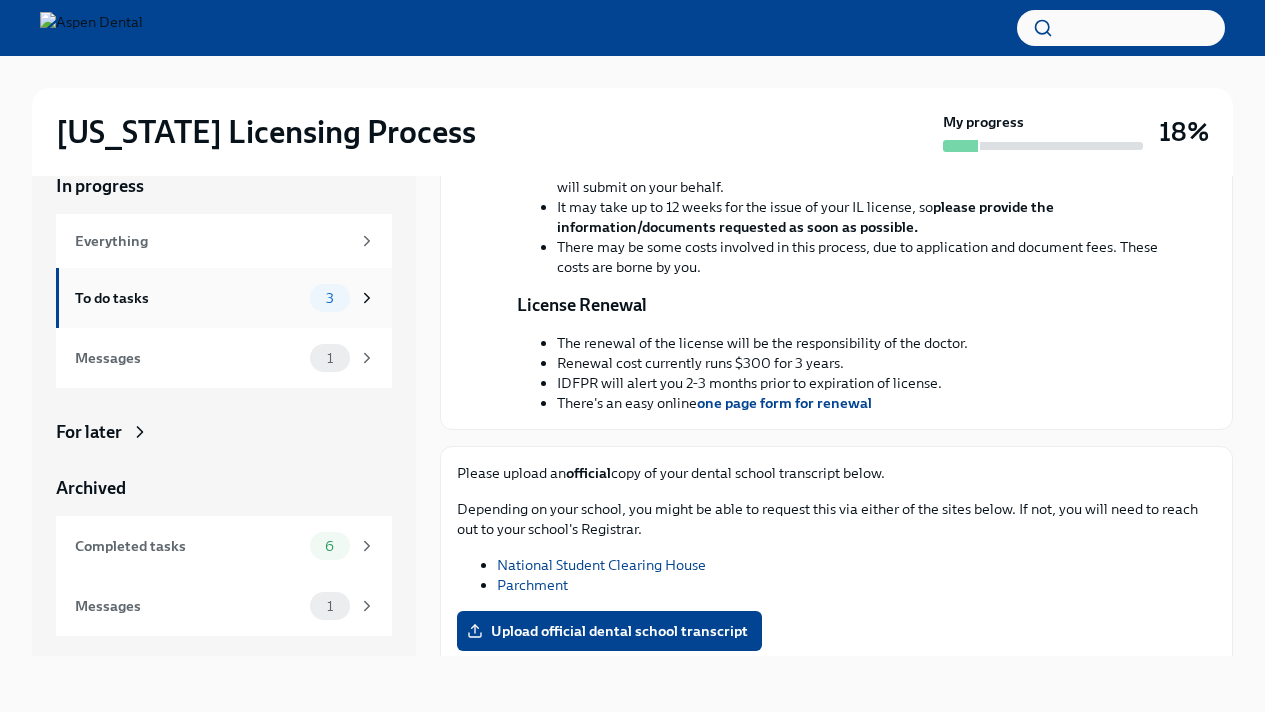 click on "3" at bounding box center [330, 298] 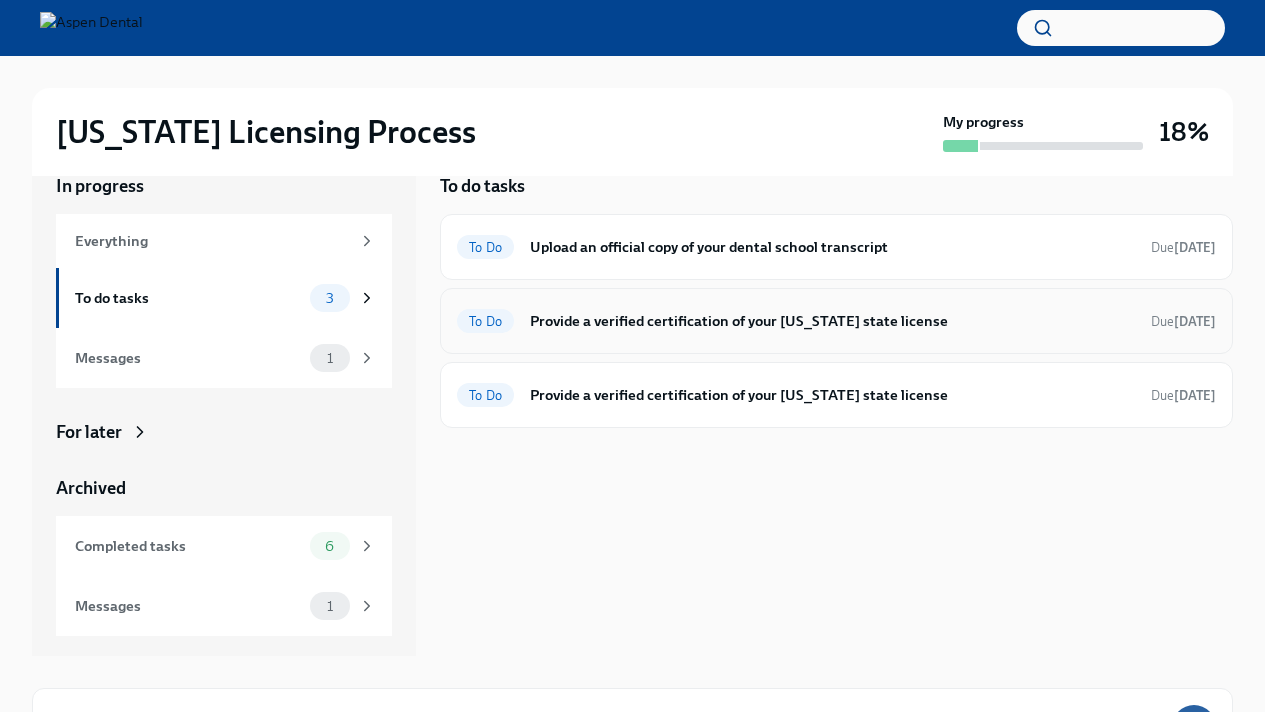 click on "To Do Provide a verified certification of your [US_STATE] state license Due  [DATE]" at bounding box center [836, 321] 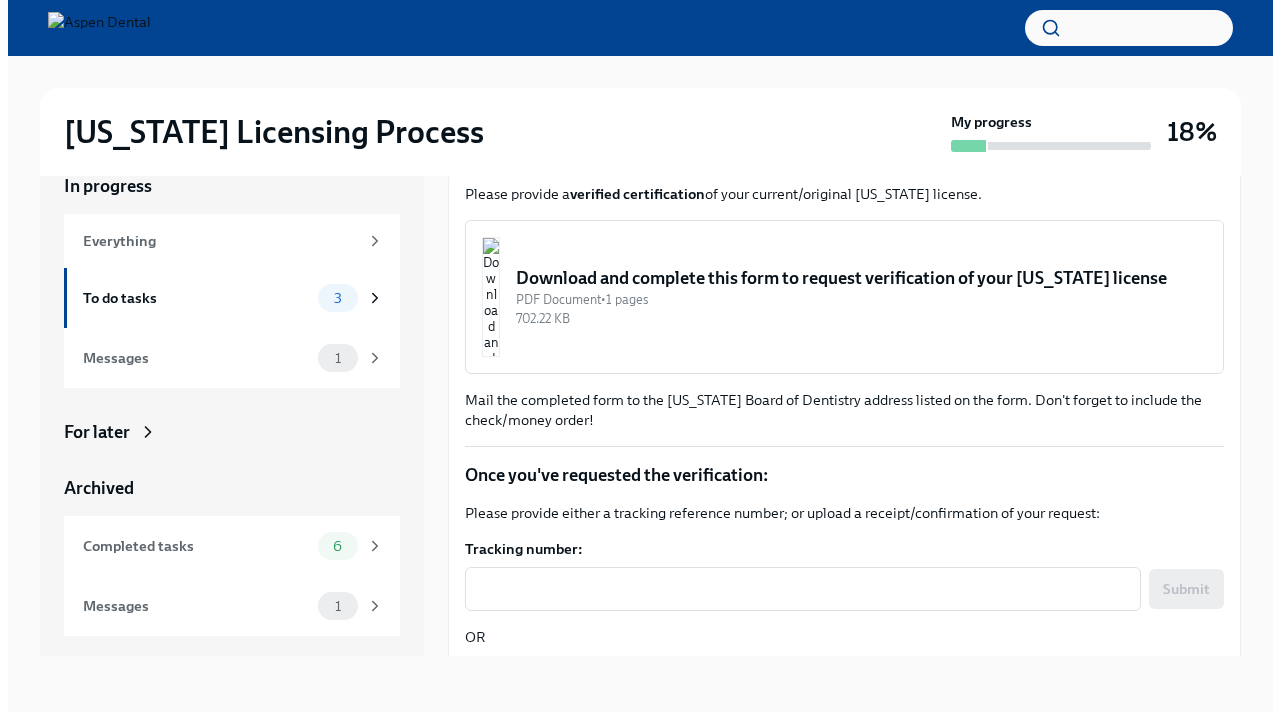 scroll, scrollTop: 189, scrollLeft: 0, axis: vertical 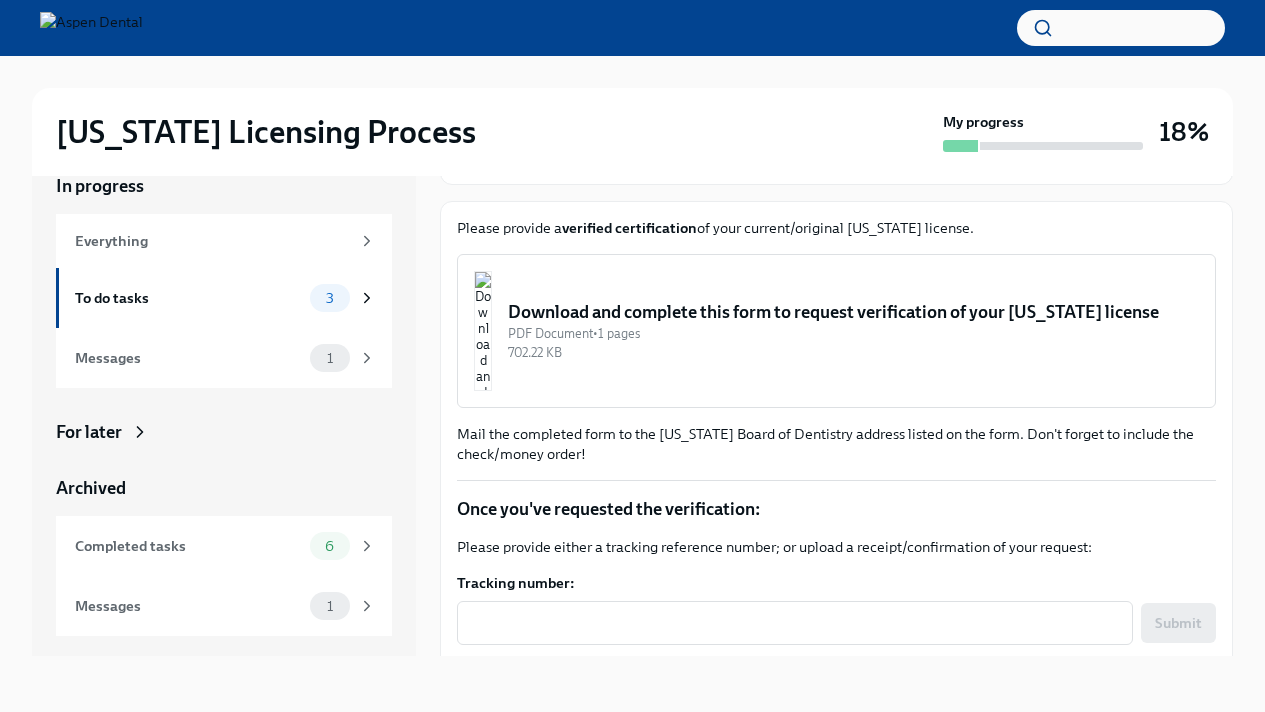 click at bounding box center [483, 331] 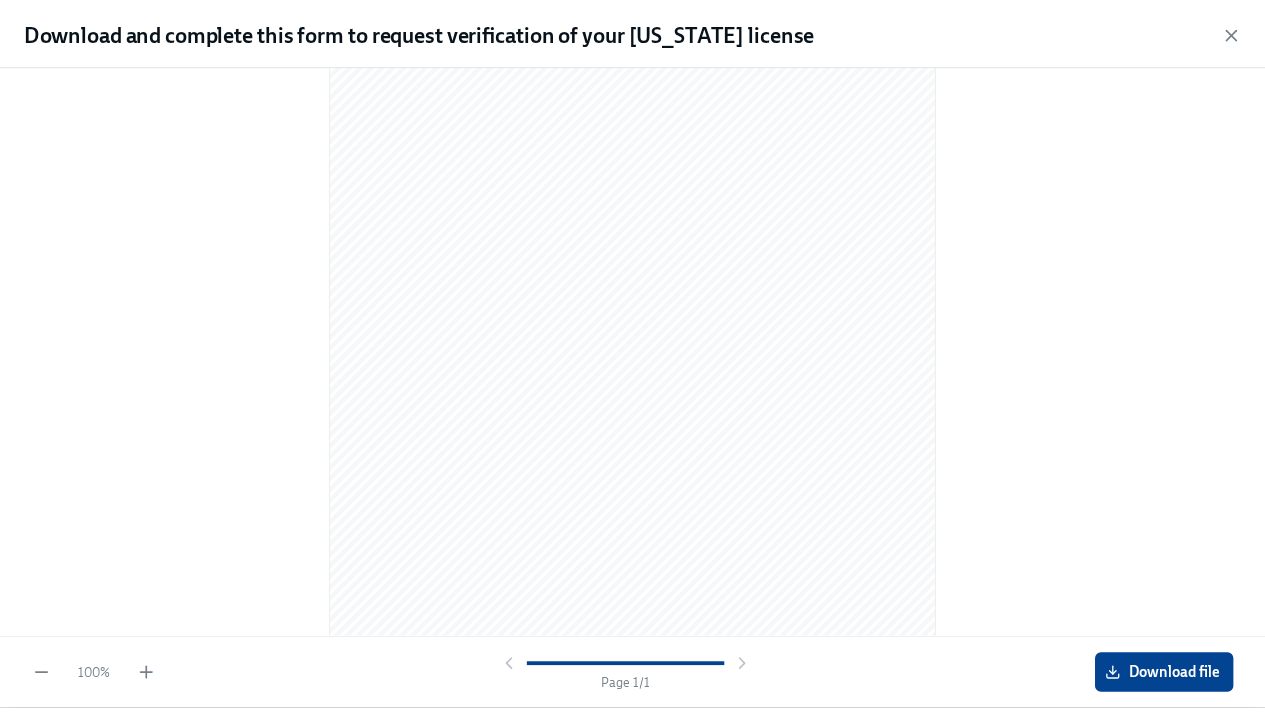 scroll, scrollTop: 0, scrollLeft: 0, axis: both 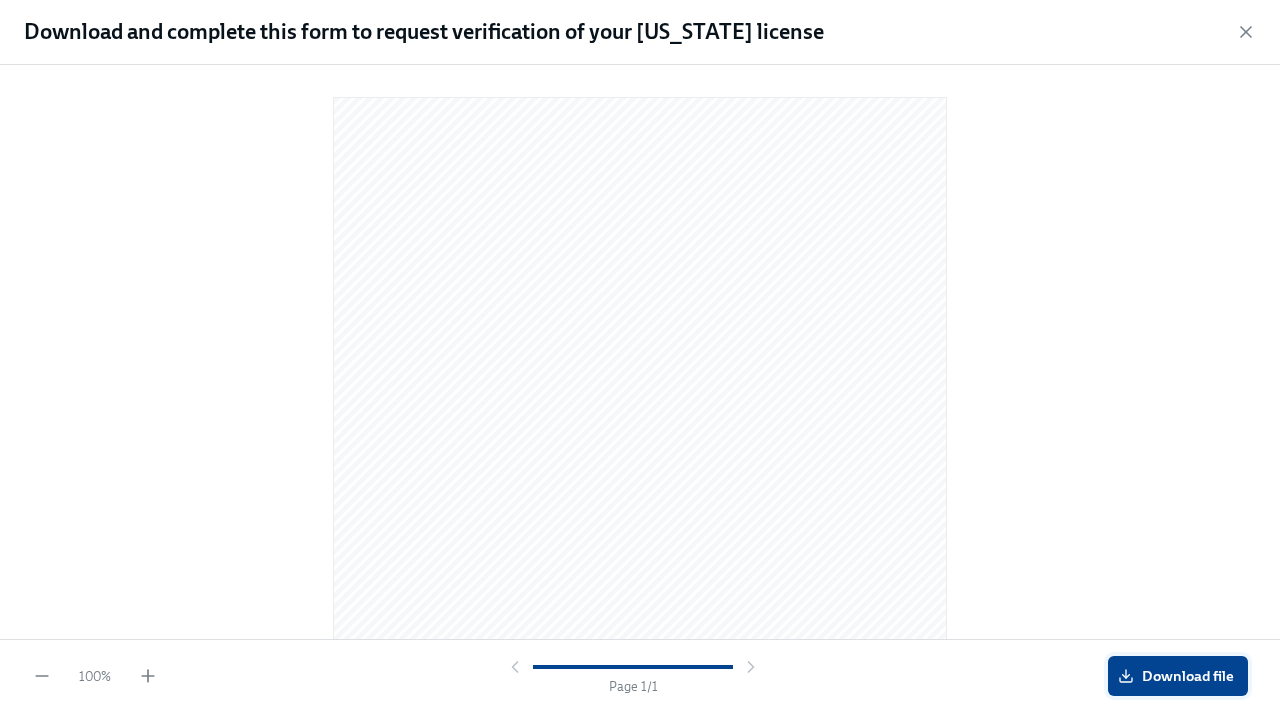 click on "Download file" at bounding box center (1178, 676) 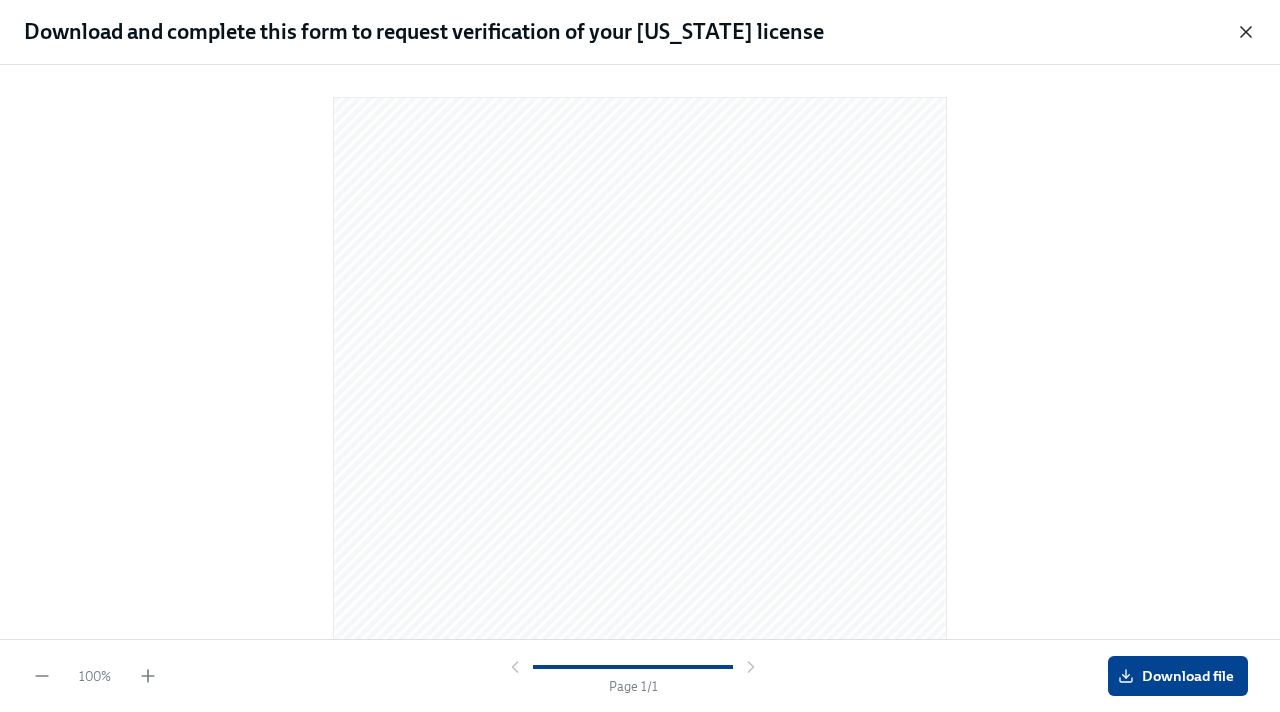 click 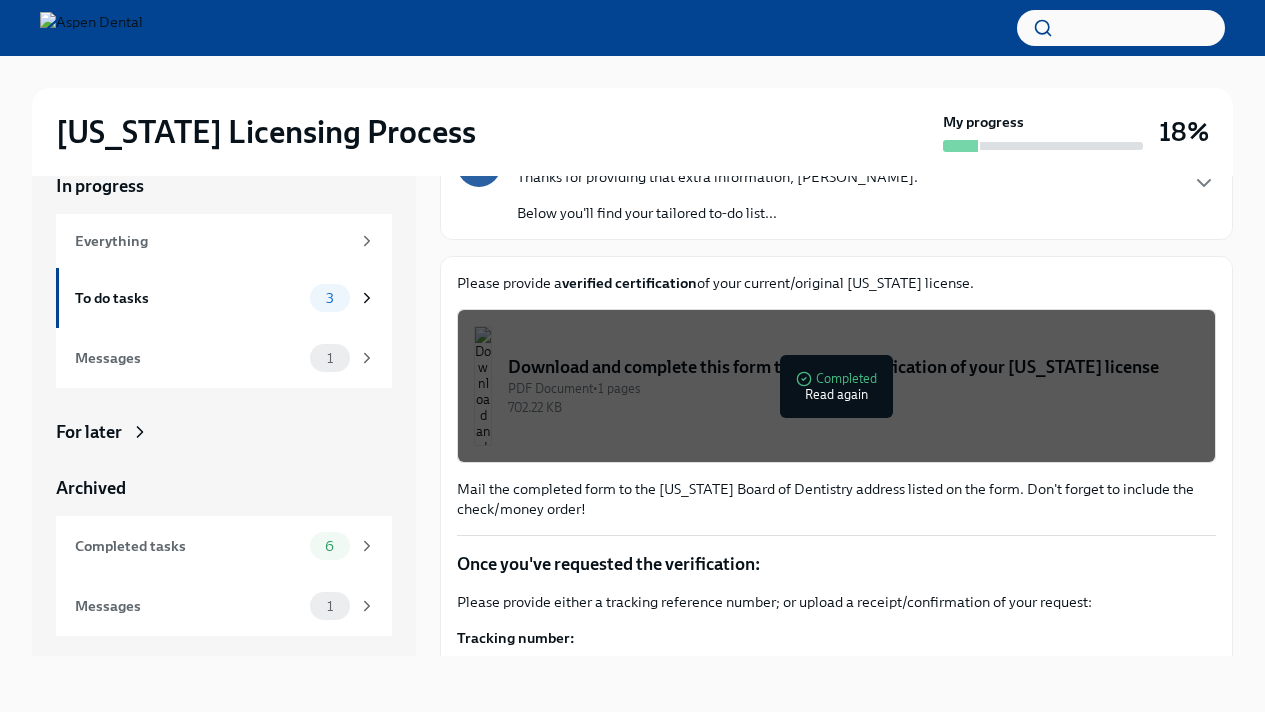 scroll, scrollTop: 117, scrollLeft: 0, axis: vertical 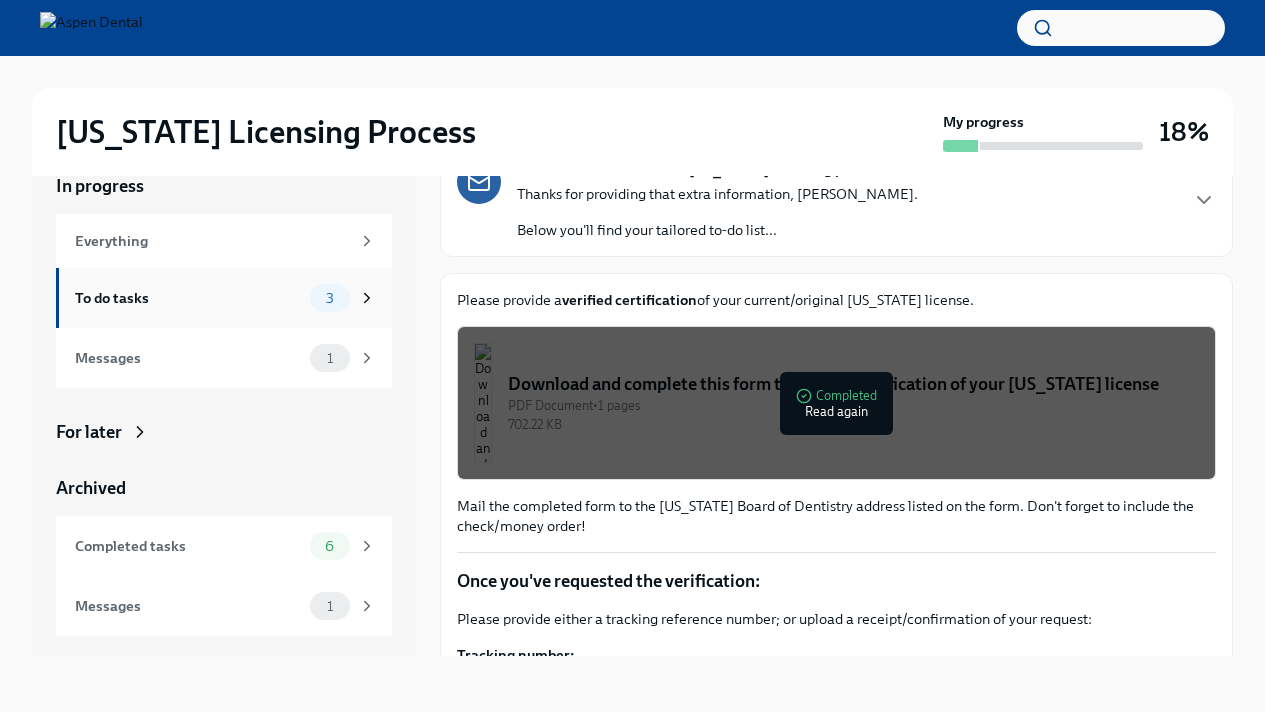 click on "3" at bounding box center [330, 298] 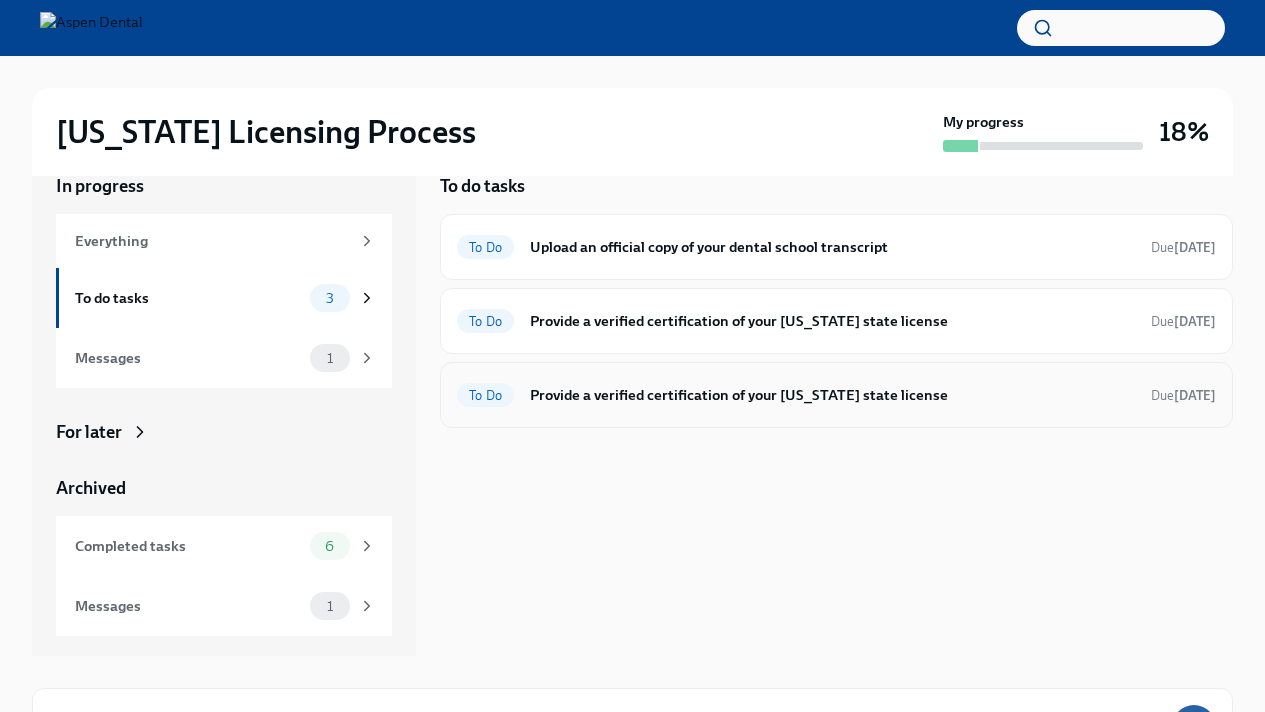 click on "Provide a verified certification of your [US_STATE] state license" at bounding box center (832, 395) 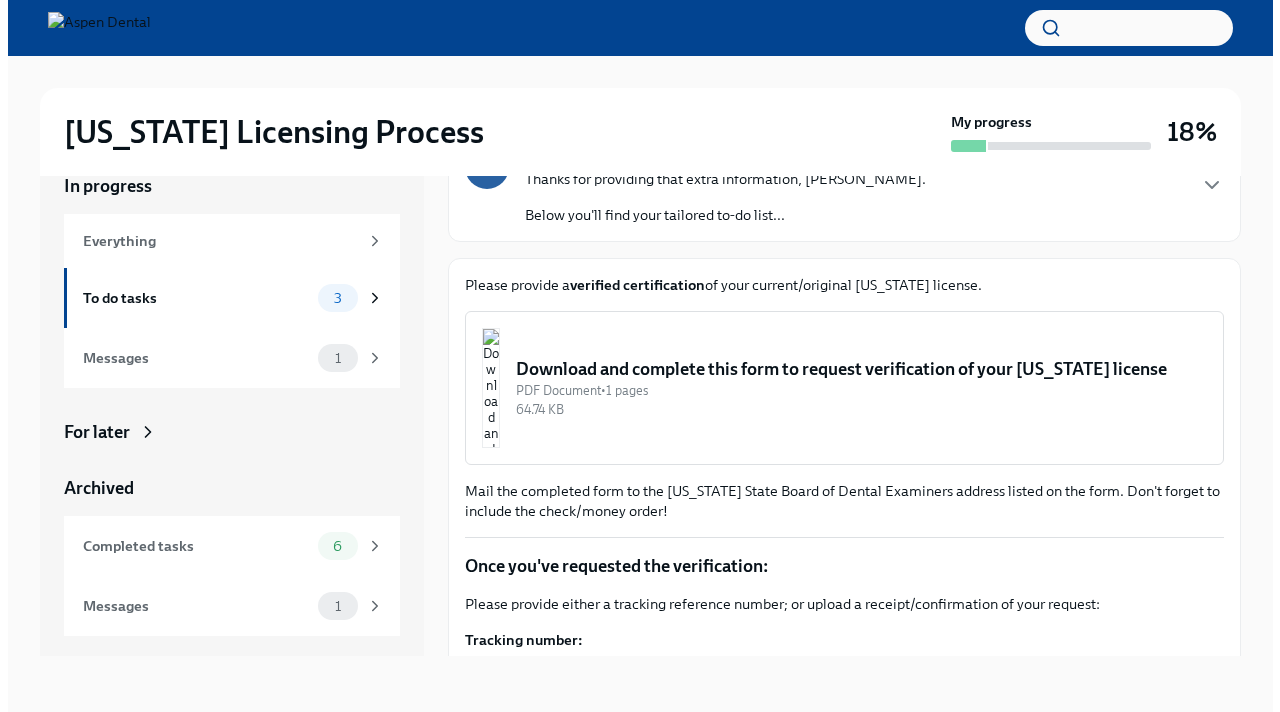 scroll, scrollTop: 154, scrollLeft: 0, axis: vertical 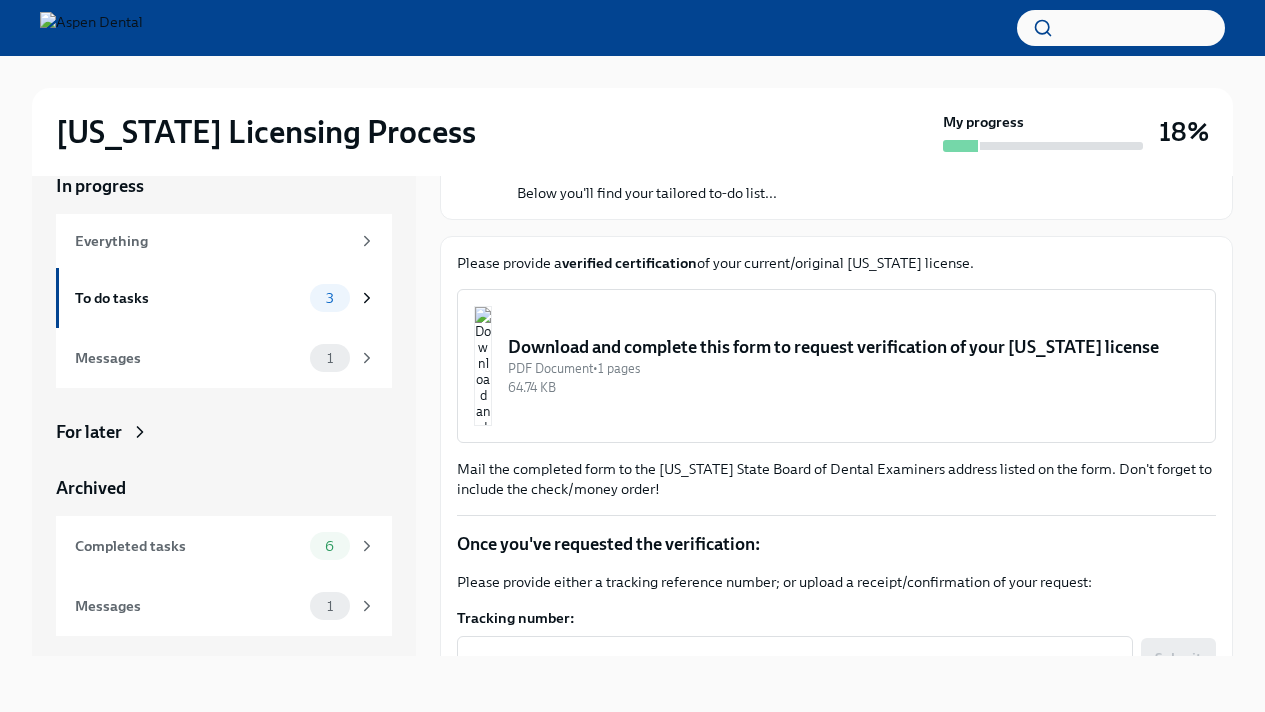 click at bounding box center (483, 366) 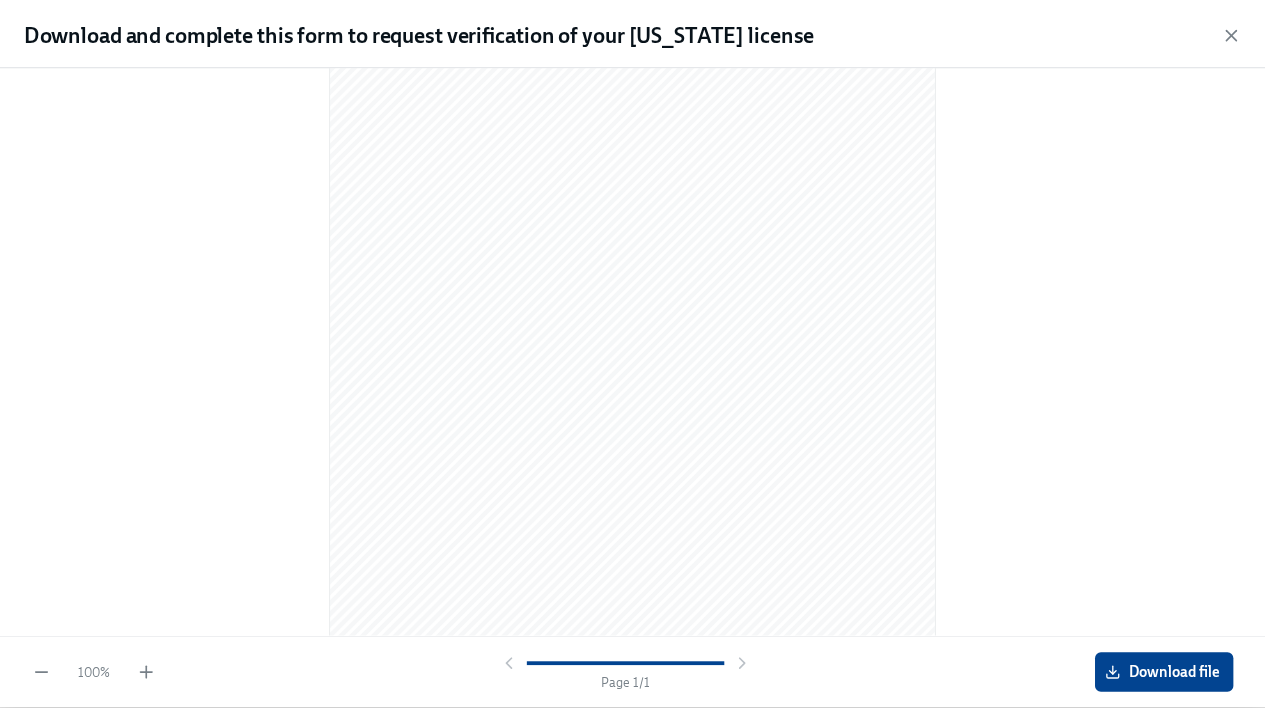 scroll, scrollTop: 0, scrollLeft: 0, axis: both 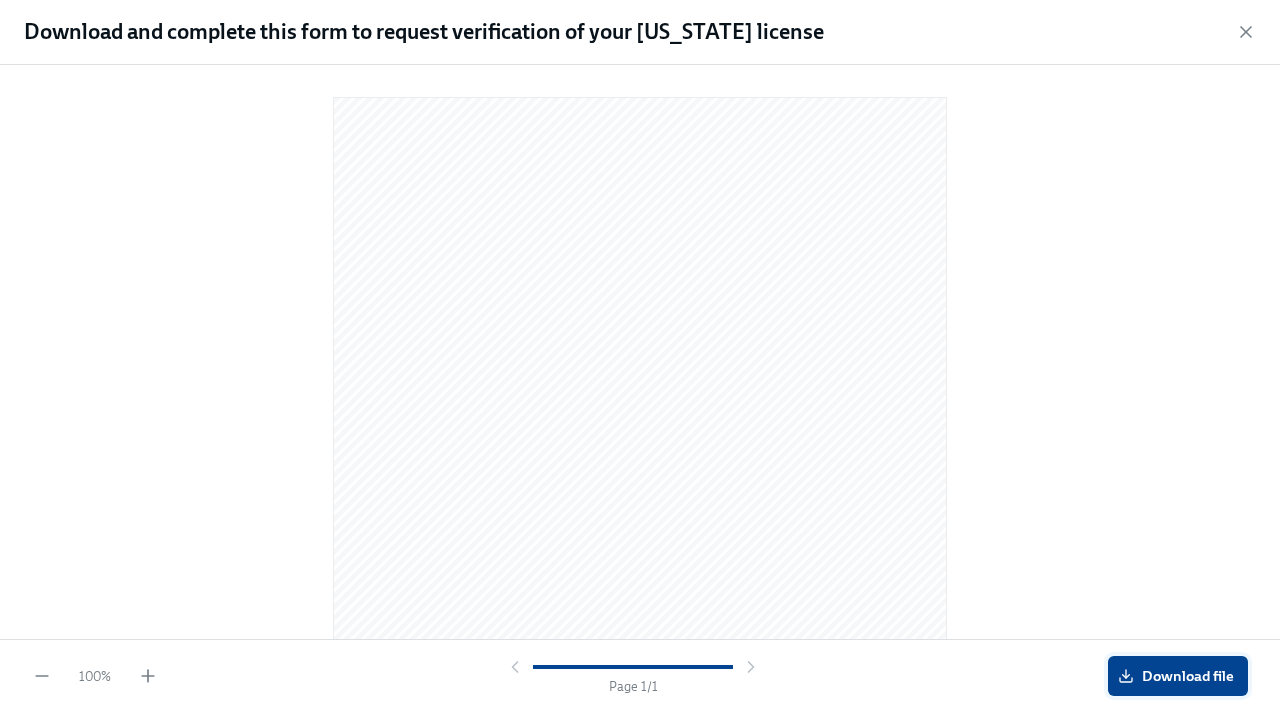 click 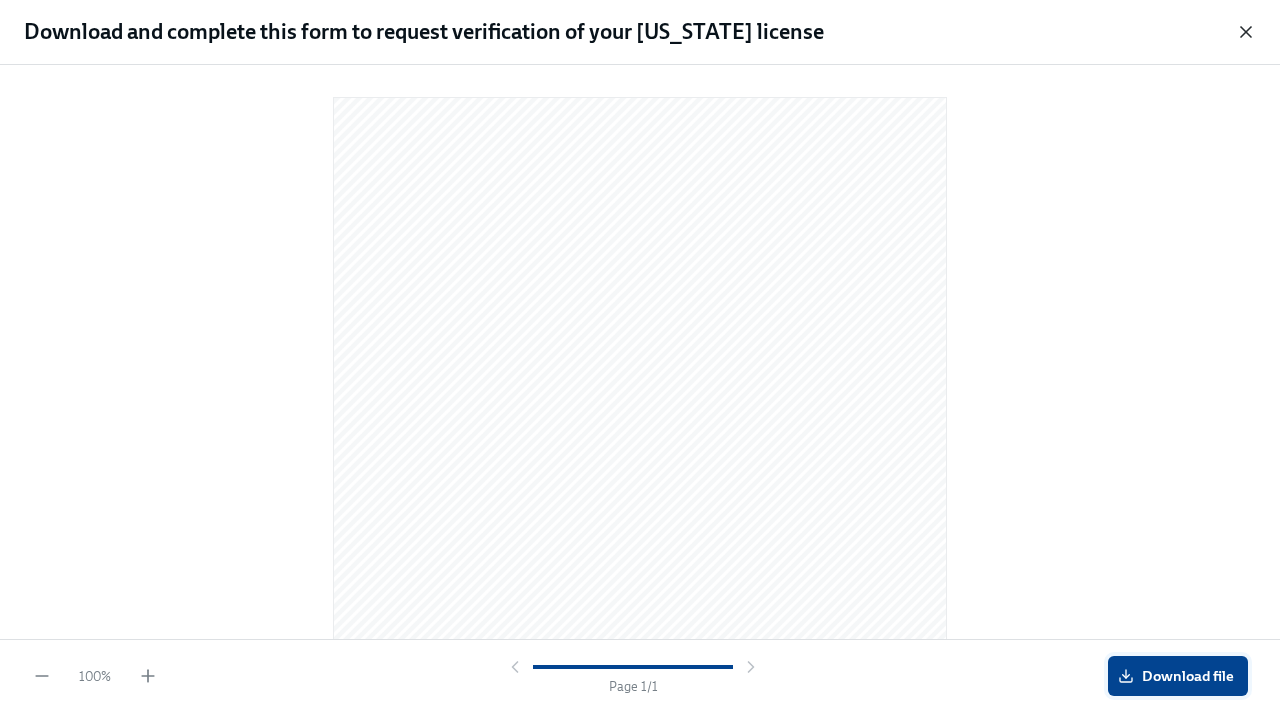 click 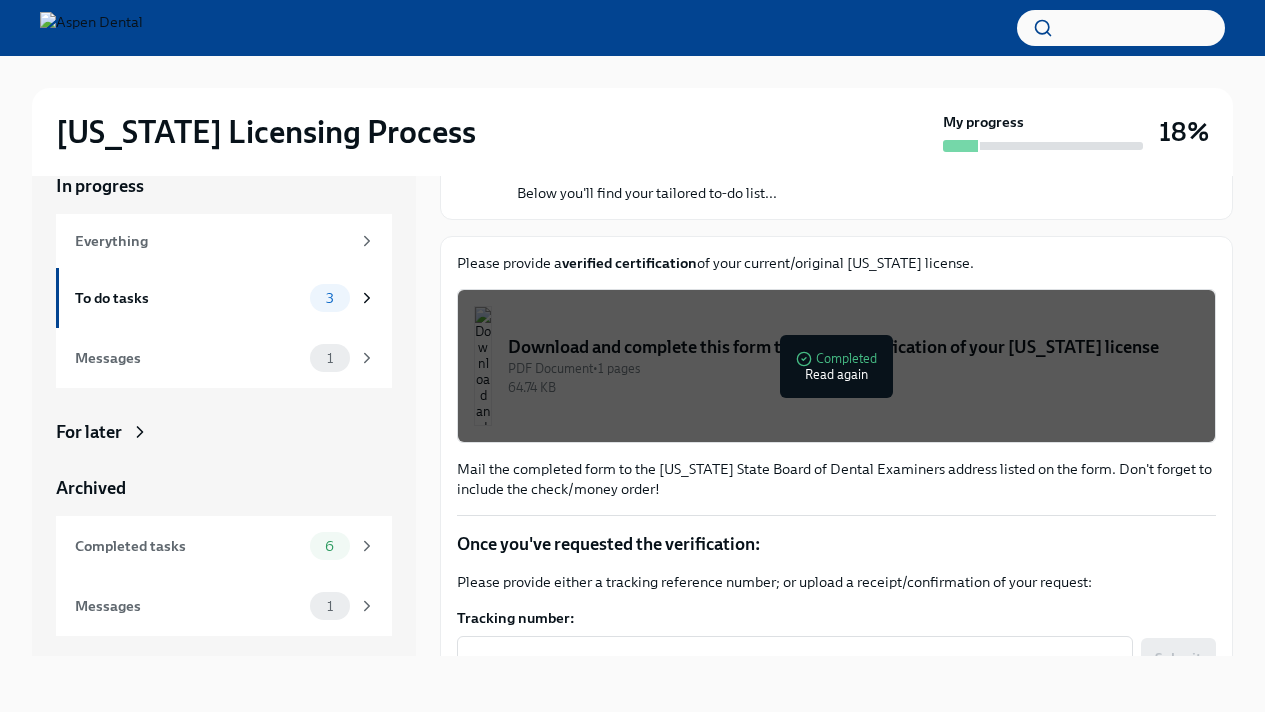 scroll, scrollTop: 287, scrollLeft: 0, axis: vertical 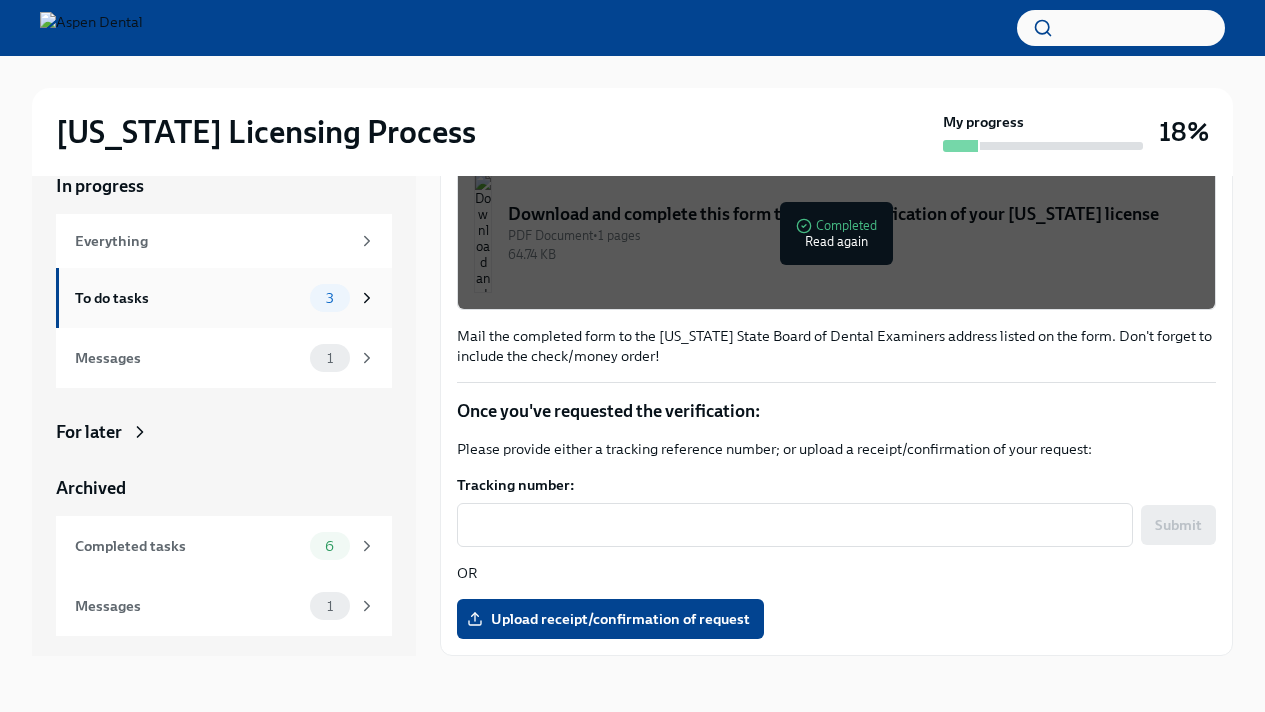 click on "To do tasks 3" at bounding box center (224, 298) 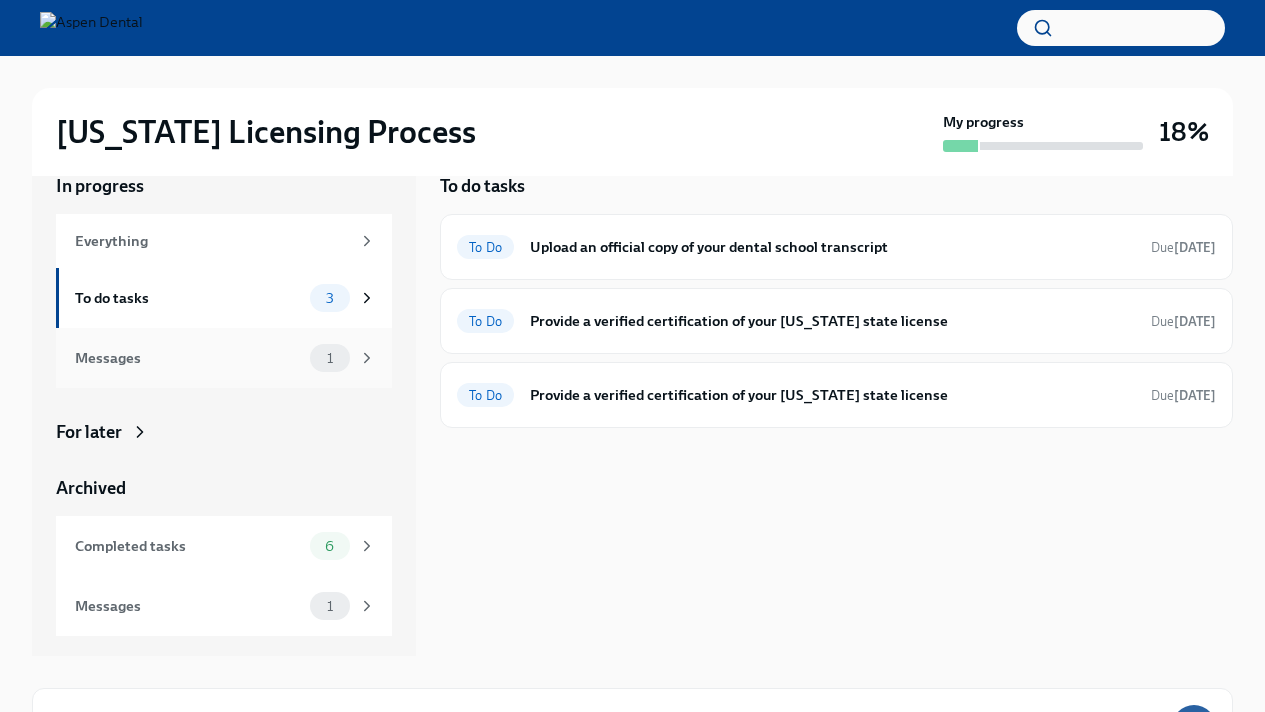 click on "1" at bounding box center (330, 358) 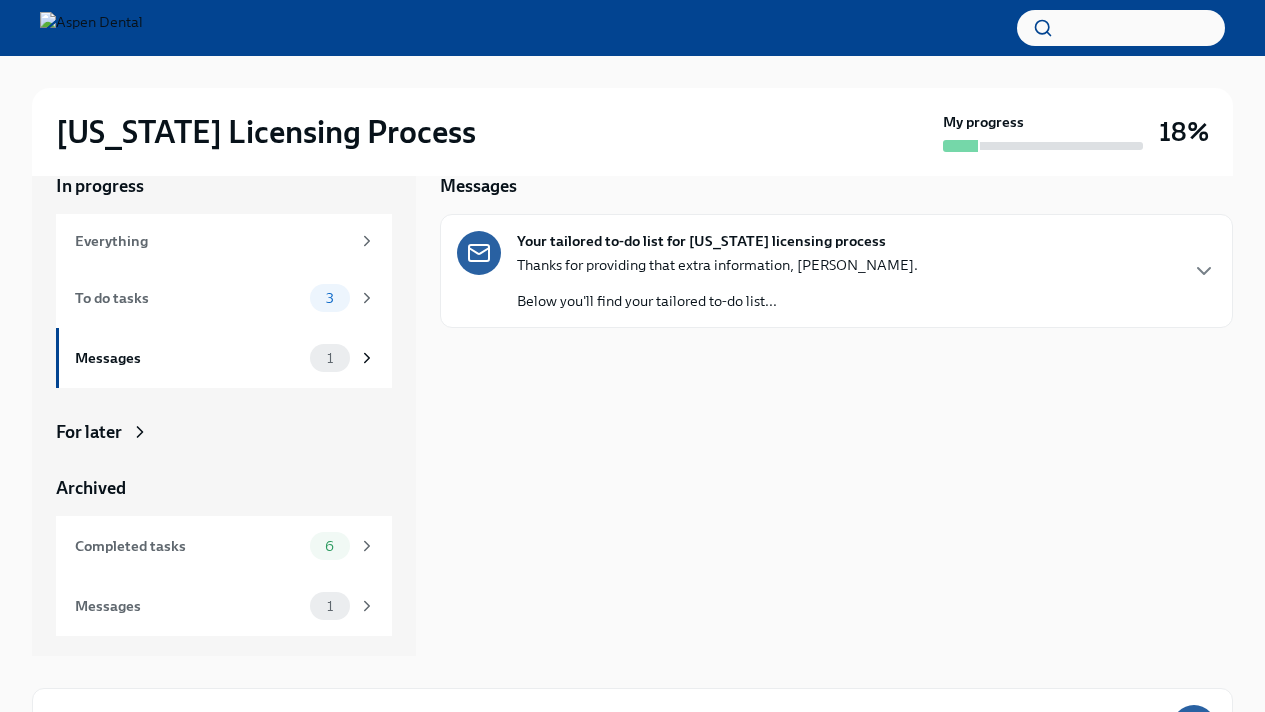 click on "Below you'll find your tailored to-do list..." at bounding box center (717, 301) 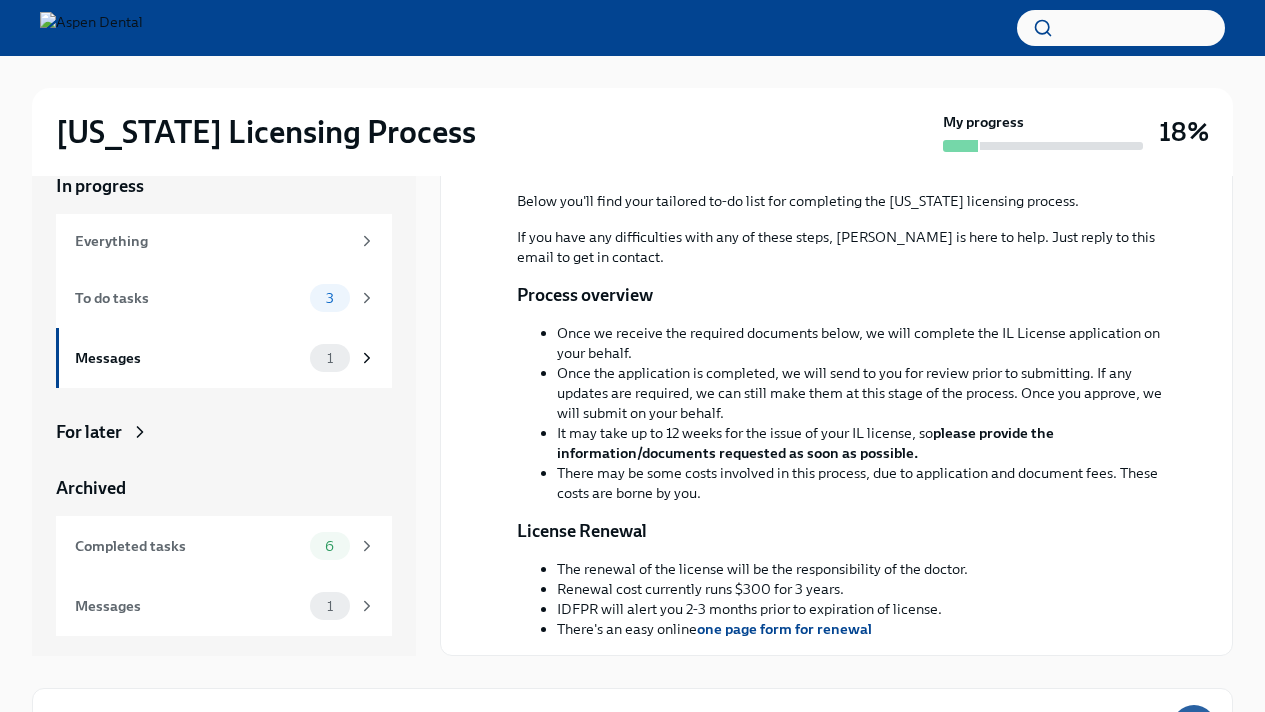 scroll, scrollTop: 357, scrollLeft: 0, axis: vertical 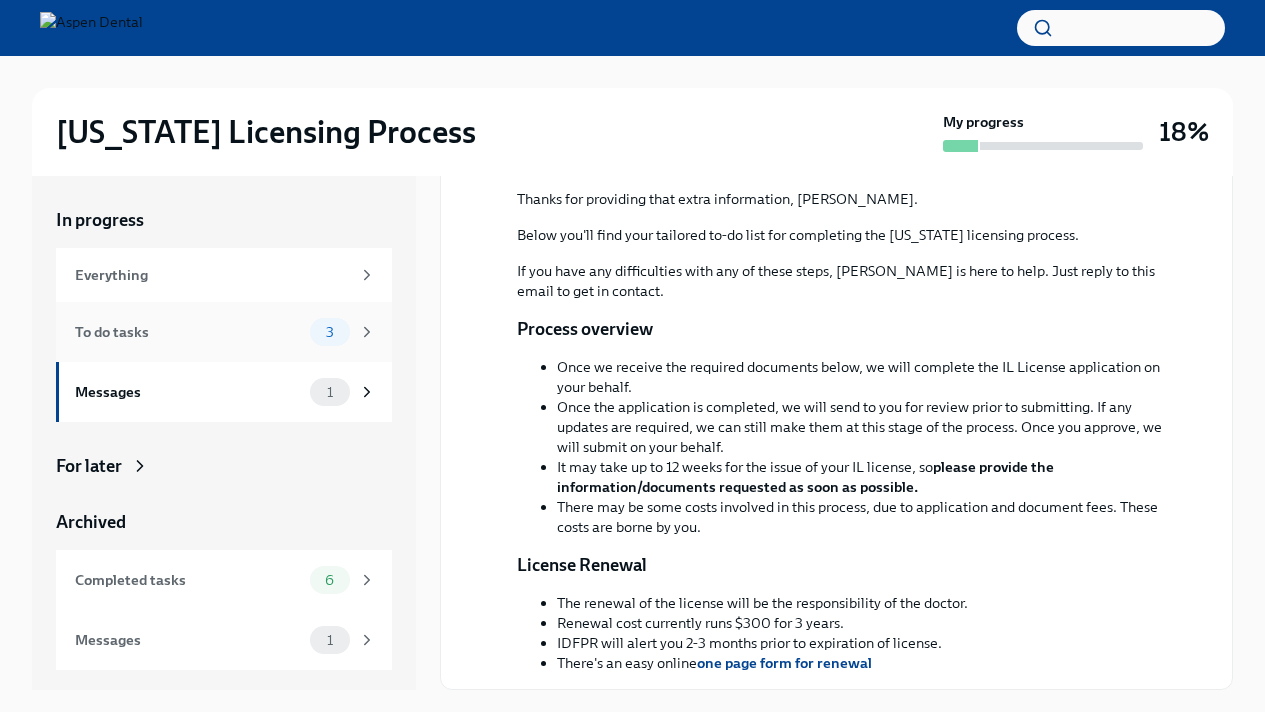 click on "To do tasks 3" at bounding box center (225, 332) 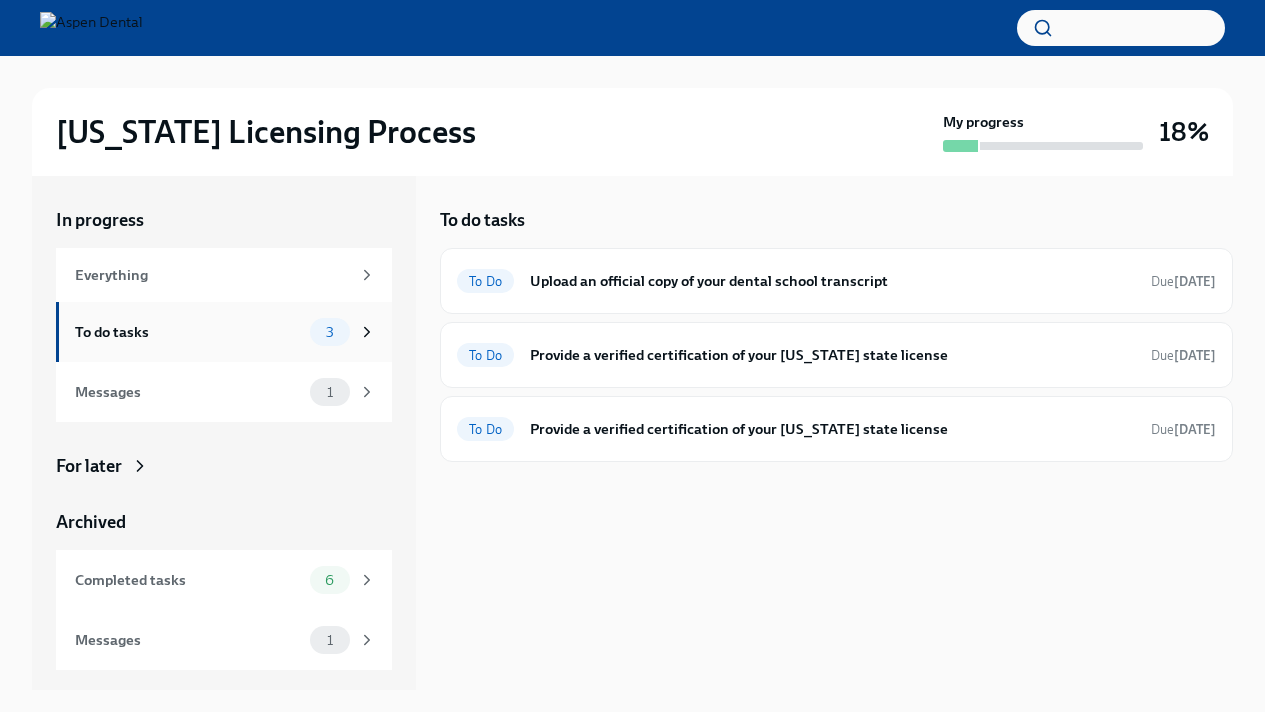 scroll, scrollTop: 0, scrollLeft: 0, axis: both 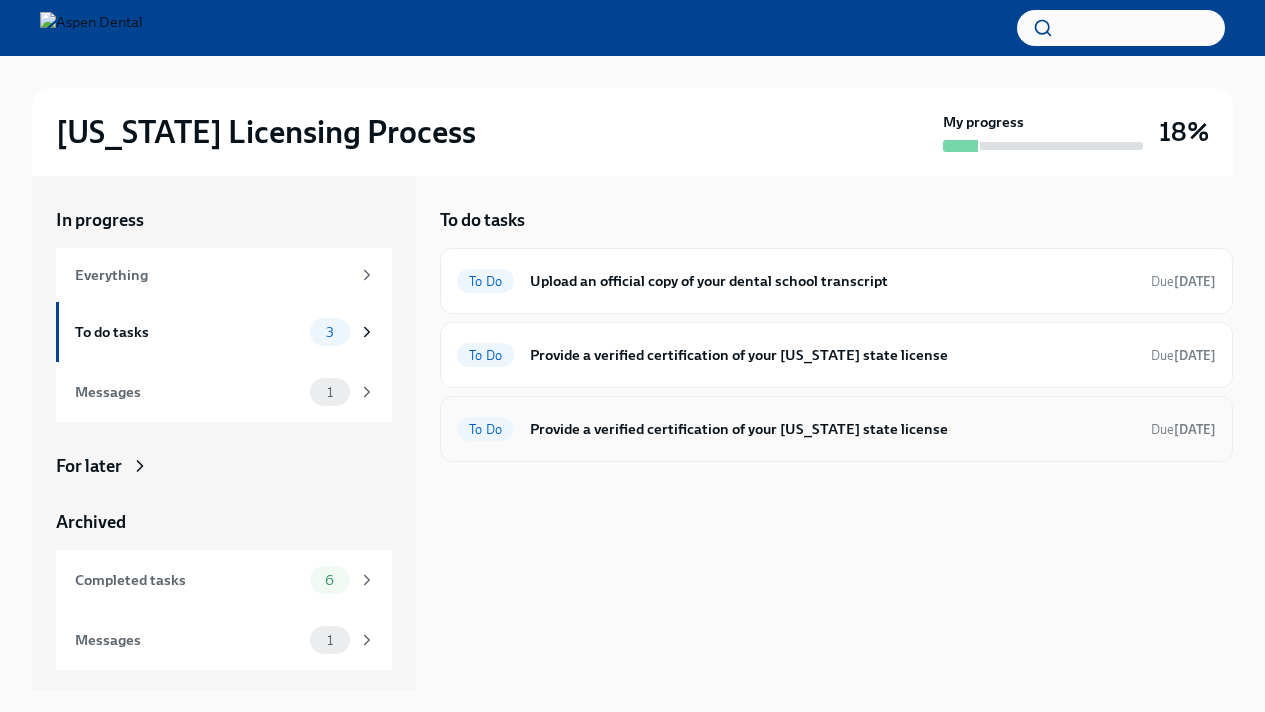 click on "Provide a verified certification of your [US_STATE] state license" at bounding box center [832, 429] 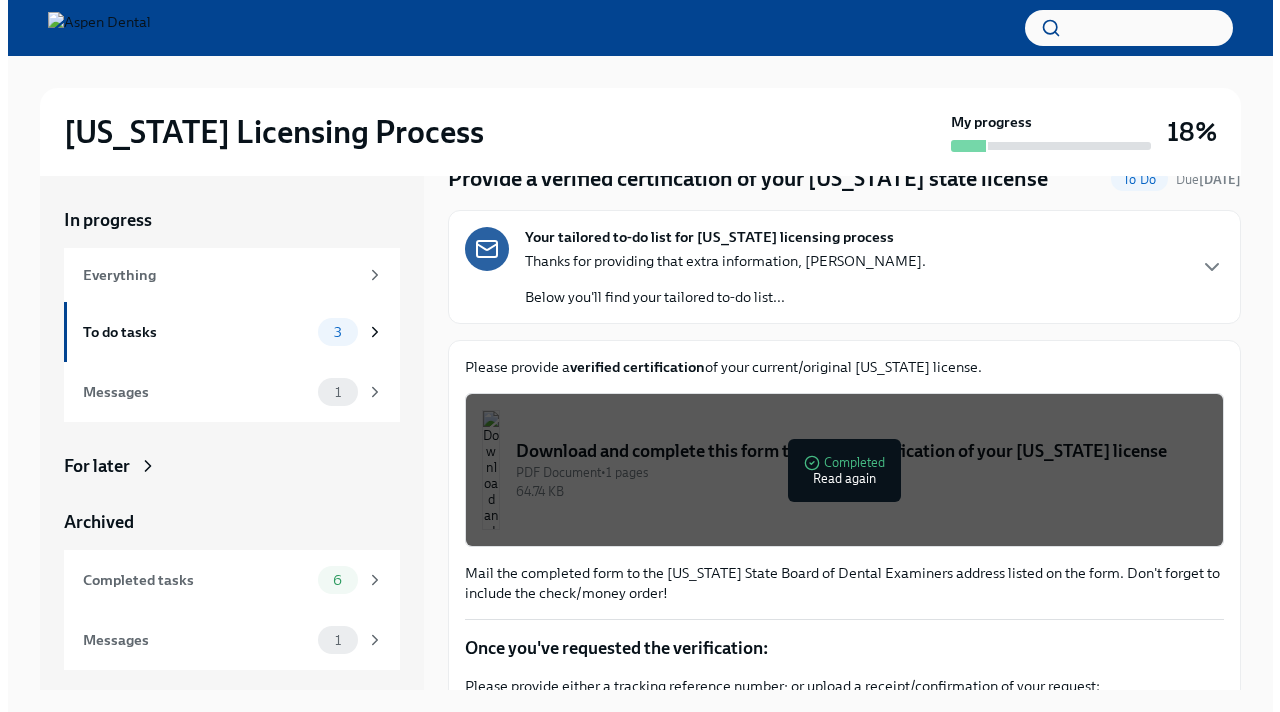 scroll, scrollTop: 61, scrollLeft: 0, axis: vertical 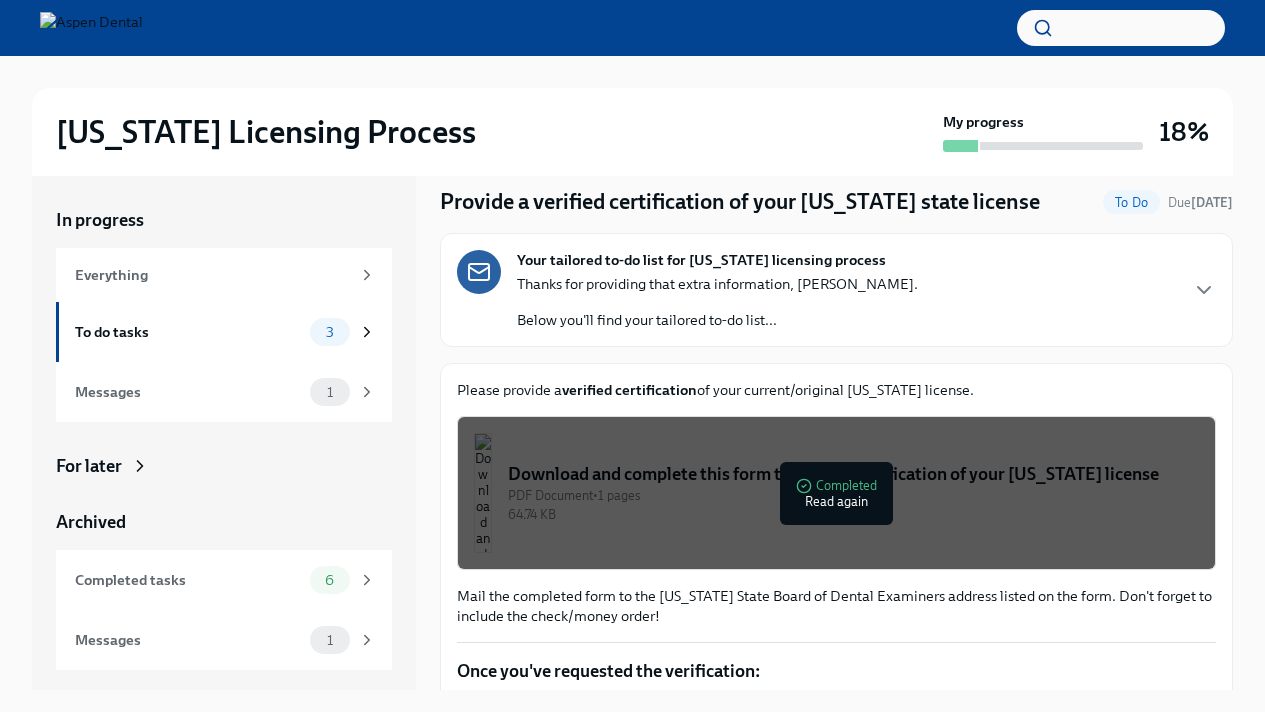 click at bounding box center [483, 493] 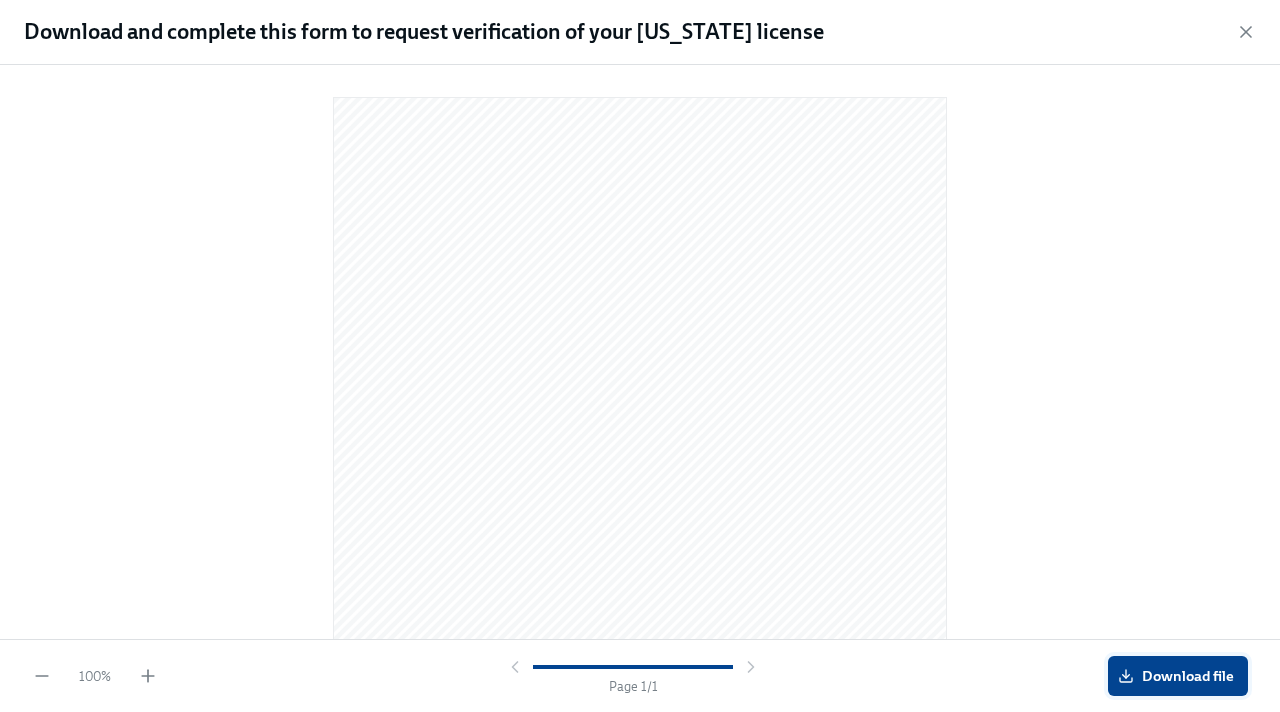 click on "Download file" at bounding box center [1178, 676] 